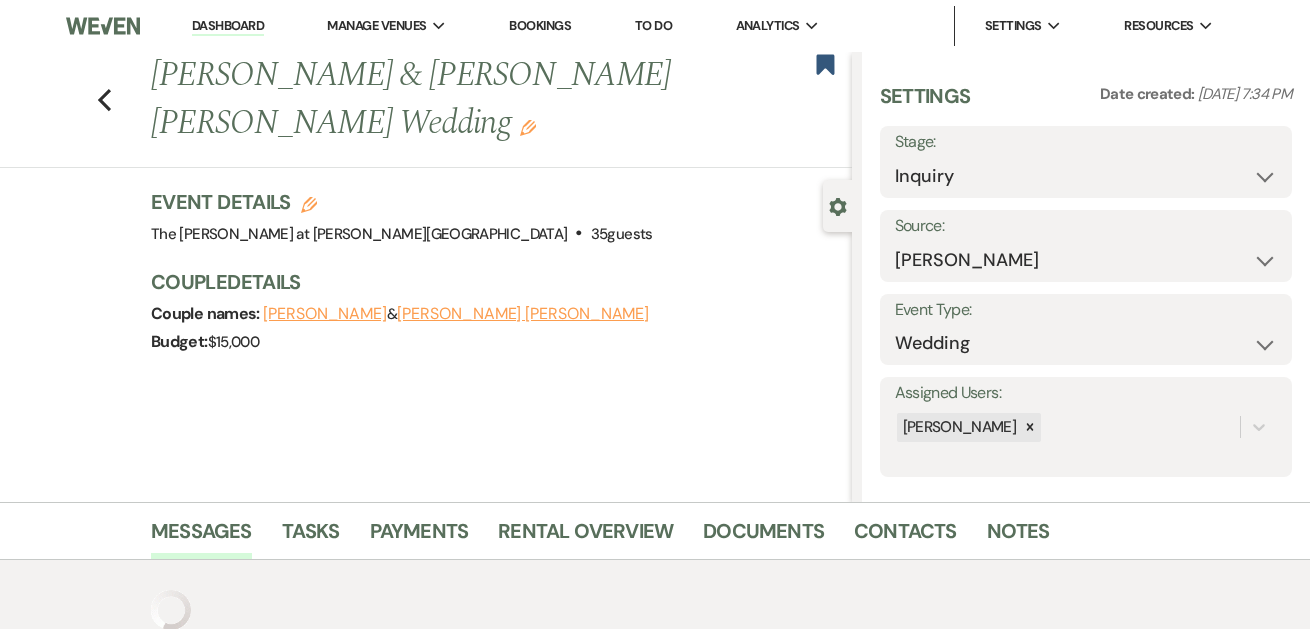 select on "17" 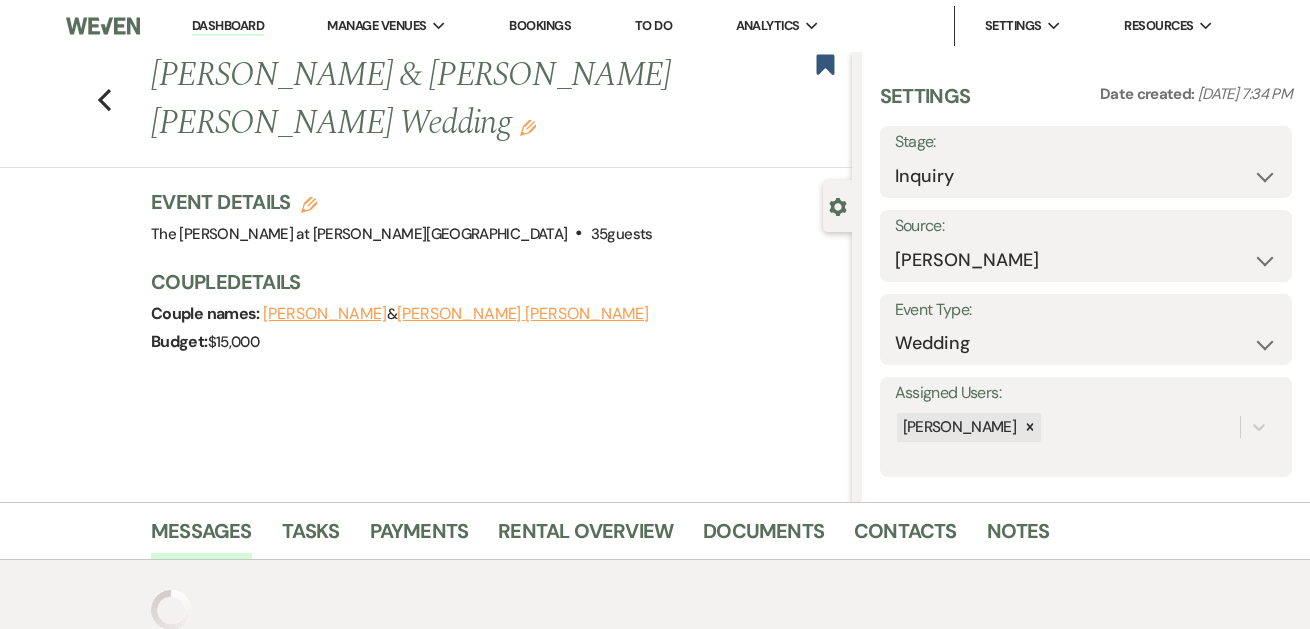scroll, scrollTop: 383, scrollLeft: 0, axis: vertical 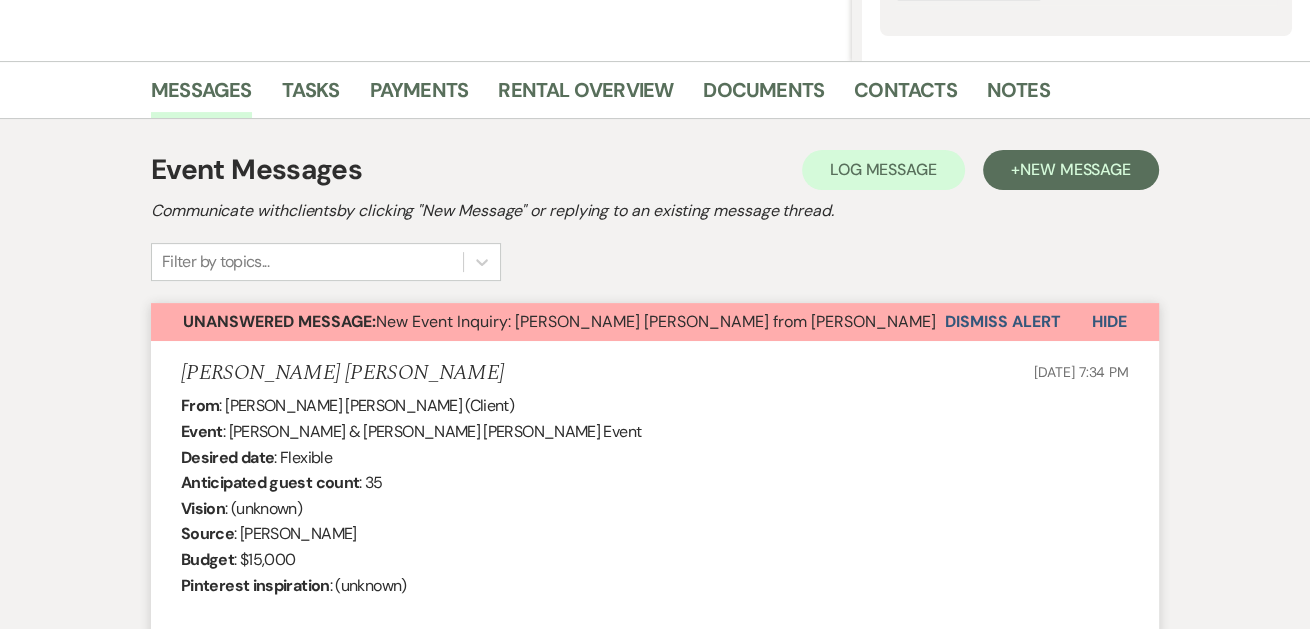 click on "Desired date" at bounding box center [227, 457] 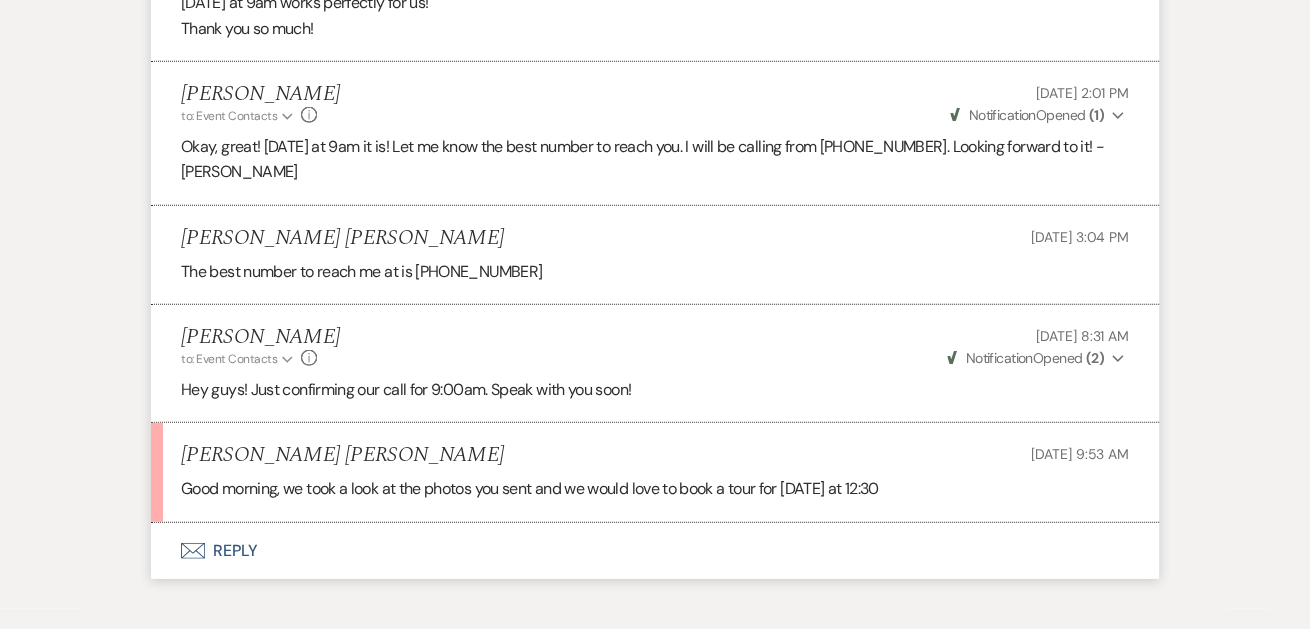 scroll, scrollTop: 4014, scrollLeft: 0, axis: vertical 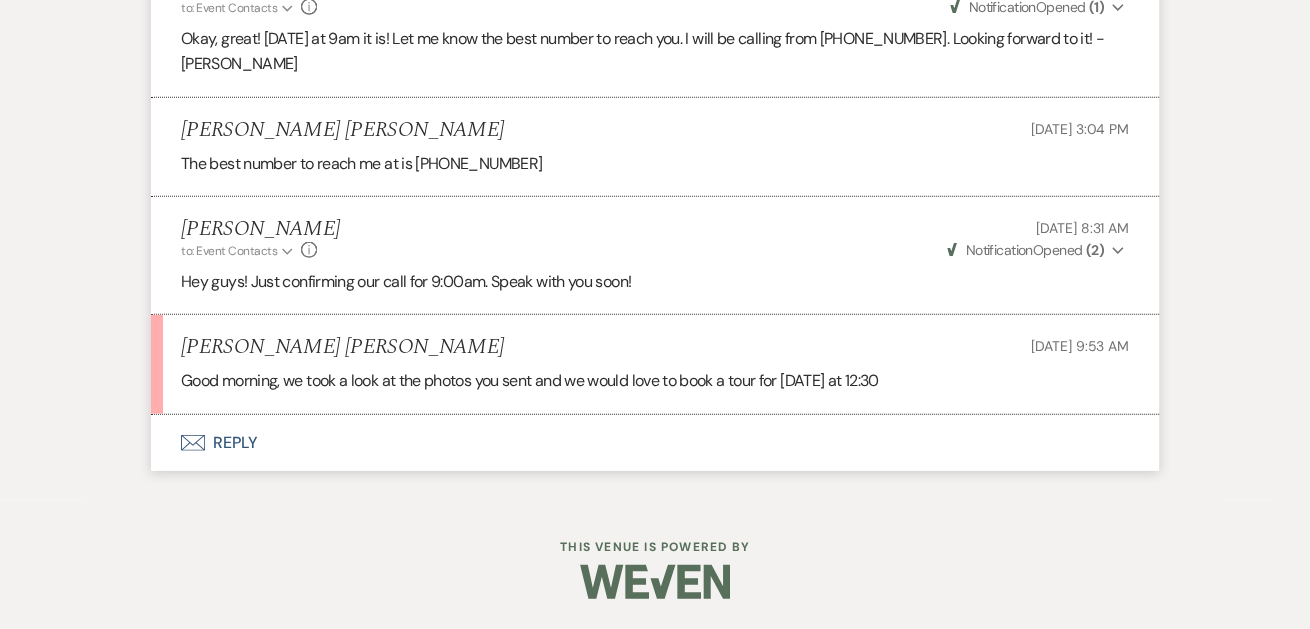 click on "Envelope Reply" at bounding box center (655, 443) 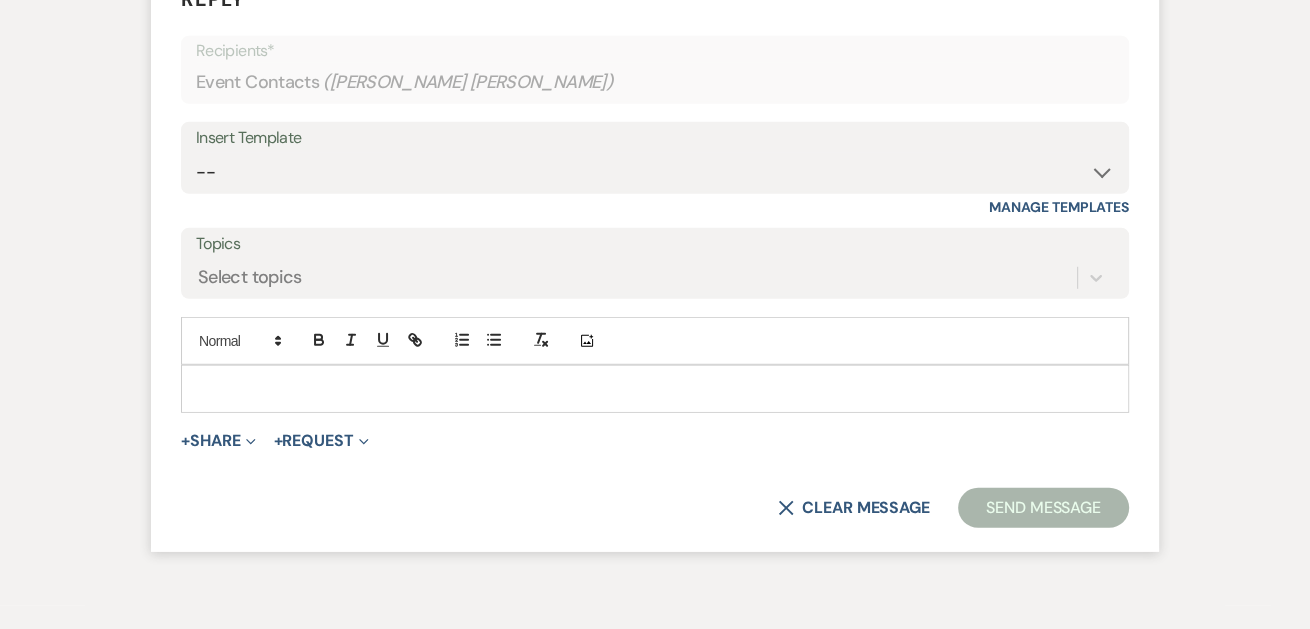 scroll, scrollTop: 4410, scrollLeft: 0, axis: vertical 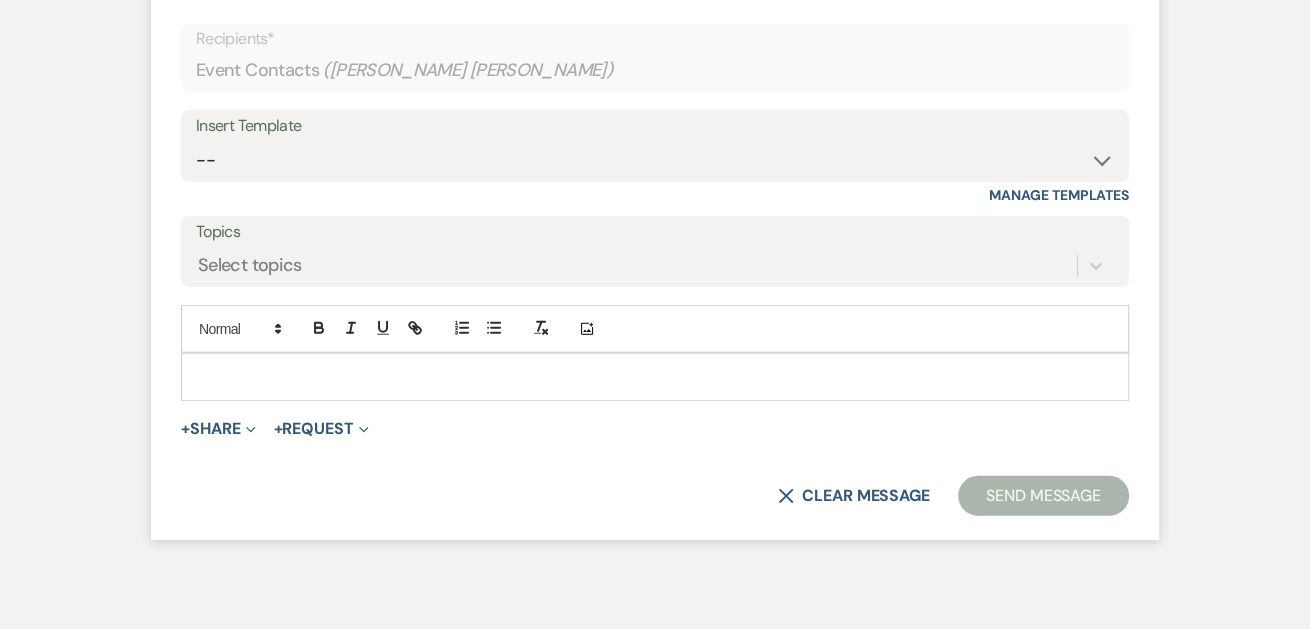 drag, startPoint x: 387, startPoint y: 450, endPoint x: 429, endPoint y: 470, distance: 46.518814 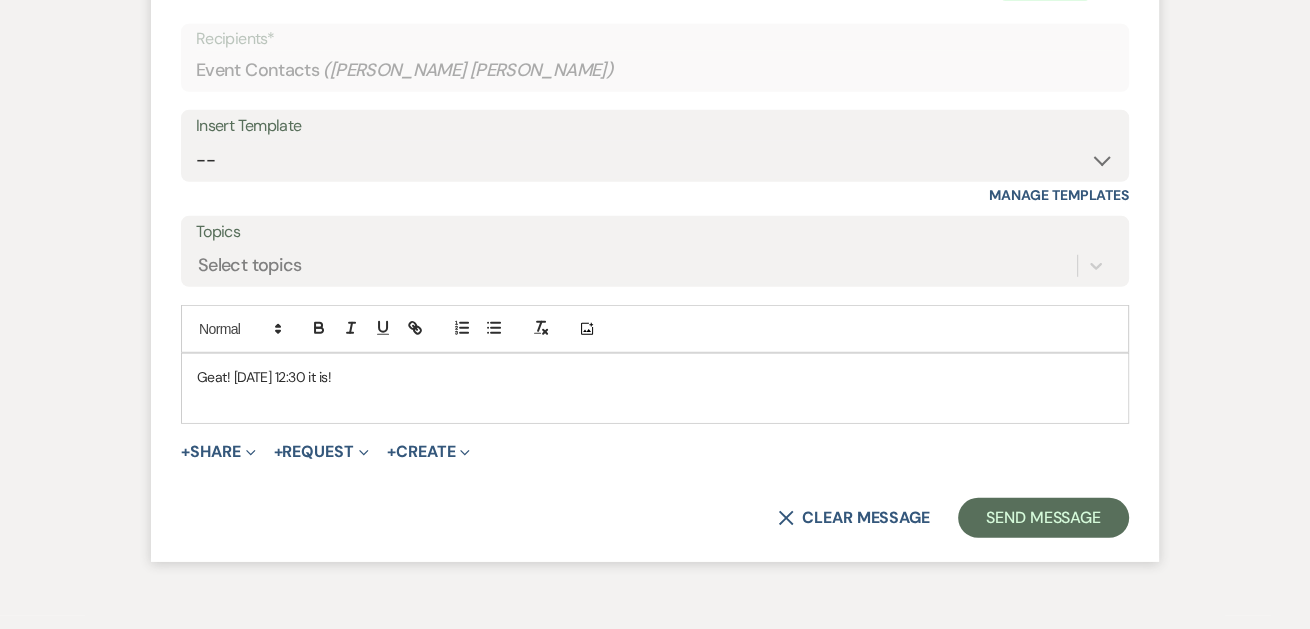 drag, startPoint x: 435, startPoint y: 460, endPoint x: 445, endPoint y: 455, distance: 11.18034 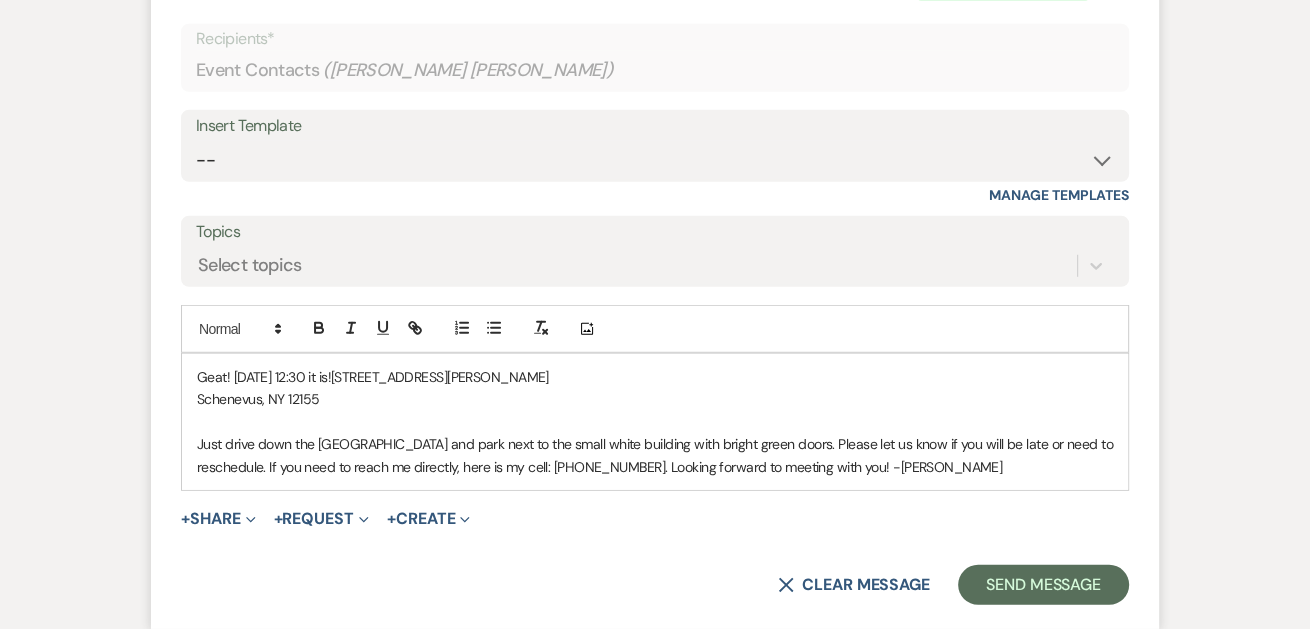 click on "Geat! [DATE] 12:30 it is![STREET_ADDRESS][PERSON_NAME]" at bounding box center (655, 377) 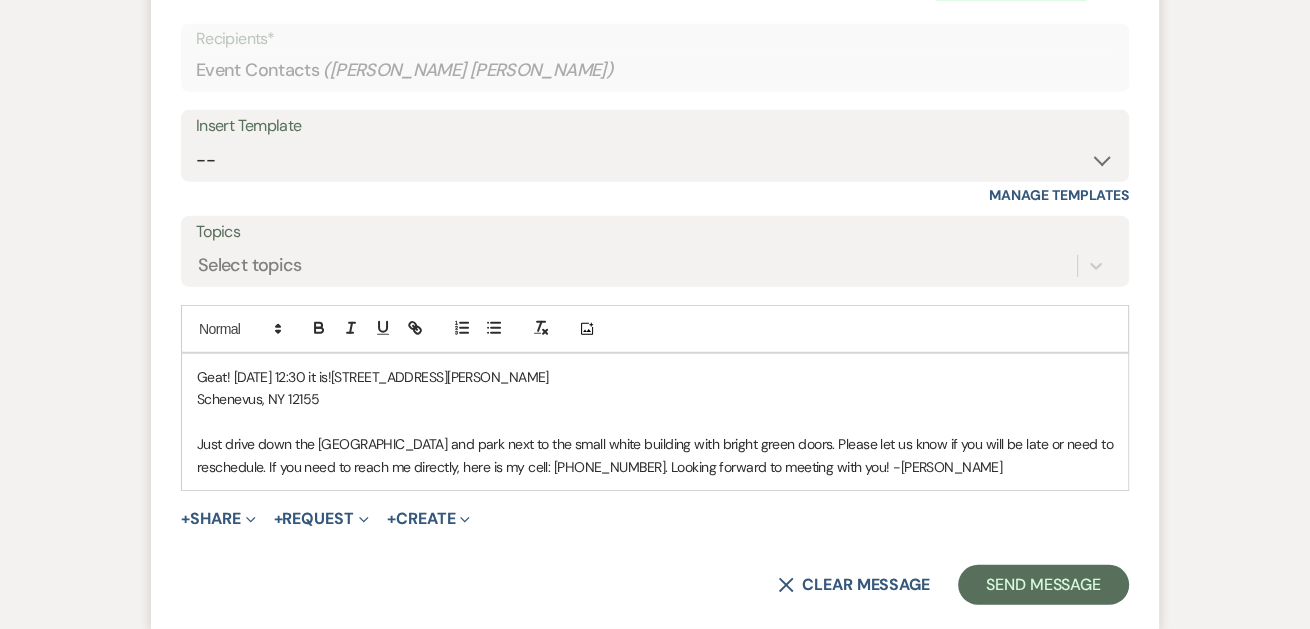 click on "Geat! [DATE] 12:30 it is![STREET_ADDRESS][PERSON_NAME]" at bounding box center [655, 377] 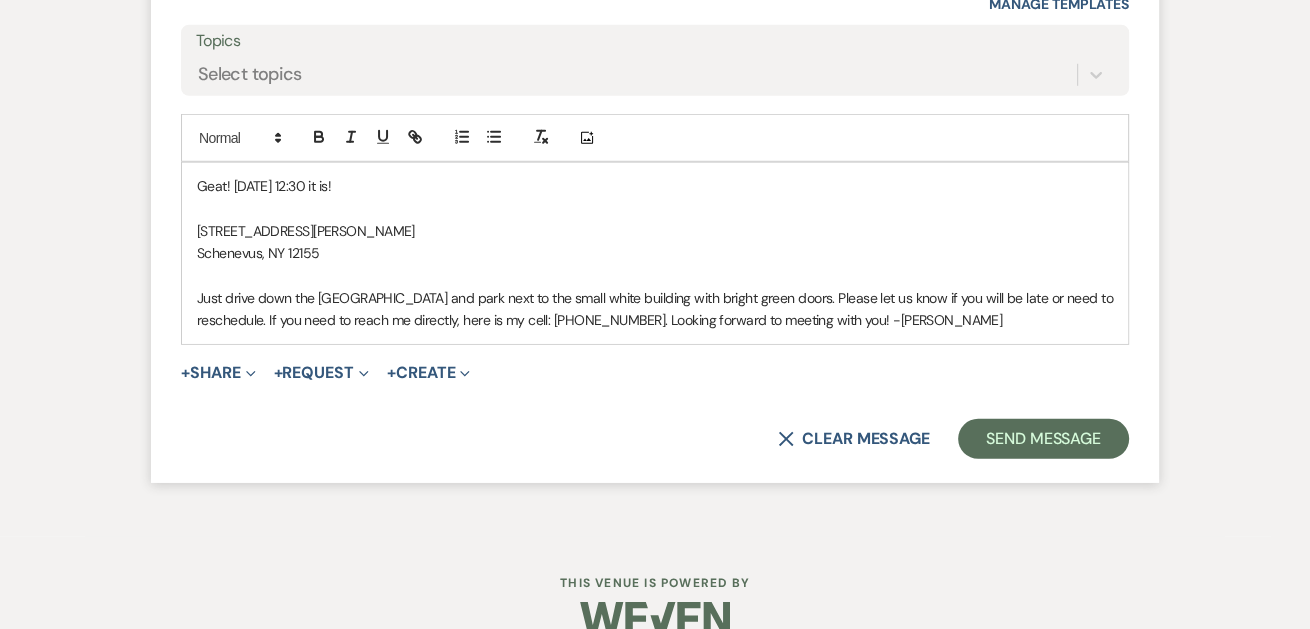 scroll, scrollTop: 4652, scrollLeft: 0, axis: vertical 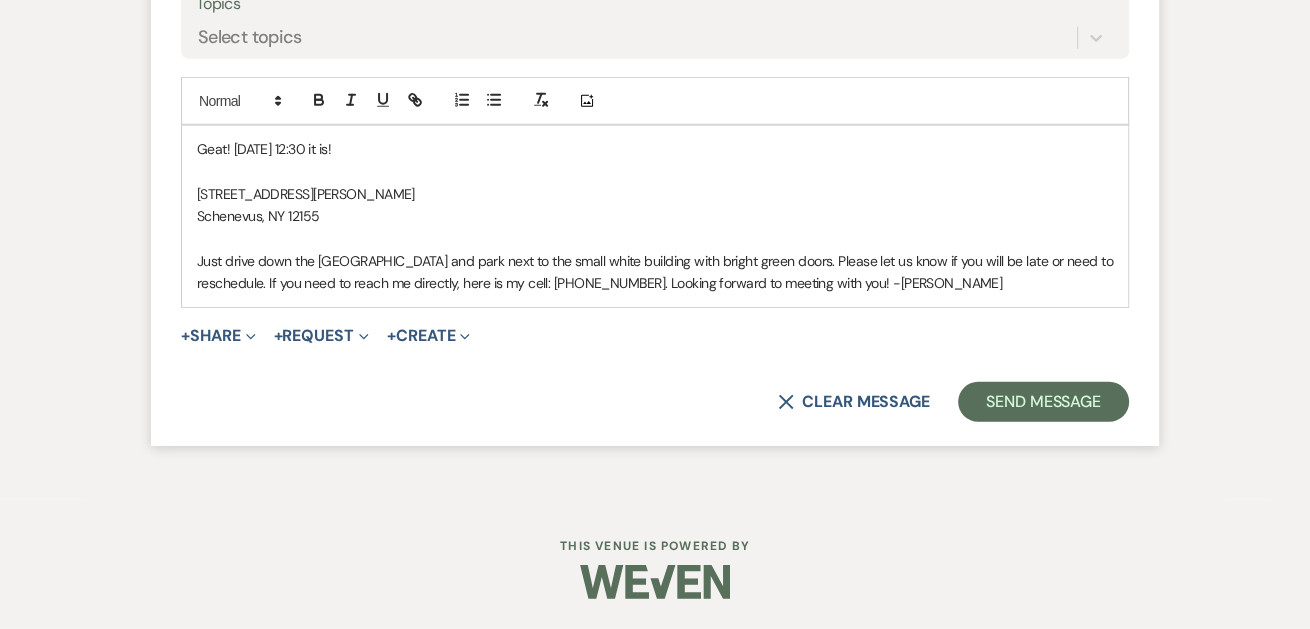 drag, startPoint x: 395, startPoint y: 339, endPoint x: 405, endPoint y: 332, distance: 12.206555 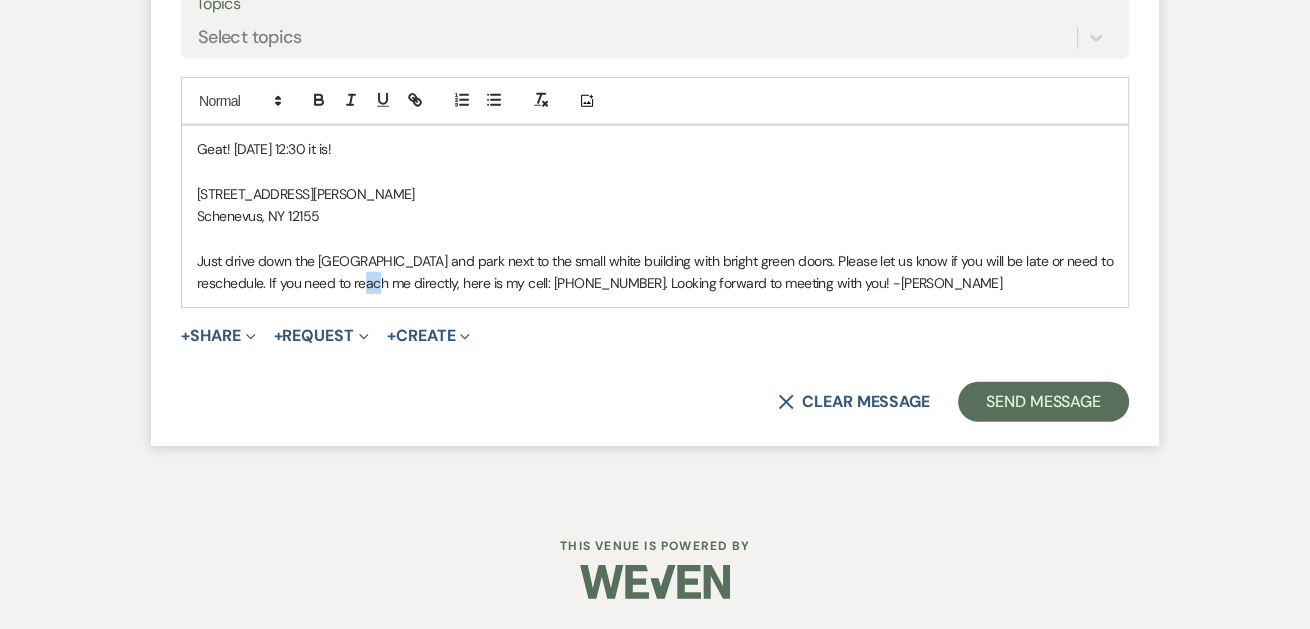 drag, startPoint x: 406, startPoint y: 337, endPoint x: 205, endPoint y: 471, distance: 241.57193 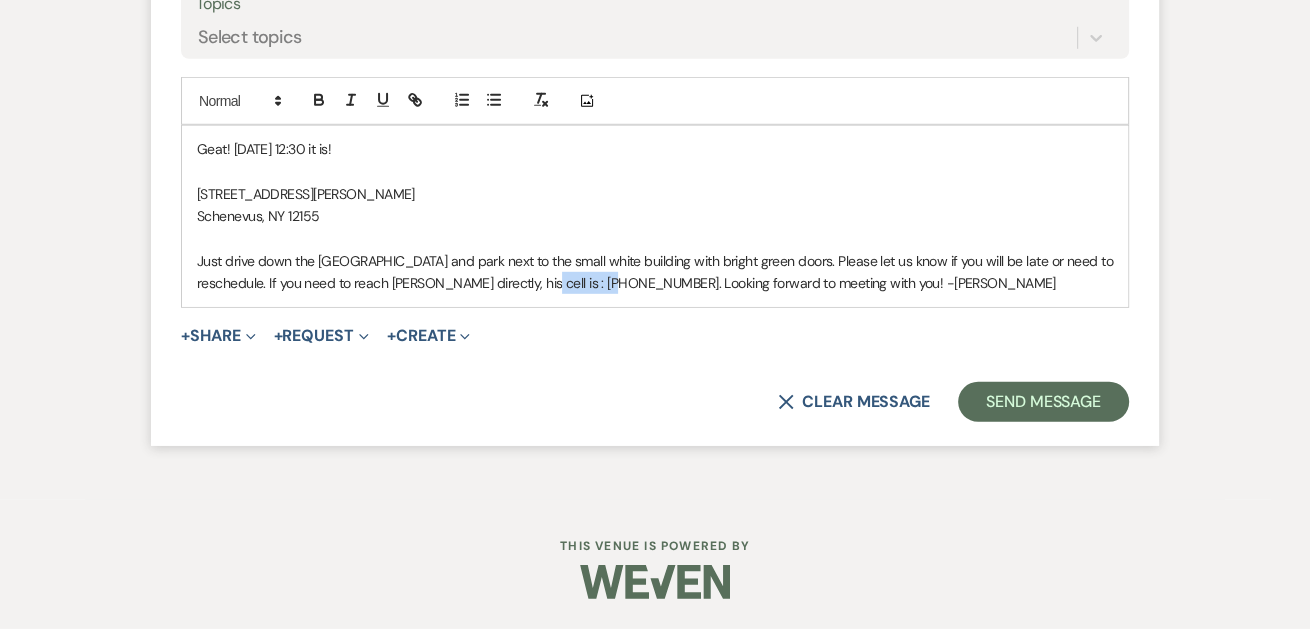drag, startPoint x: 543, startPoint y: 335, endPoint x: 633, endPoint y: 341, distance: 90.199776 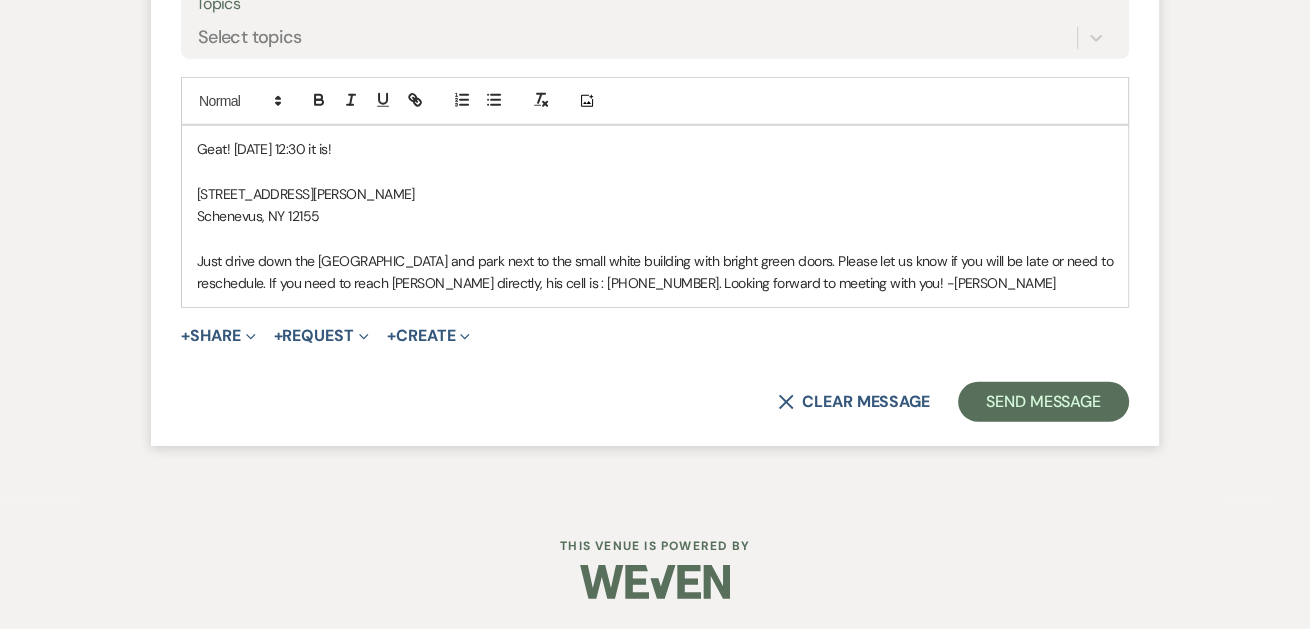 click on "Just drive down the [GEOGRAPHIC_DATA] and park next to the small white building with bright green doors. Please let us know if you will be late or need to reschedule. If you need to reach [PERSON_NAME] directly, his cell is : [PHONE_NUMBER]. Looking forward to meeting with you! -[PERSON_NAME]" at bounding box center [655, 272] 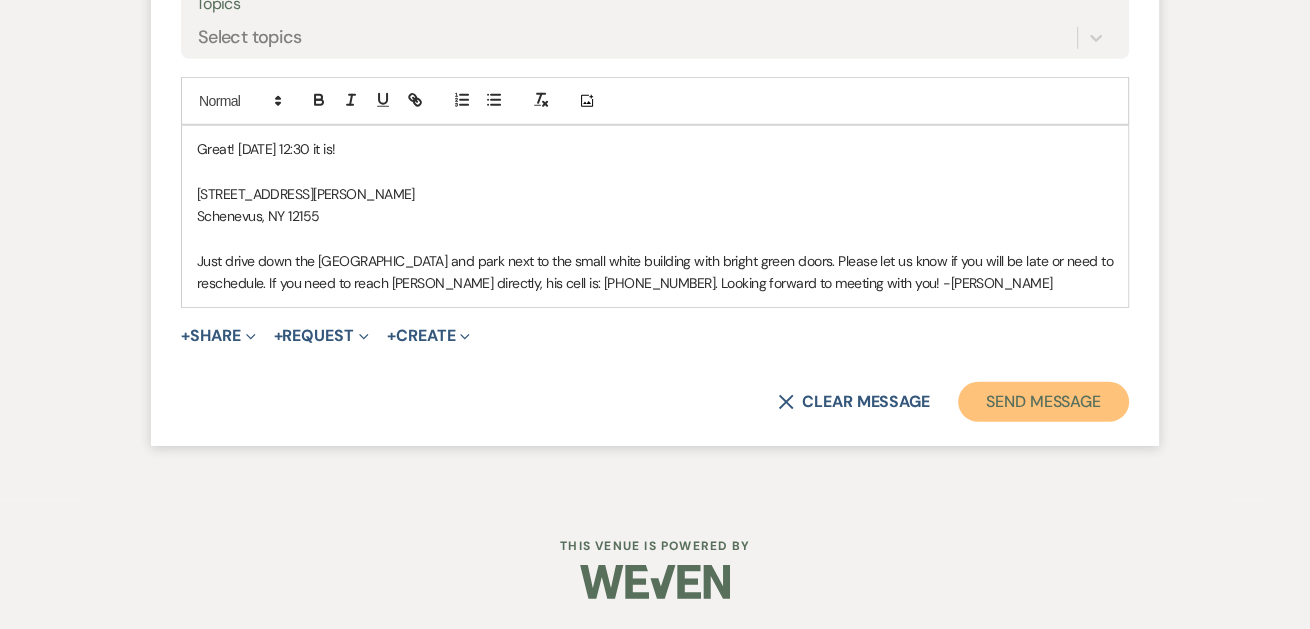 click on "Send Message" at bounding box center [1043, 402] 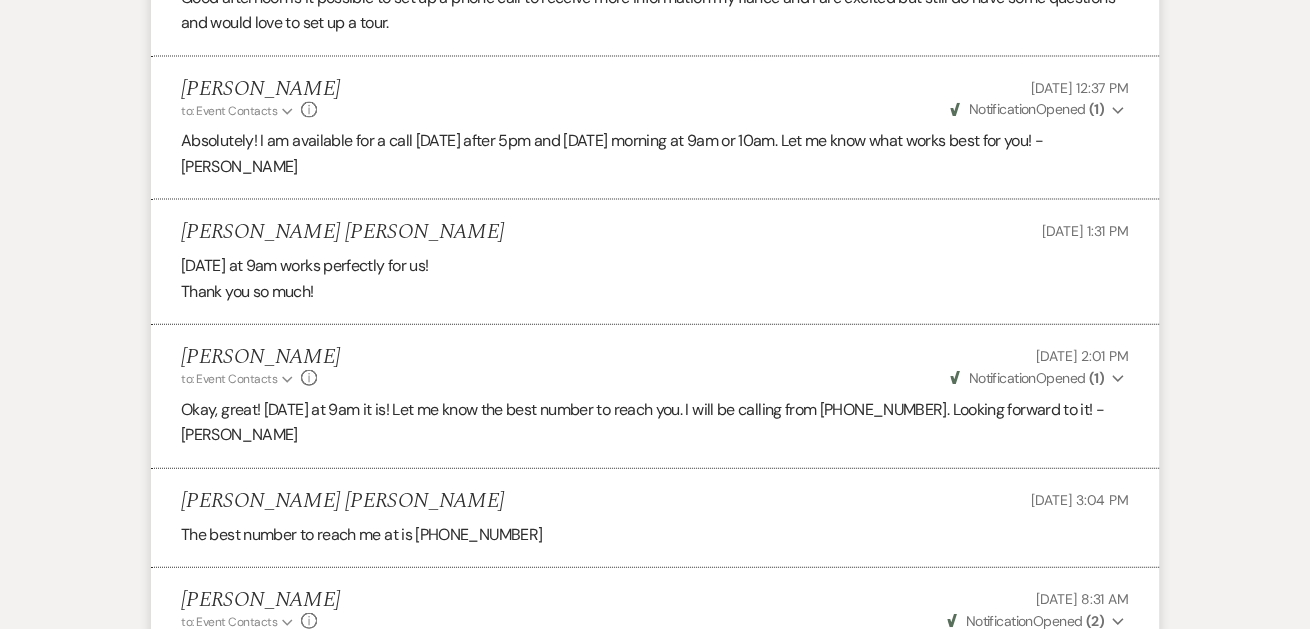 scroll, scrollTop: 3506, scrollLeft: 0, axis: vertical 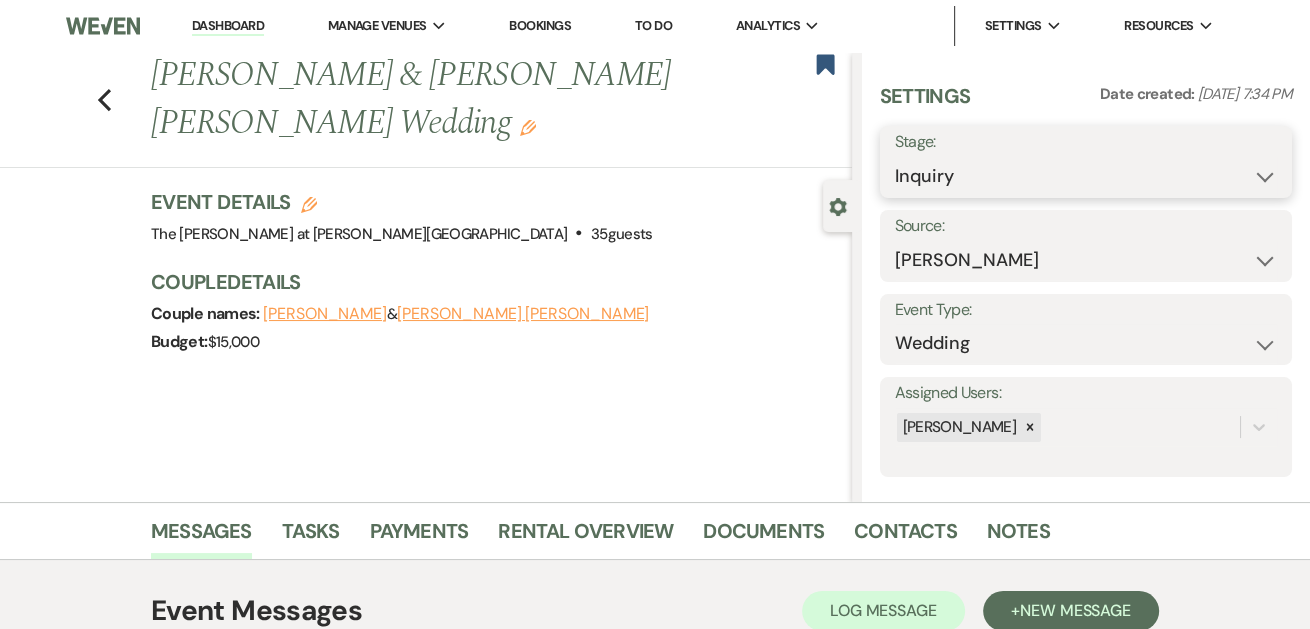 click on "Inquiry Follow Up Tour Requested Tour Confirmed Toured Proposal Sent Booked Lost" at bounding box center (1086, 176) 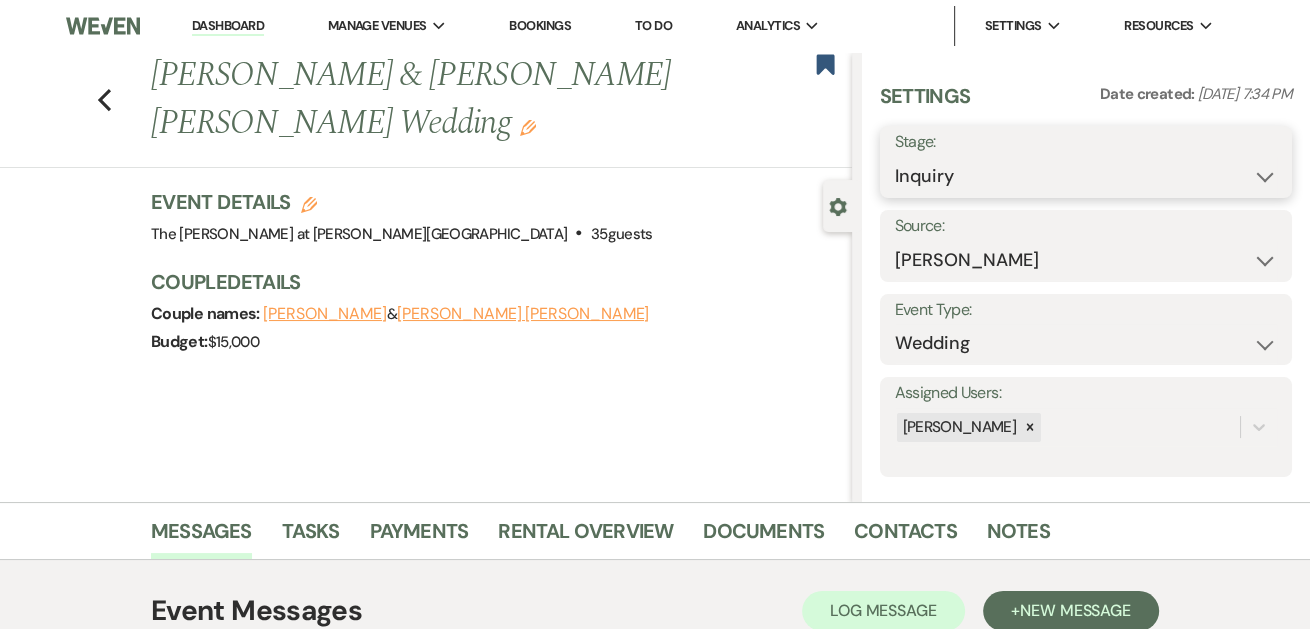 select on "4" 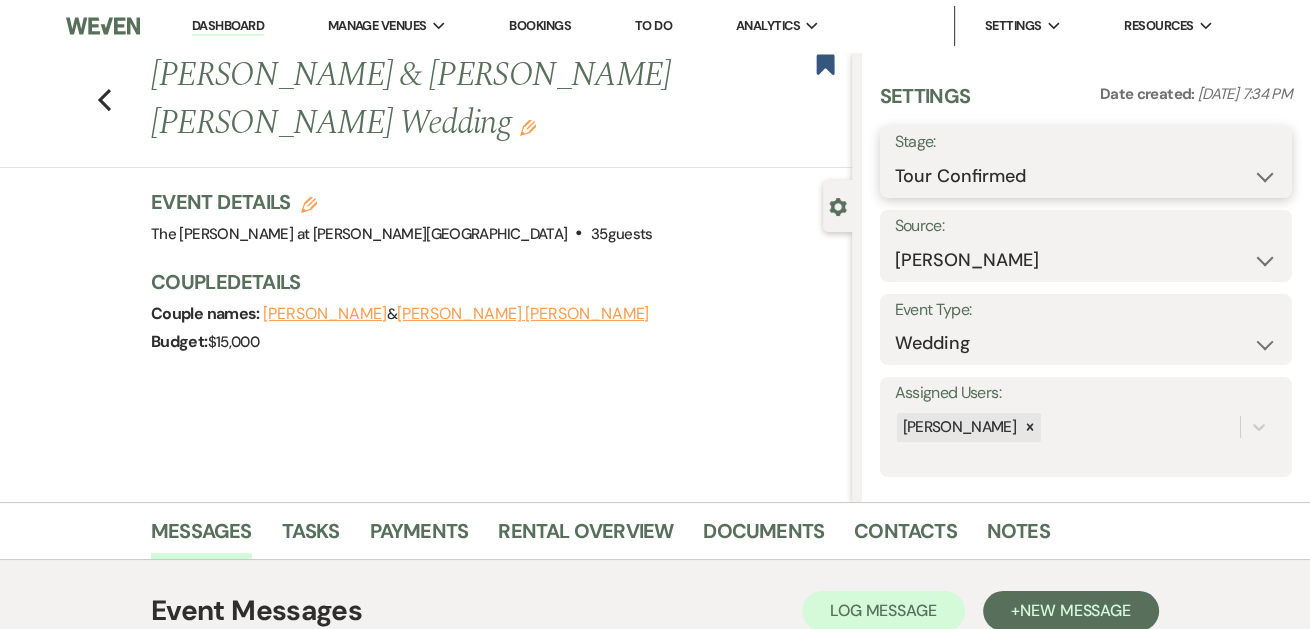 click on "Inquiry Follow Up Tour Requested Tour Confirmed Toured Proposal Sent Booked Lost" at bounding box center (1086, 176) 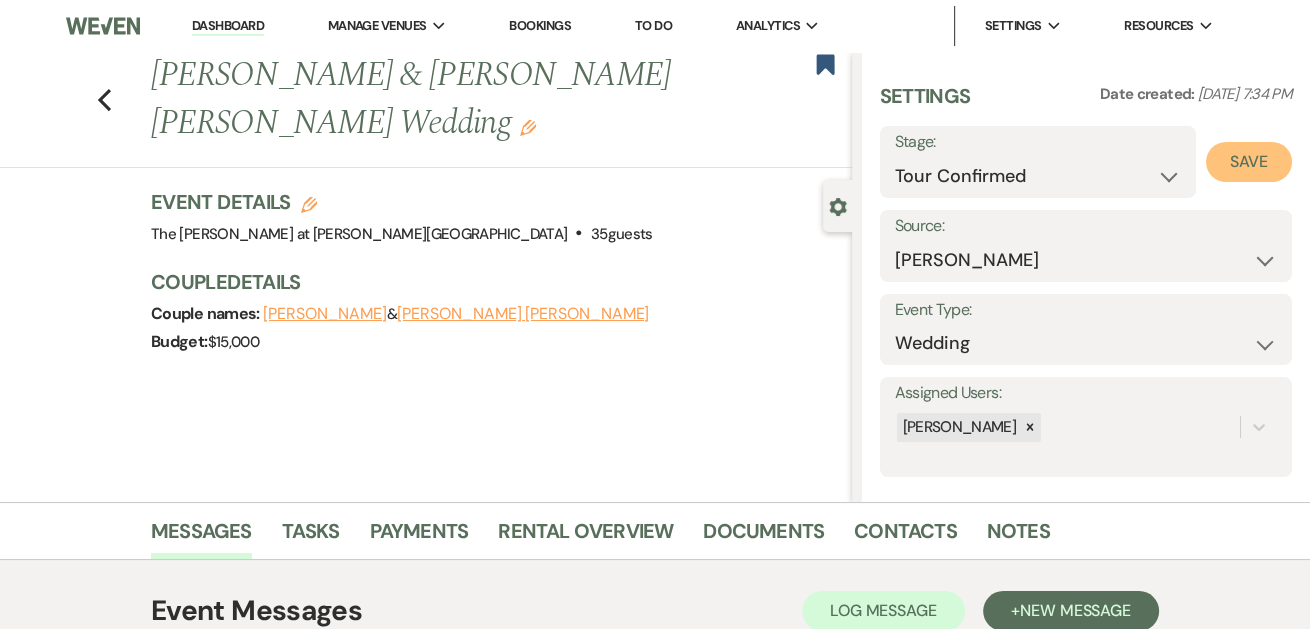 click on "Save" at bounding box center [1249, 162] 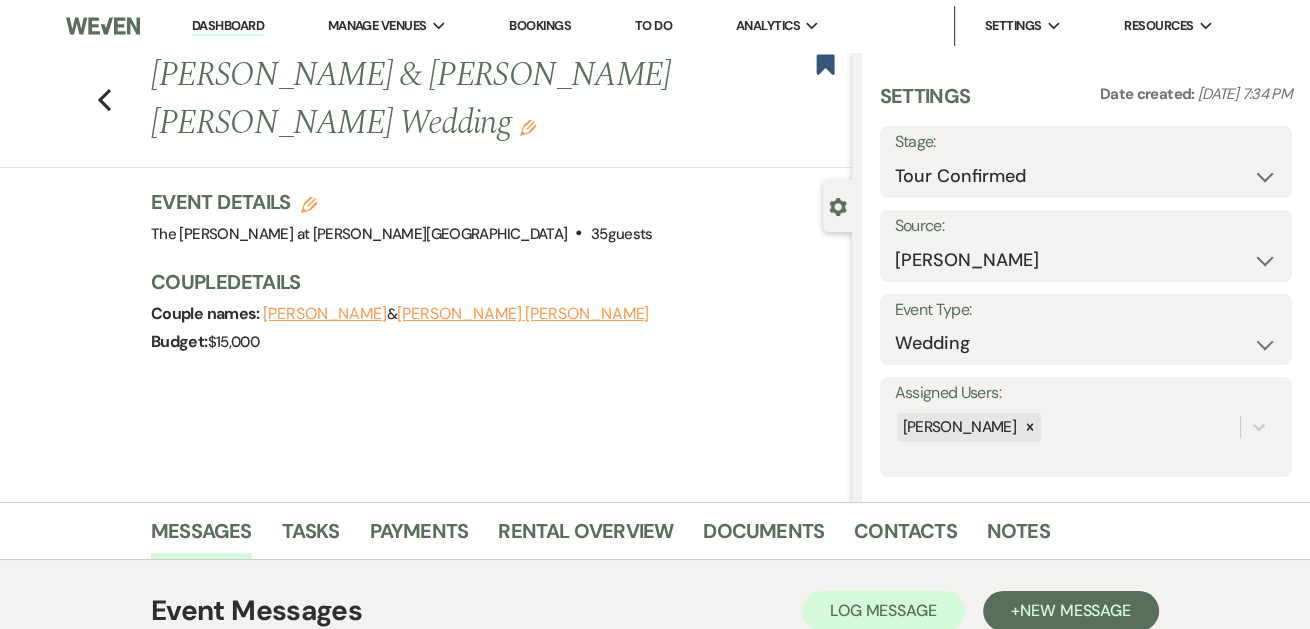 click on "Dashboard" at bounding box center (228, 26) 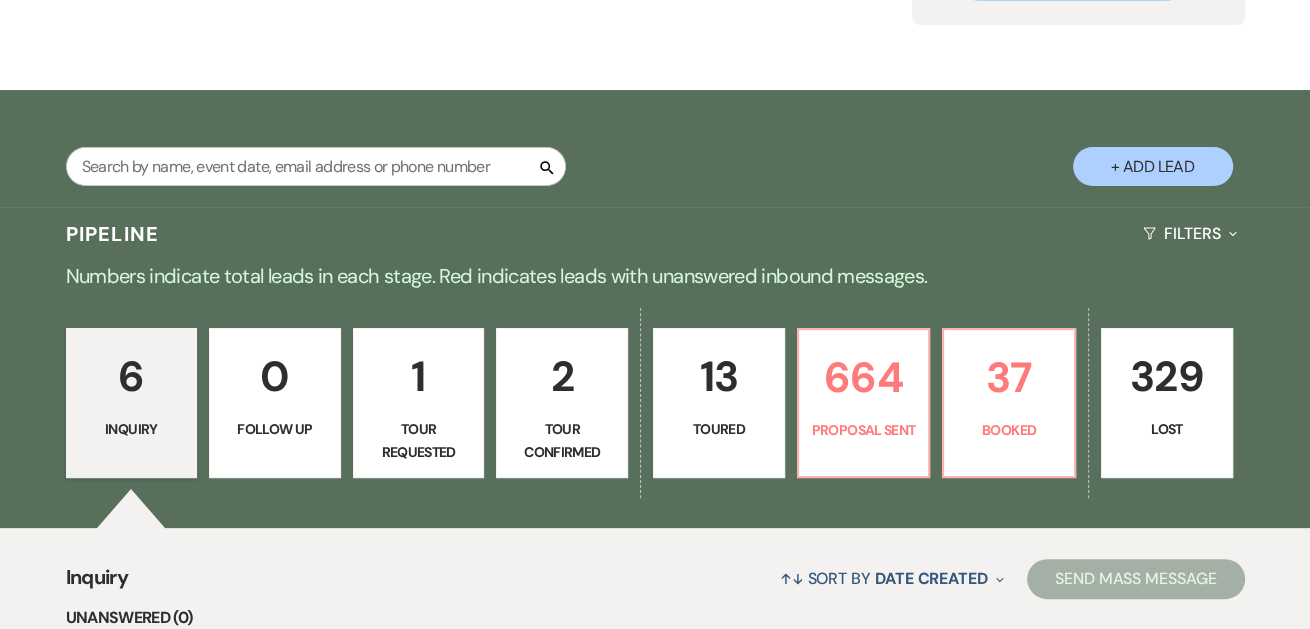 scroll, scrollTop: 242, scrollLeft: 0, axis: vertical 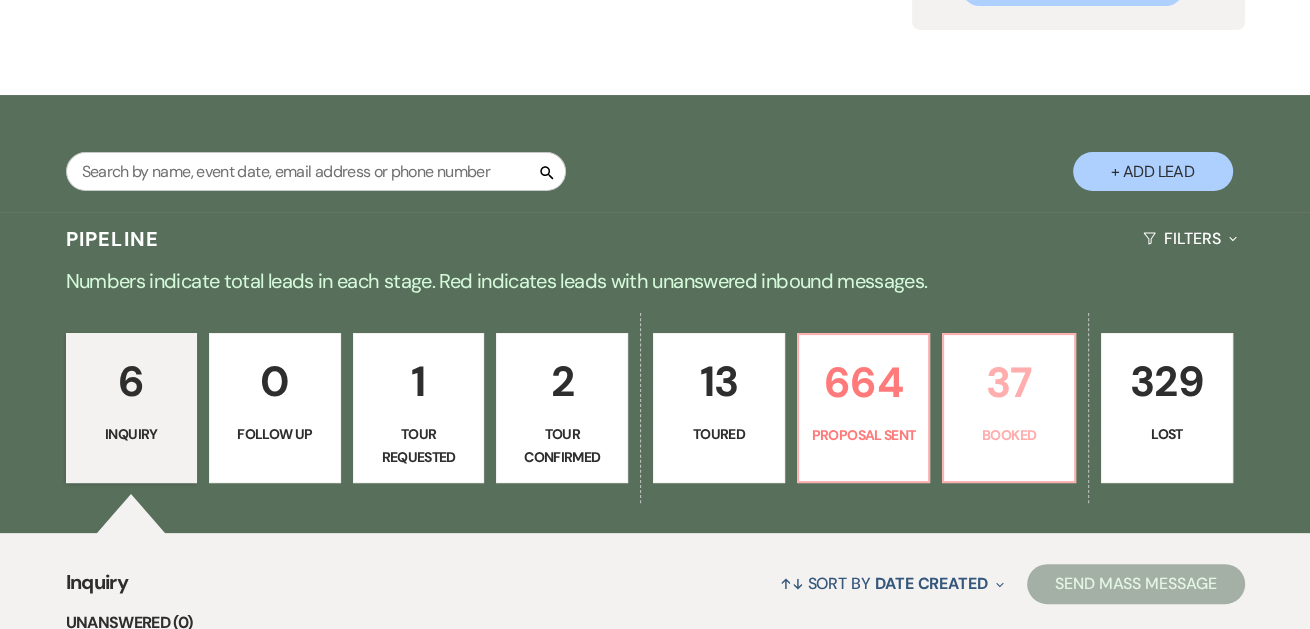 click on "Booked" at bounding box center [1009, 435] 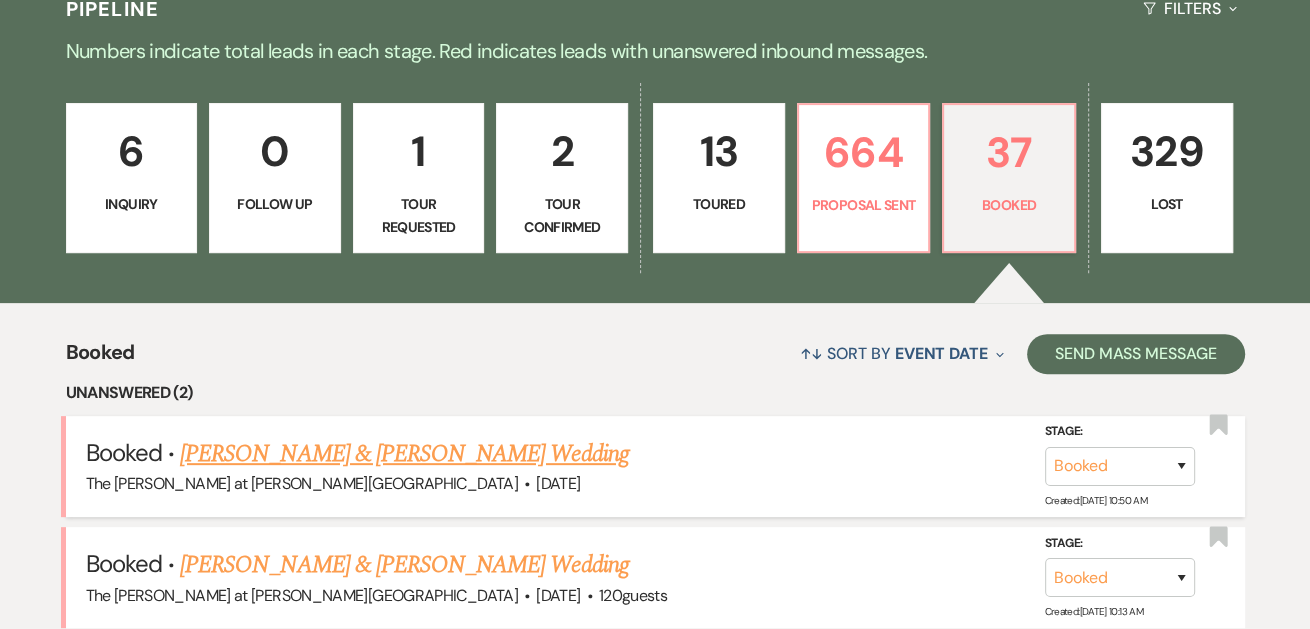 scroll, scrollTop: 606, scrollLeft: 0, axis: vertical 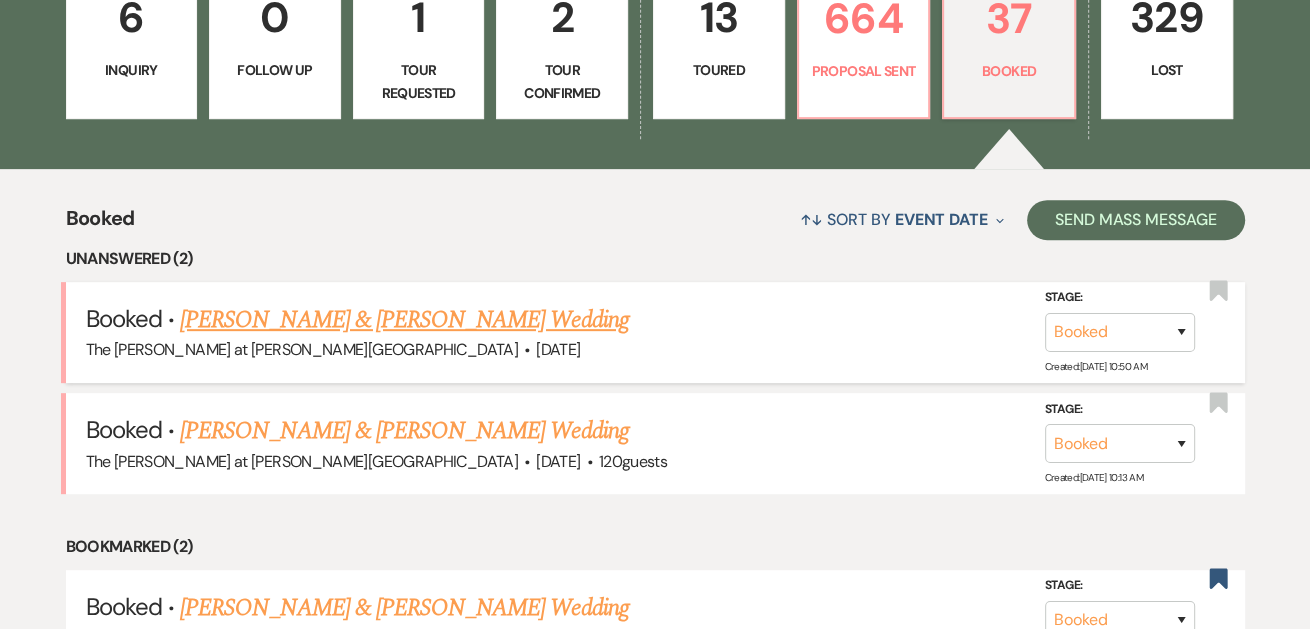 click on "[PERSON_NAME] & [PERSON_NAME] Wedding" at bounding box center (404, 320) 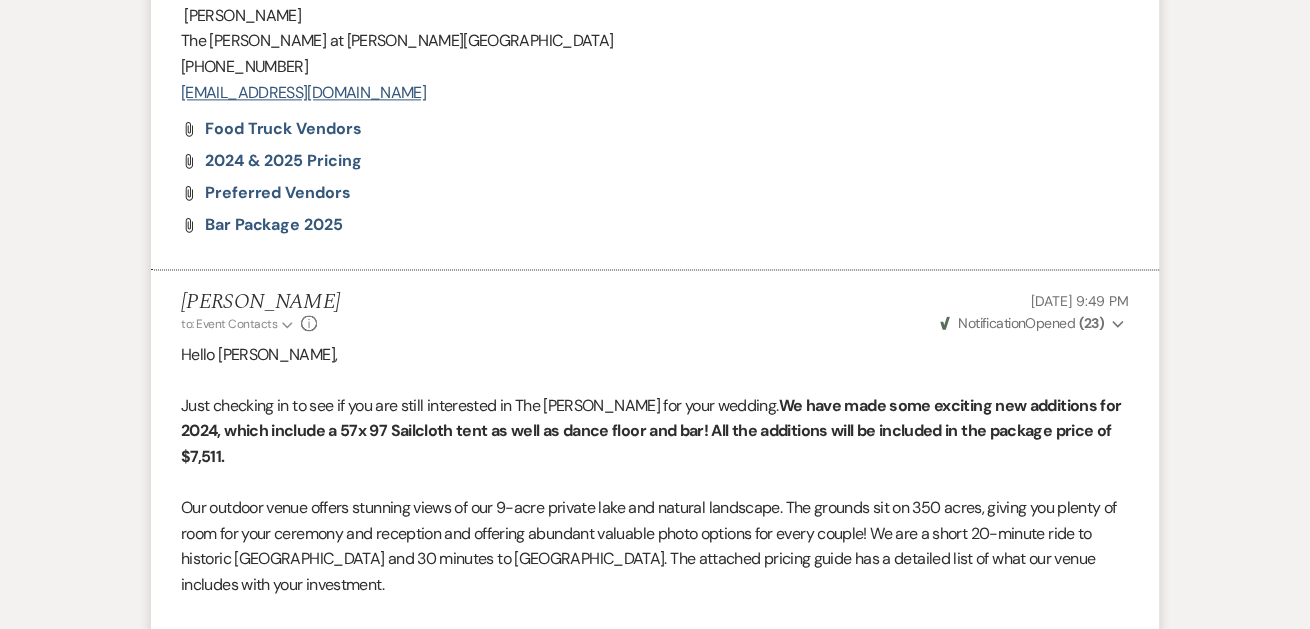 scroll, scrollTop: 2505, scrollLeft: 0, axis: vertical 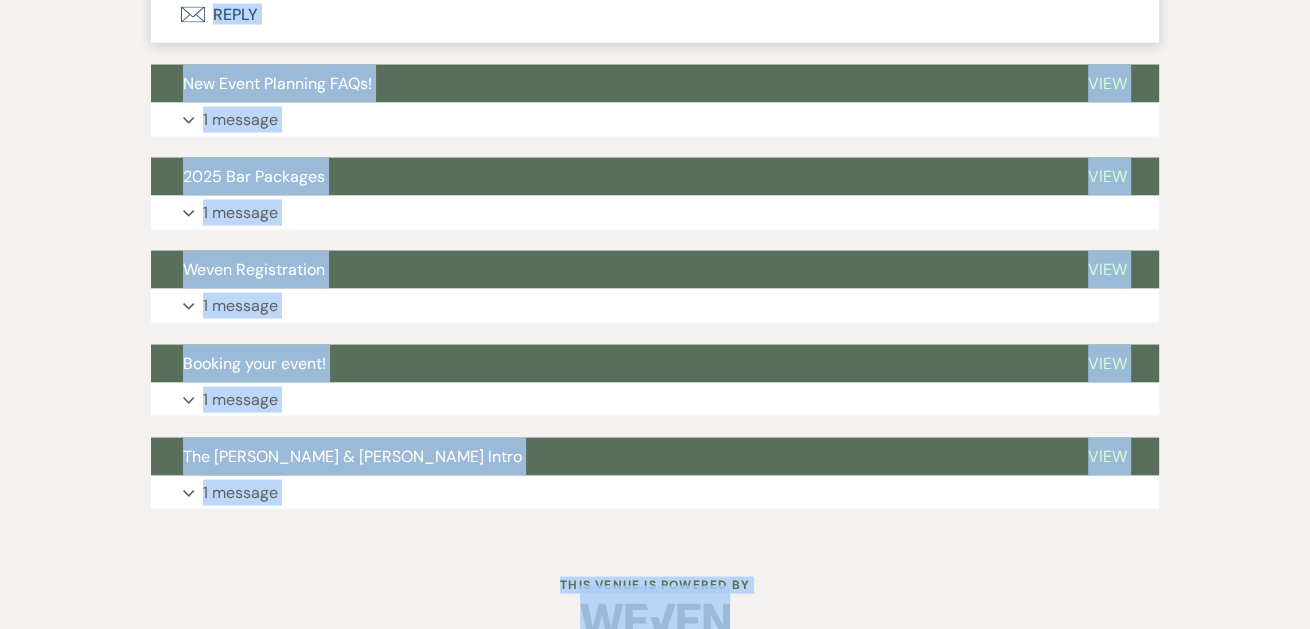 drag, startPoint x: 1321, startPoint y: 198, endPoint x: 1288, endPoint y: 647, distance: 450.21106 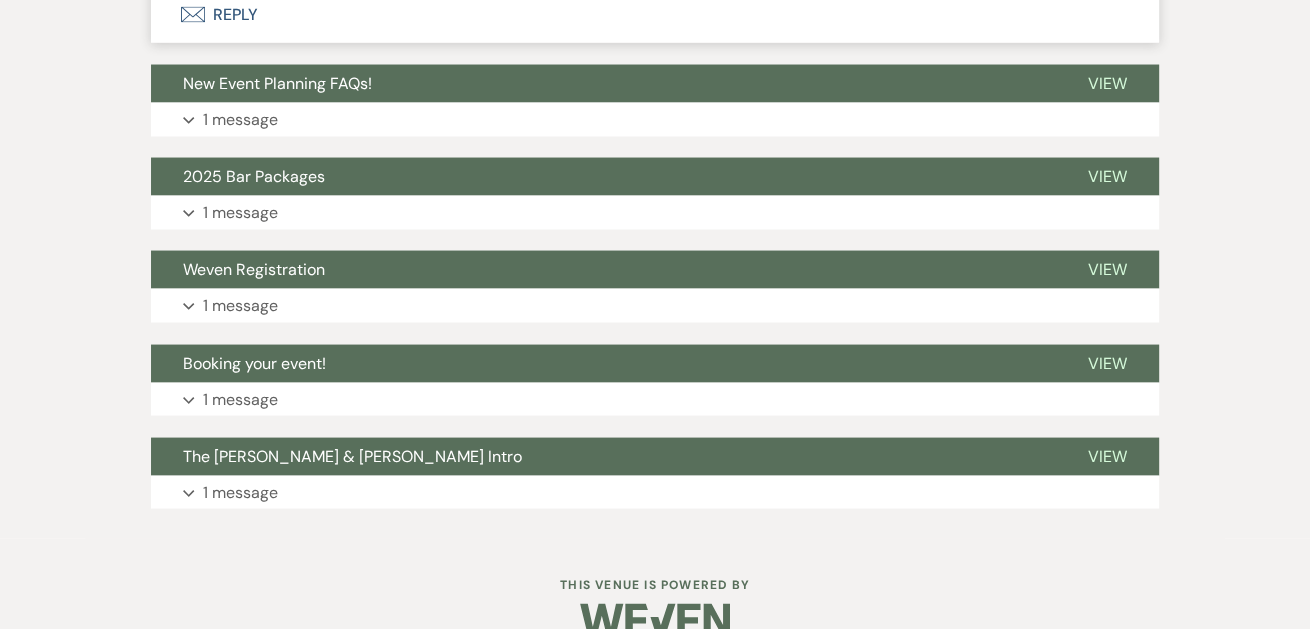 drag, startPoint x: 1288, startPoint y: 647, endPoint x: 1065, endPoint y: 576, distance: 234.0299 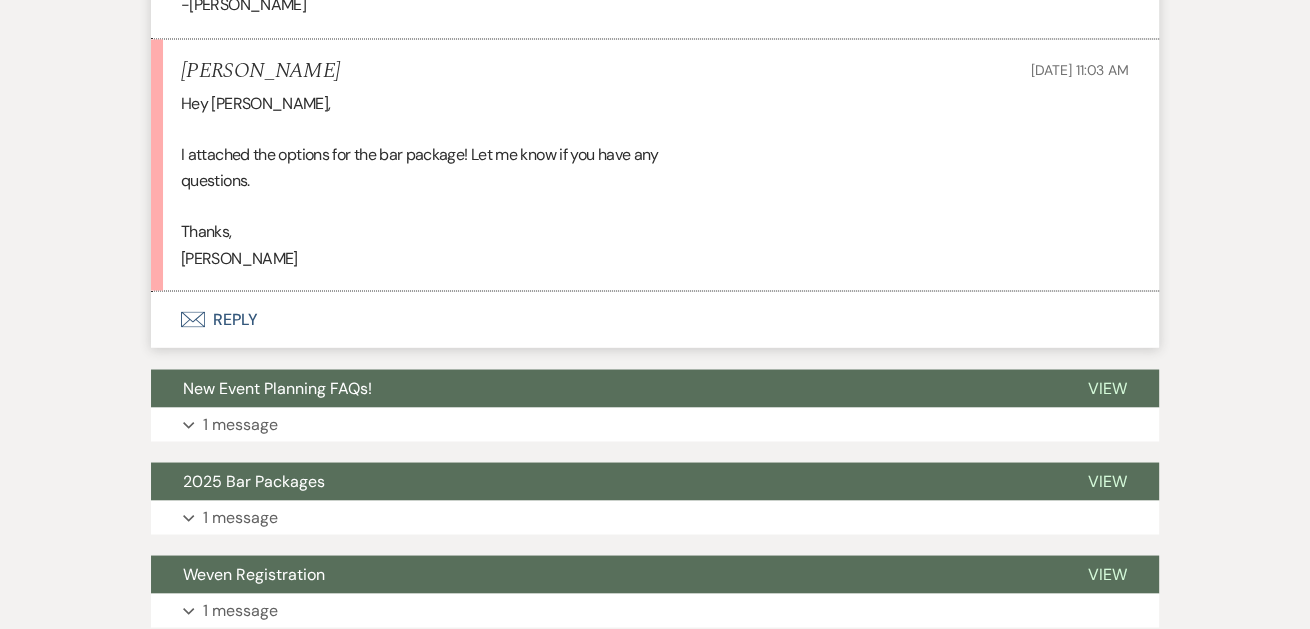 scroll, scrollTop: 8531, scrollLeft: 0, axis: vertical 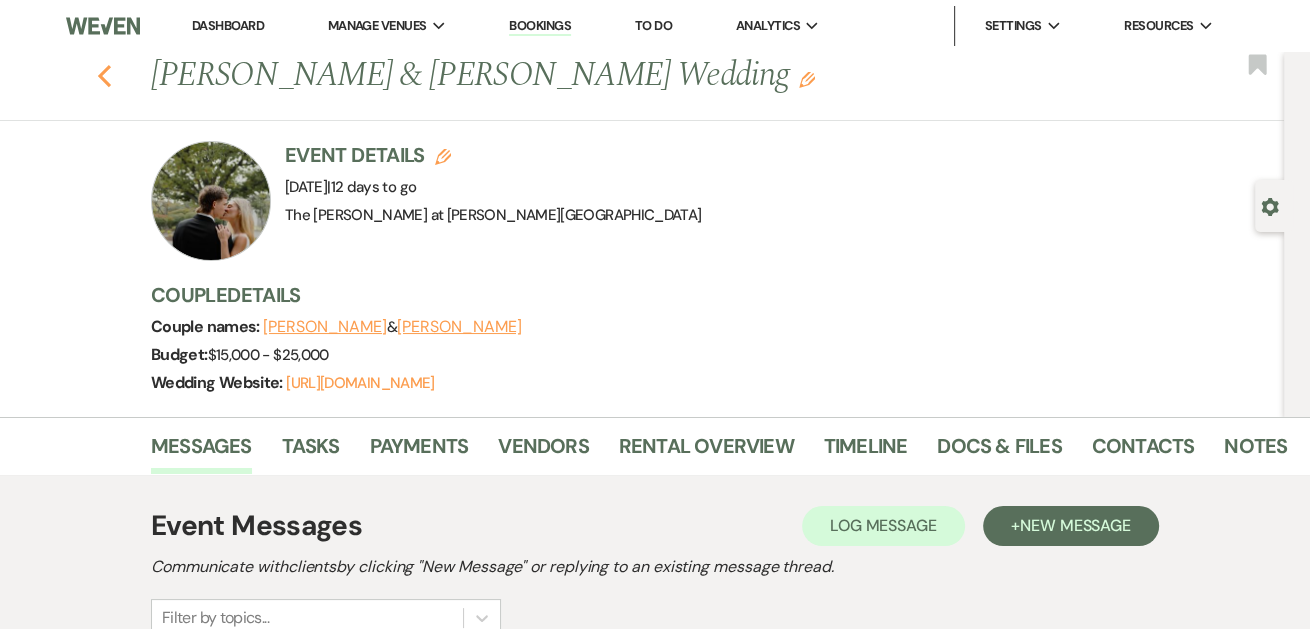 click 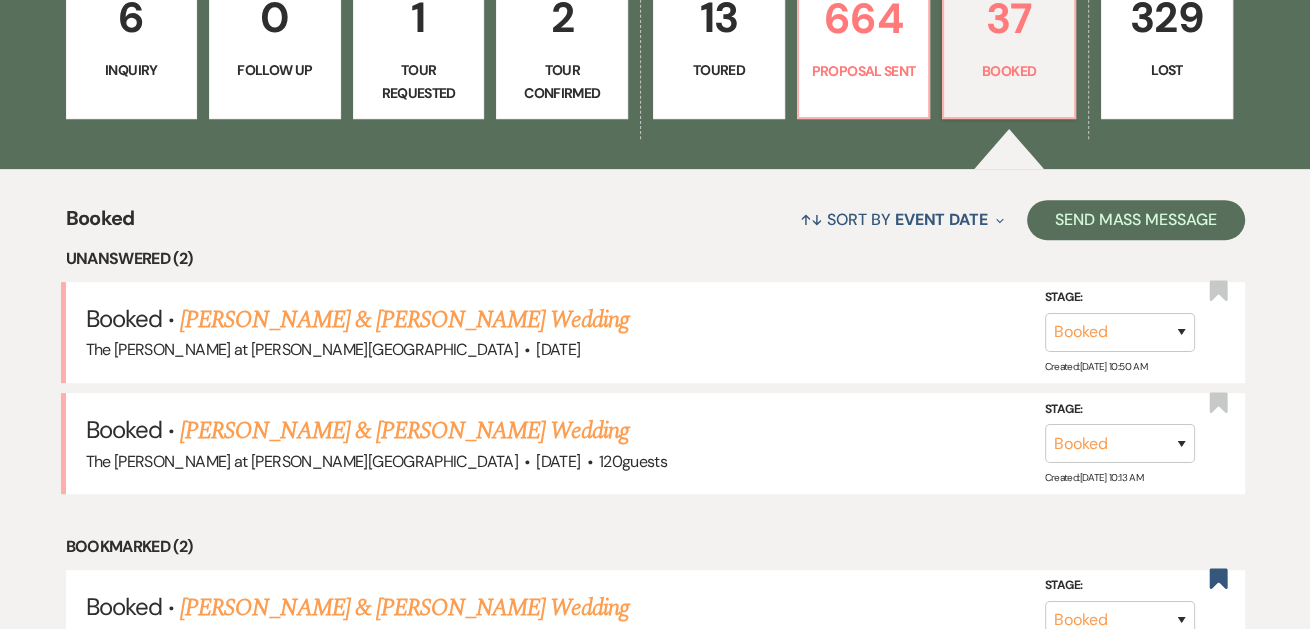 scroll, scrollTop: 363, scrollLeft: 0, axis: vertical 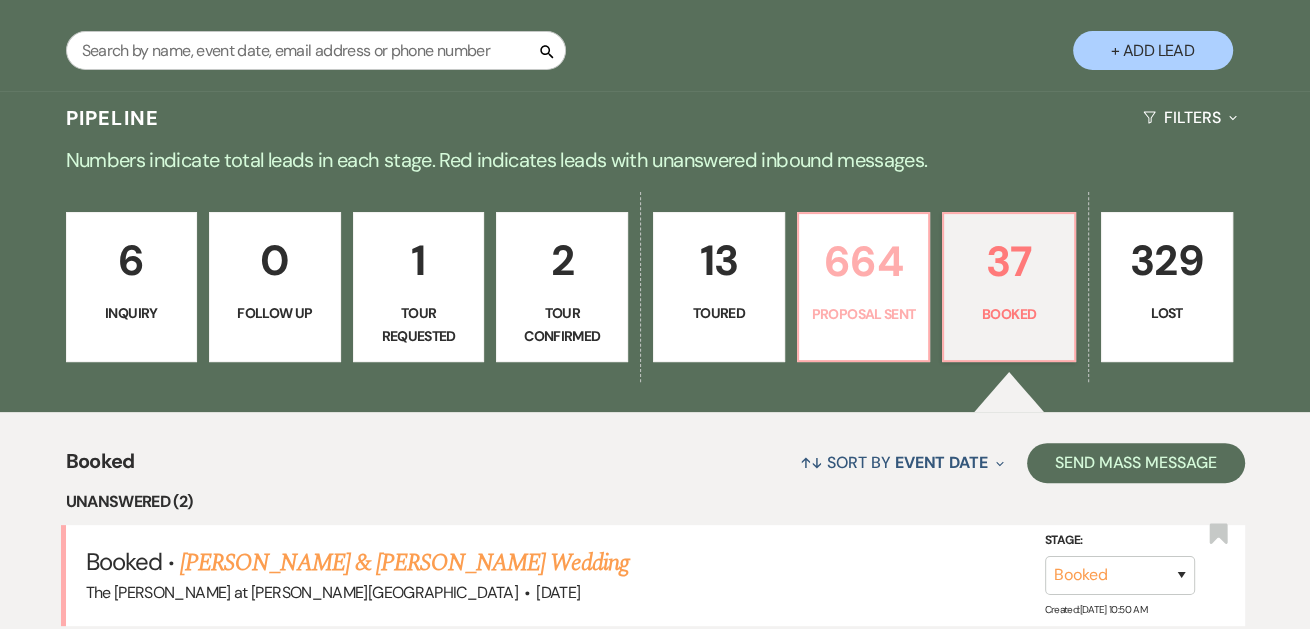 click on "664 Proposal Sent" at bounding box center [864, 287] 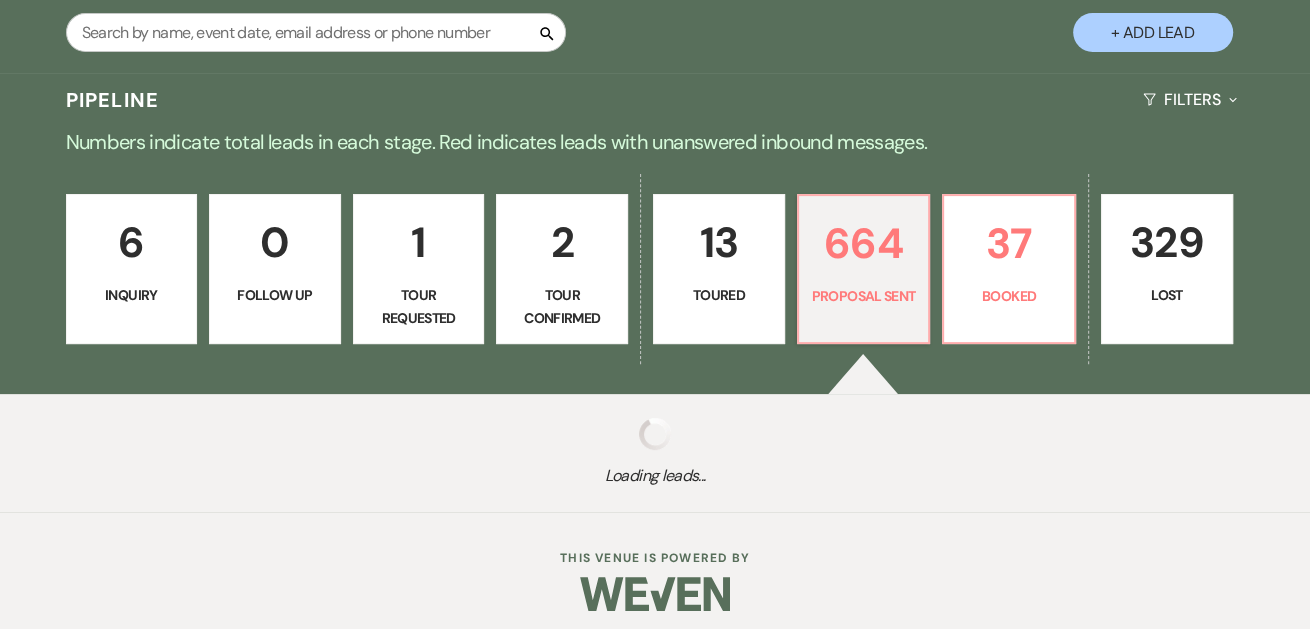 scroll, scrollTop: 391, scrollLeft: 0, axis: vertical 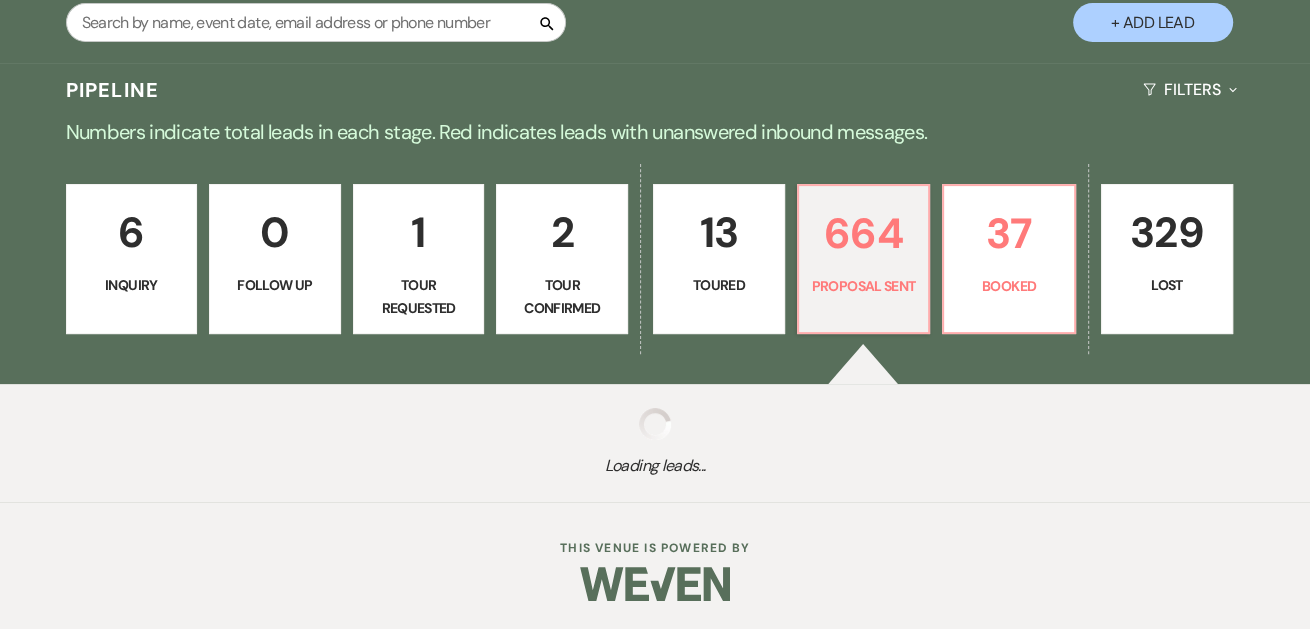 select on "6" 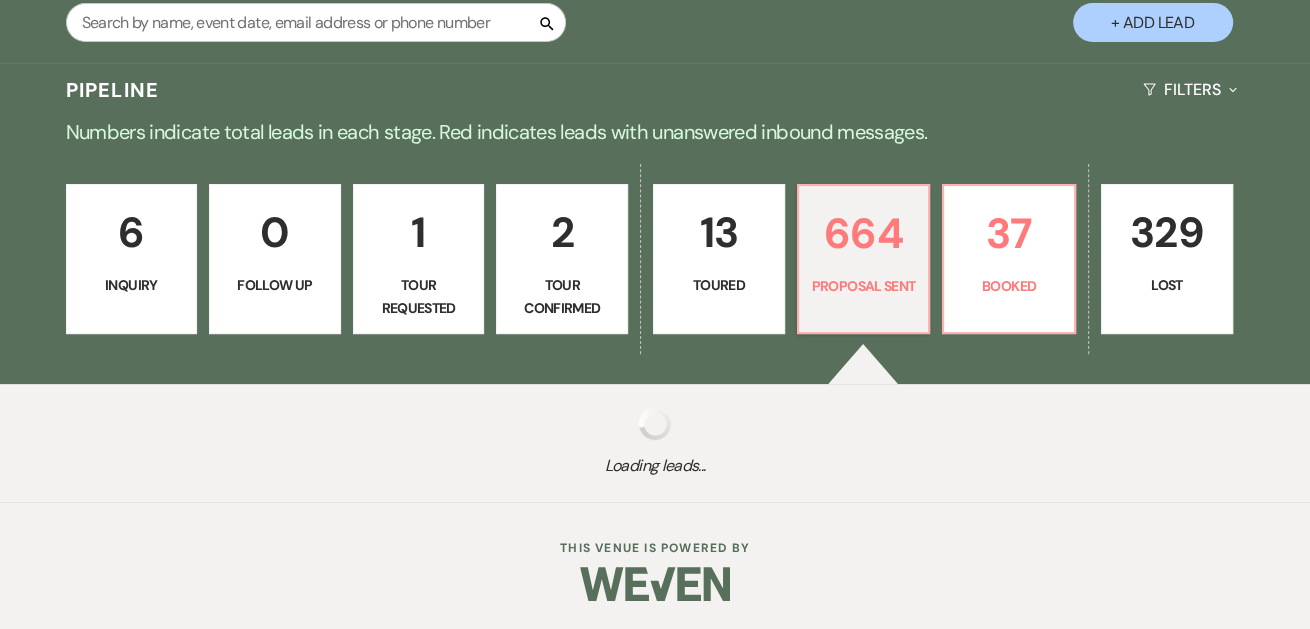 select on "6" 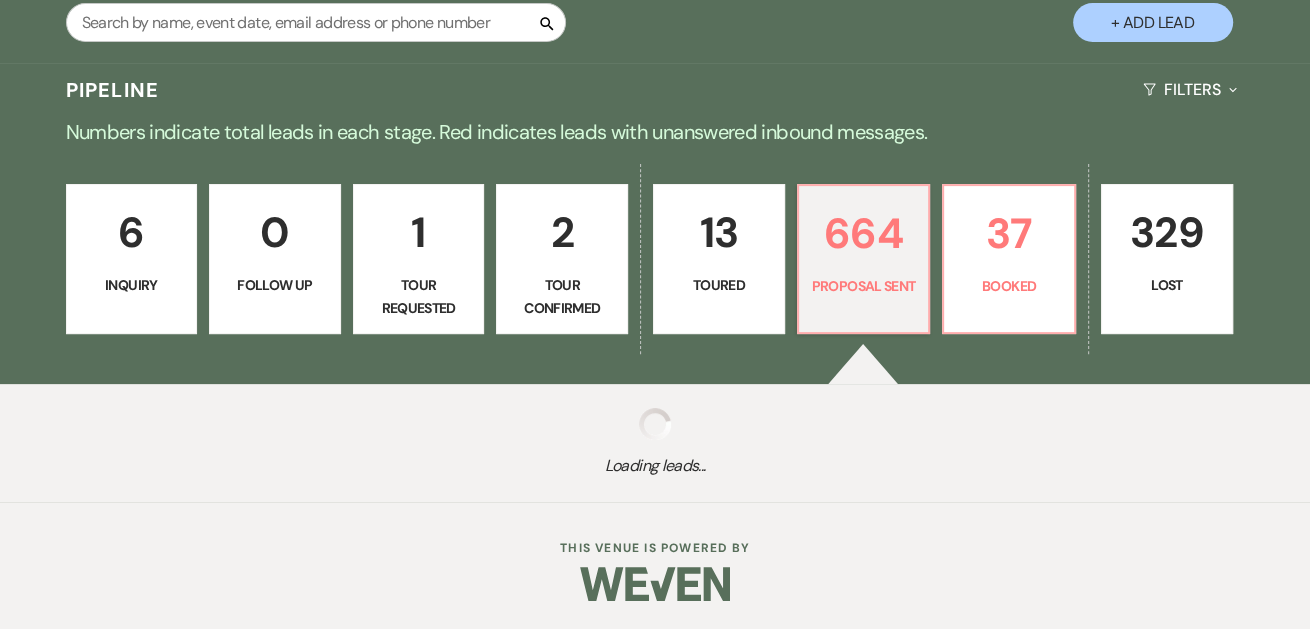 select on "6" 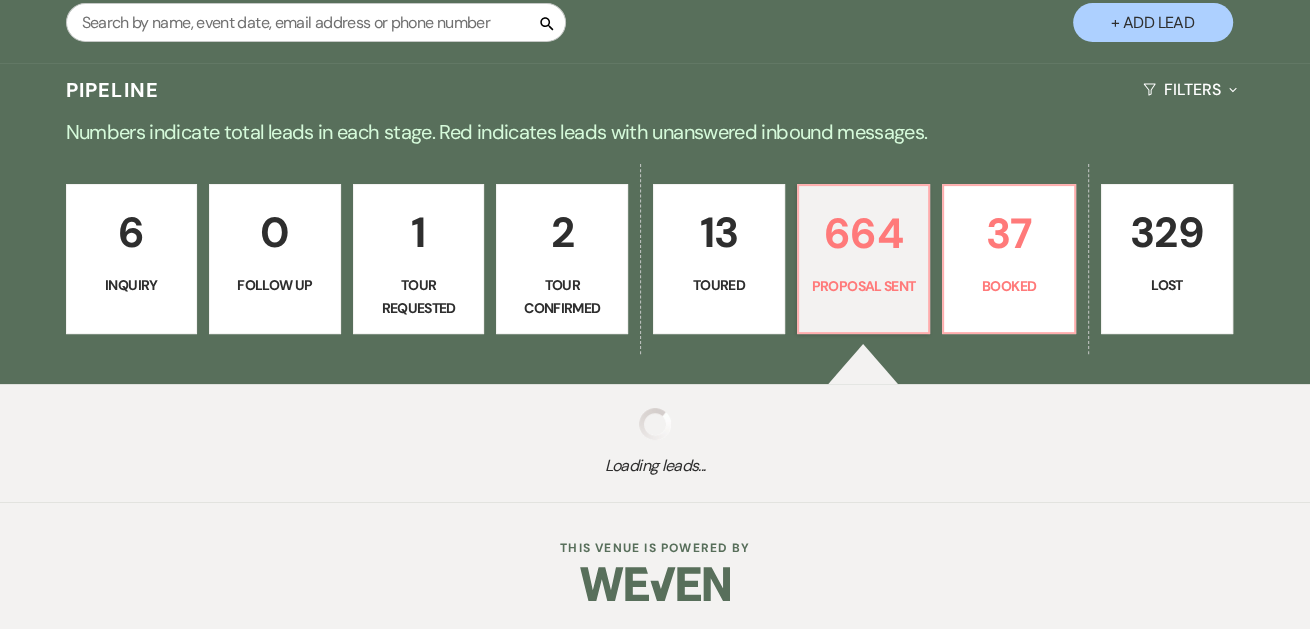 select on "6" 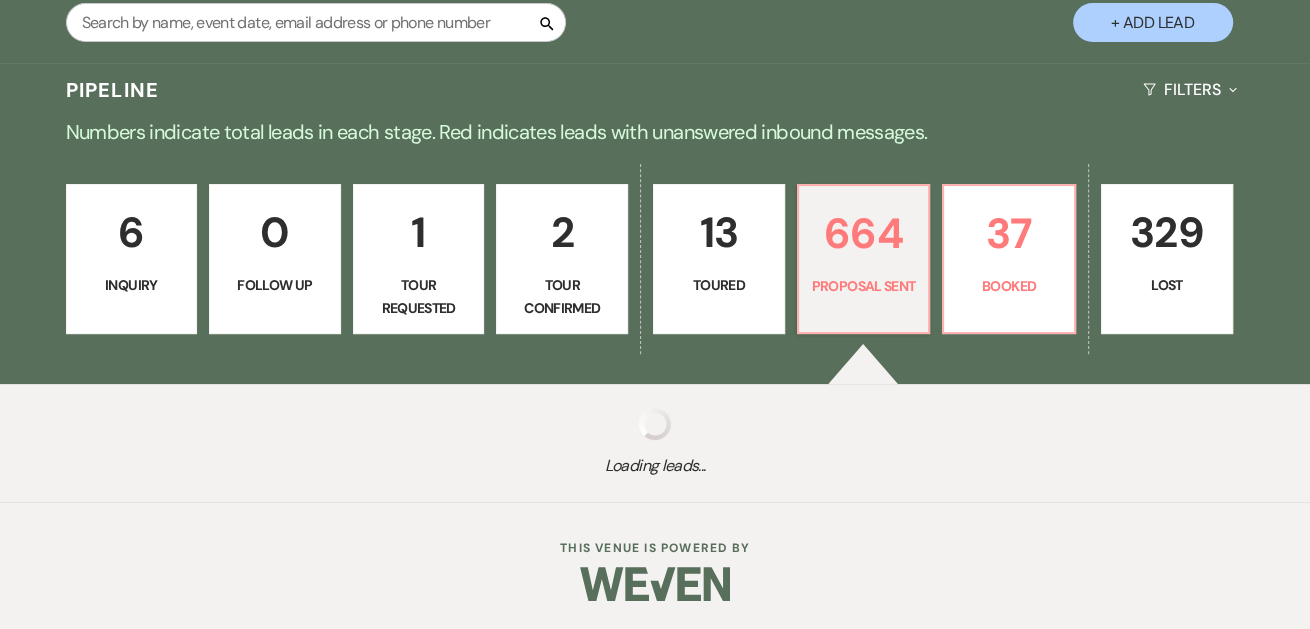 select on "6" 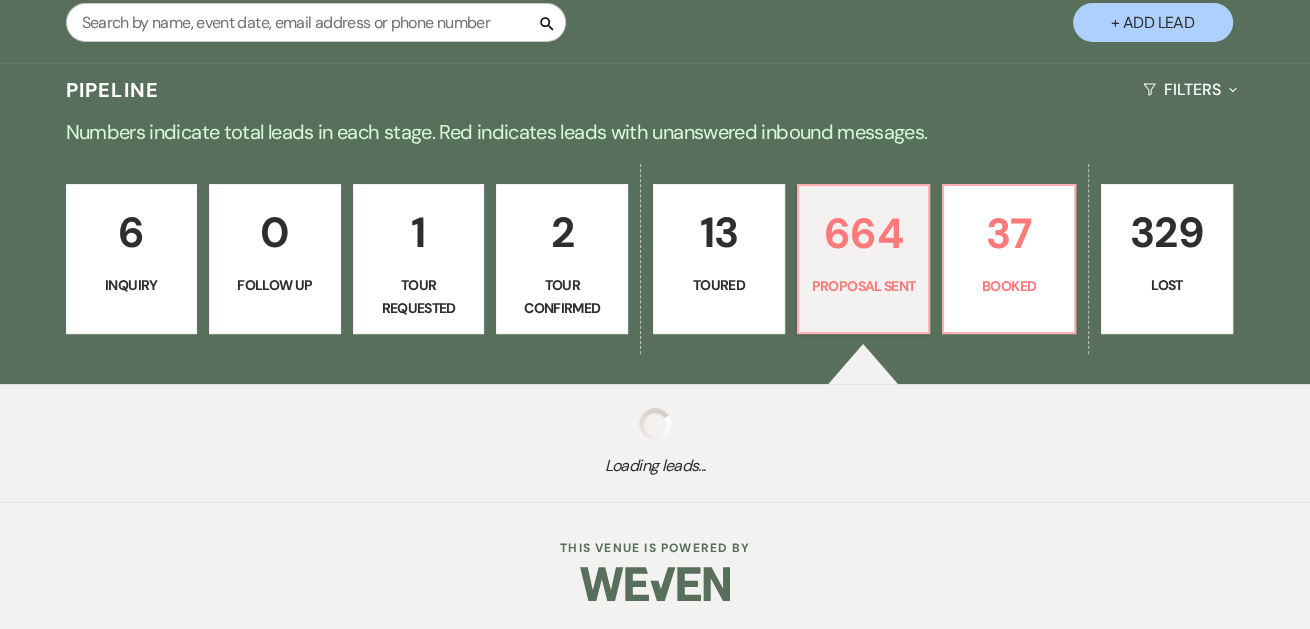 select on "6" 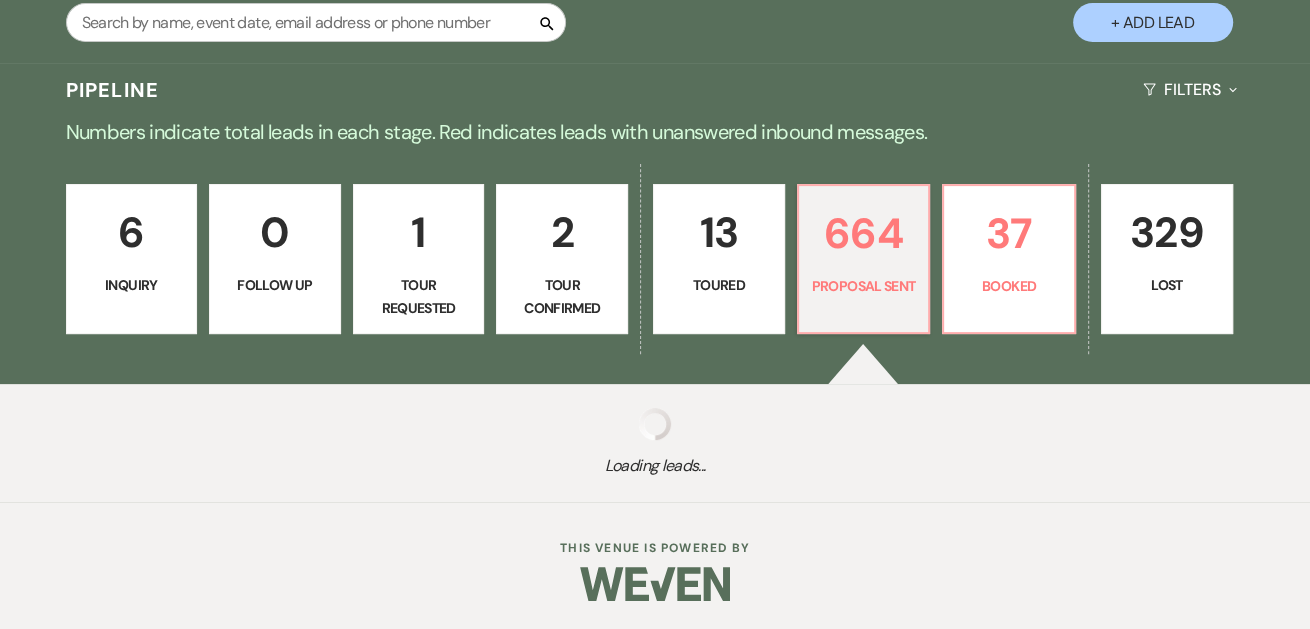 select on "6" 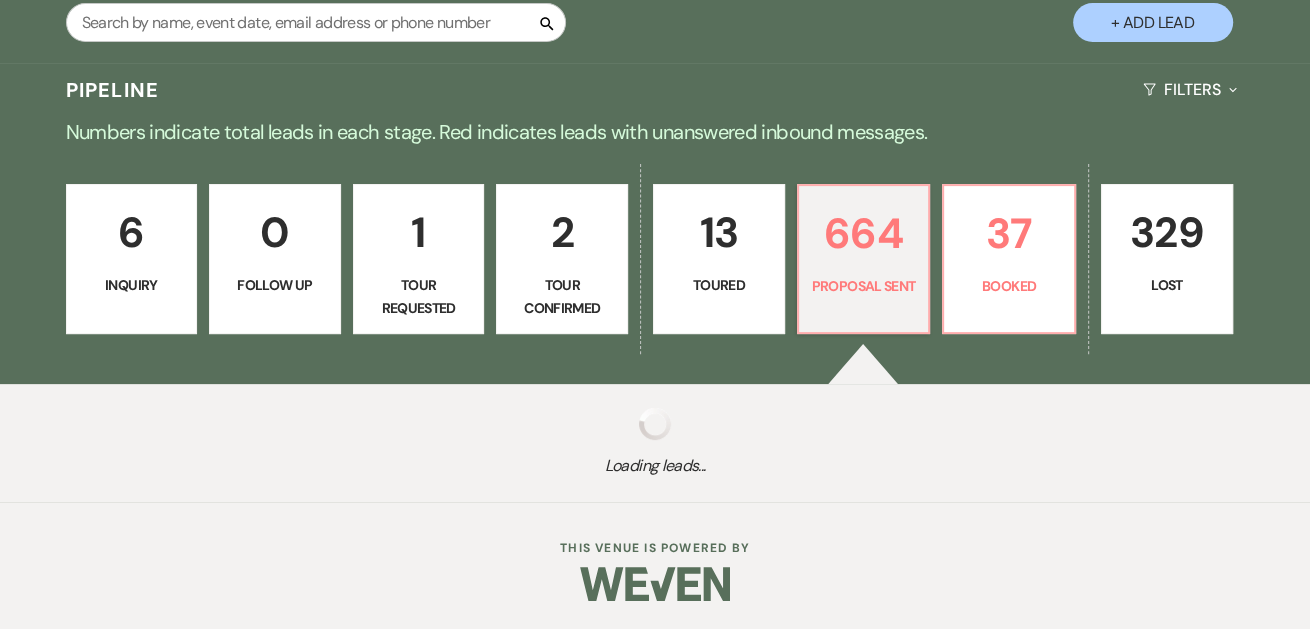 select on "6" 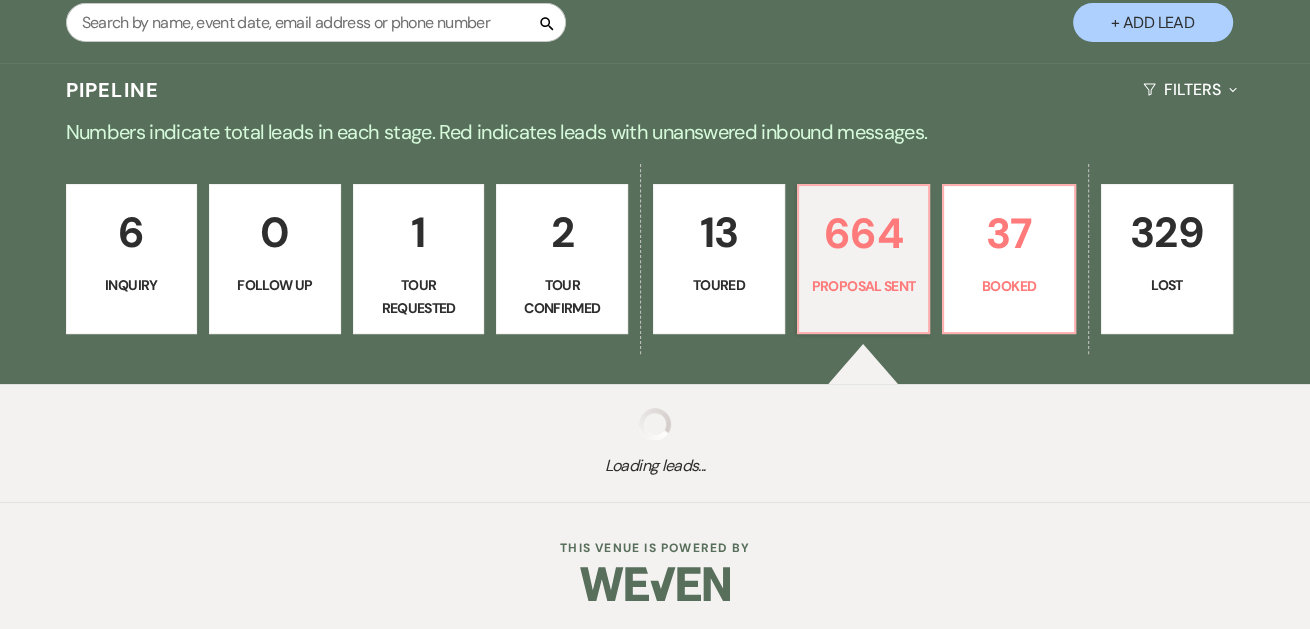 select on "6" 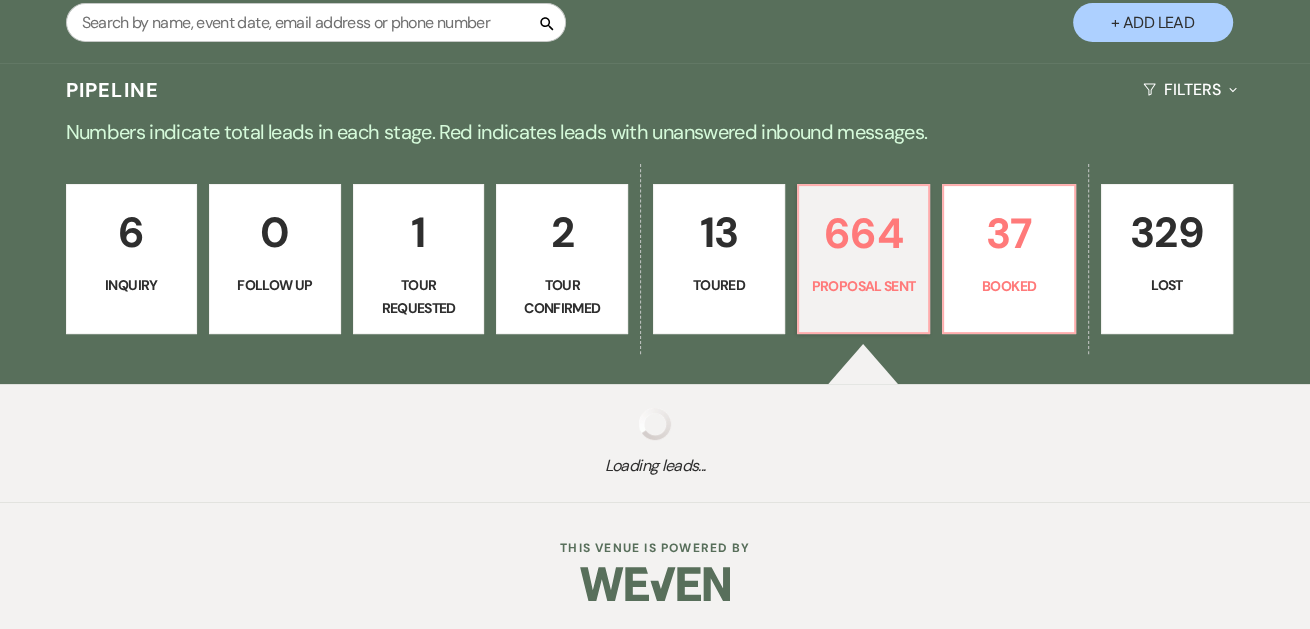 select on "6" 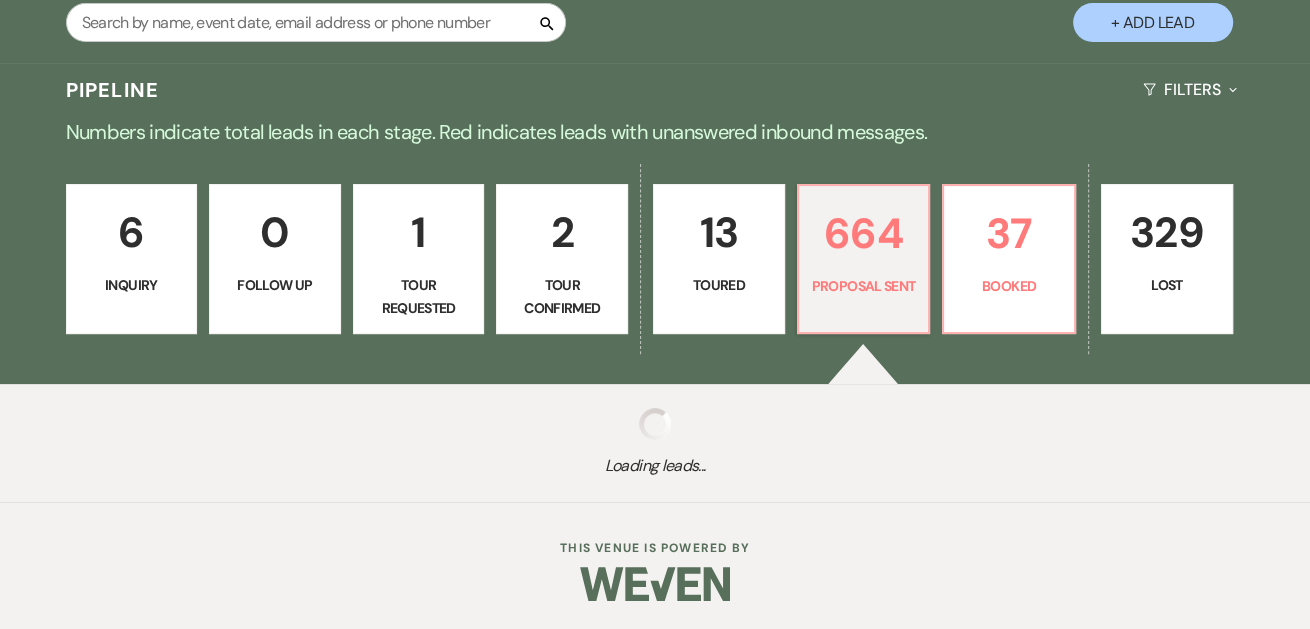 select on "6" 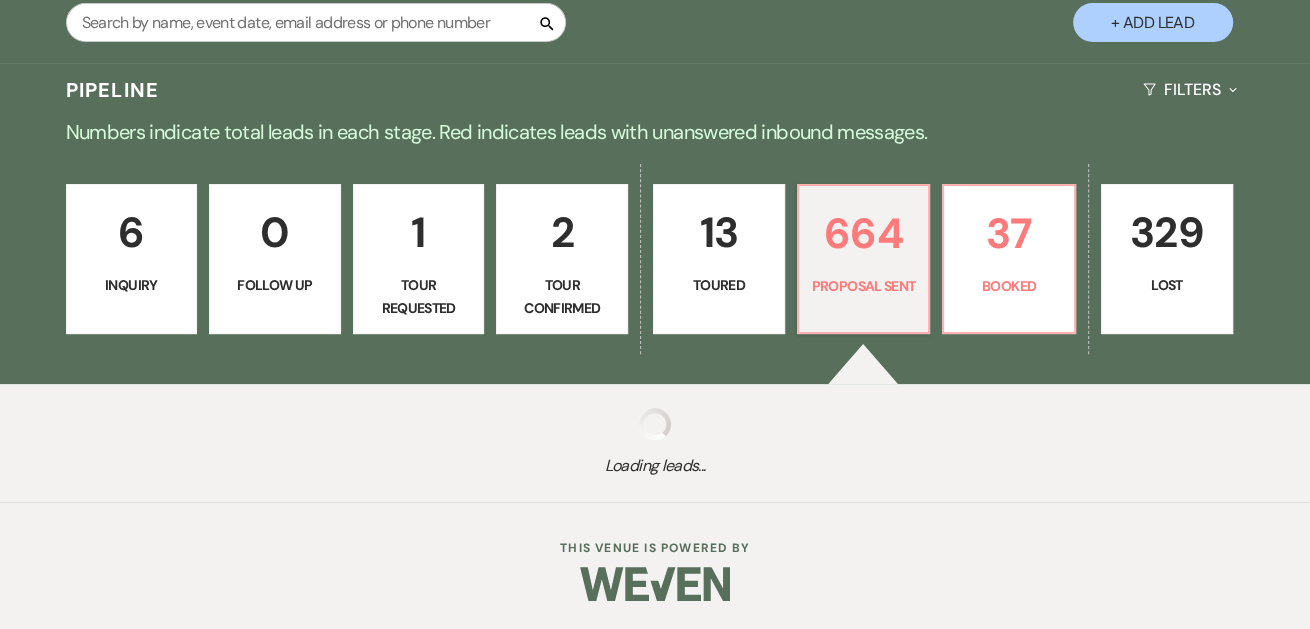 select on "6" 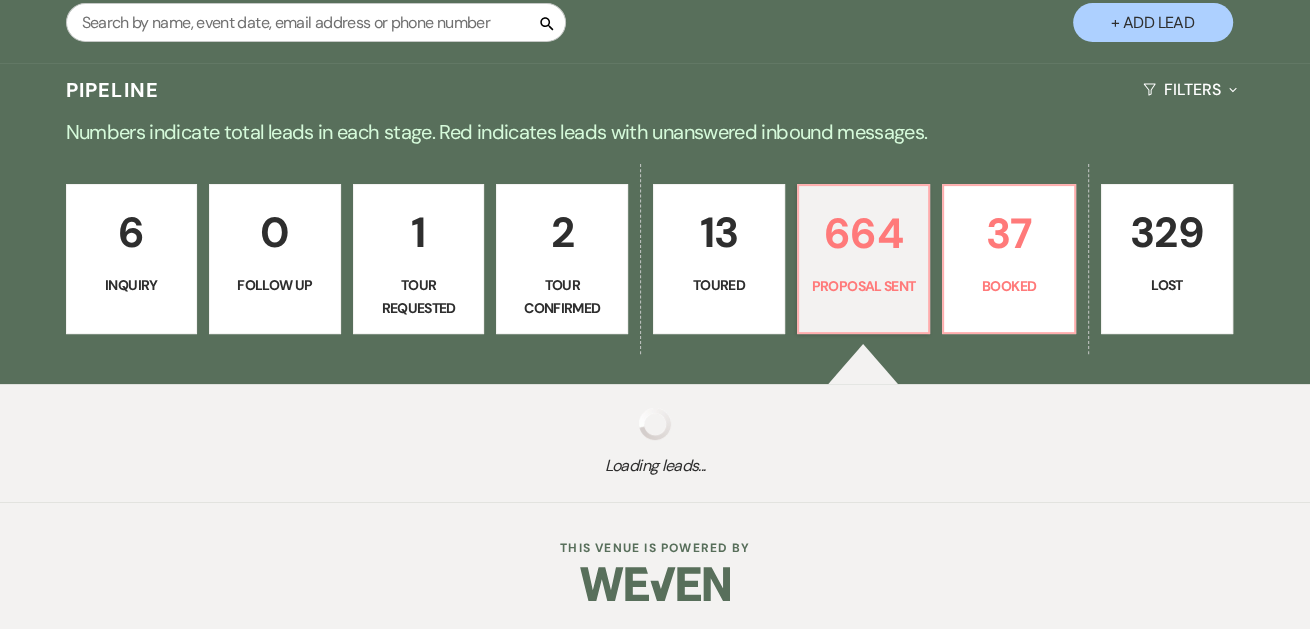 select on "6" 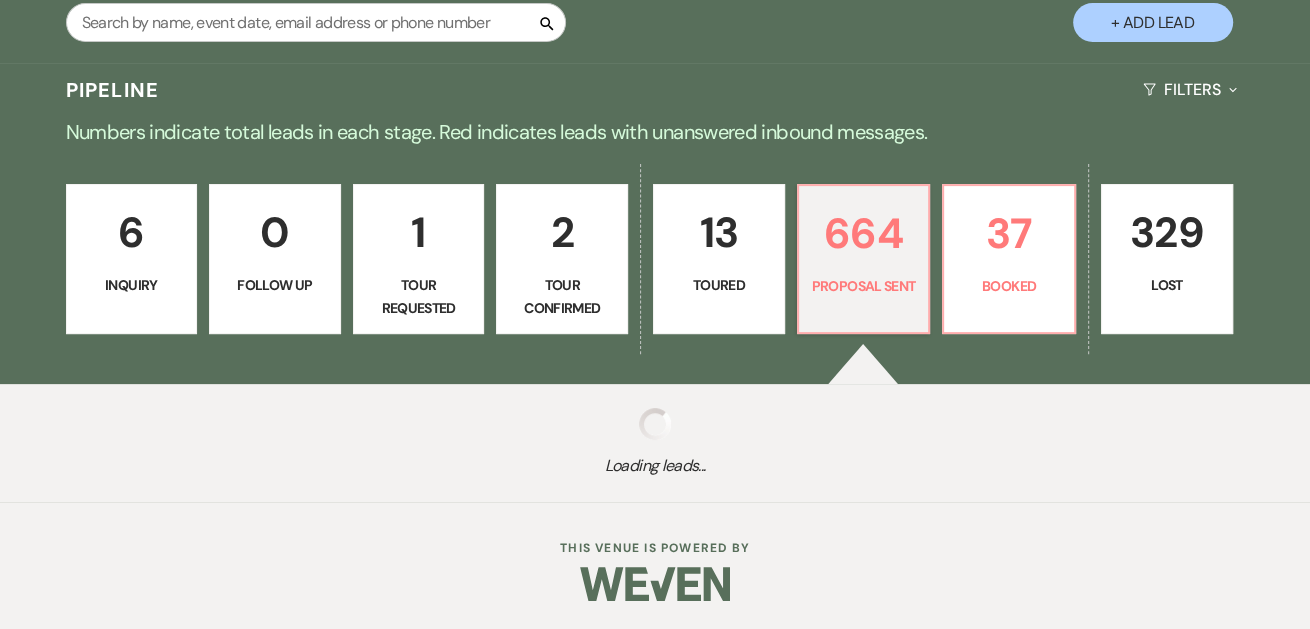 select on "6" 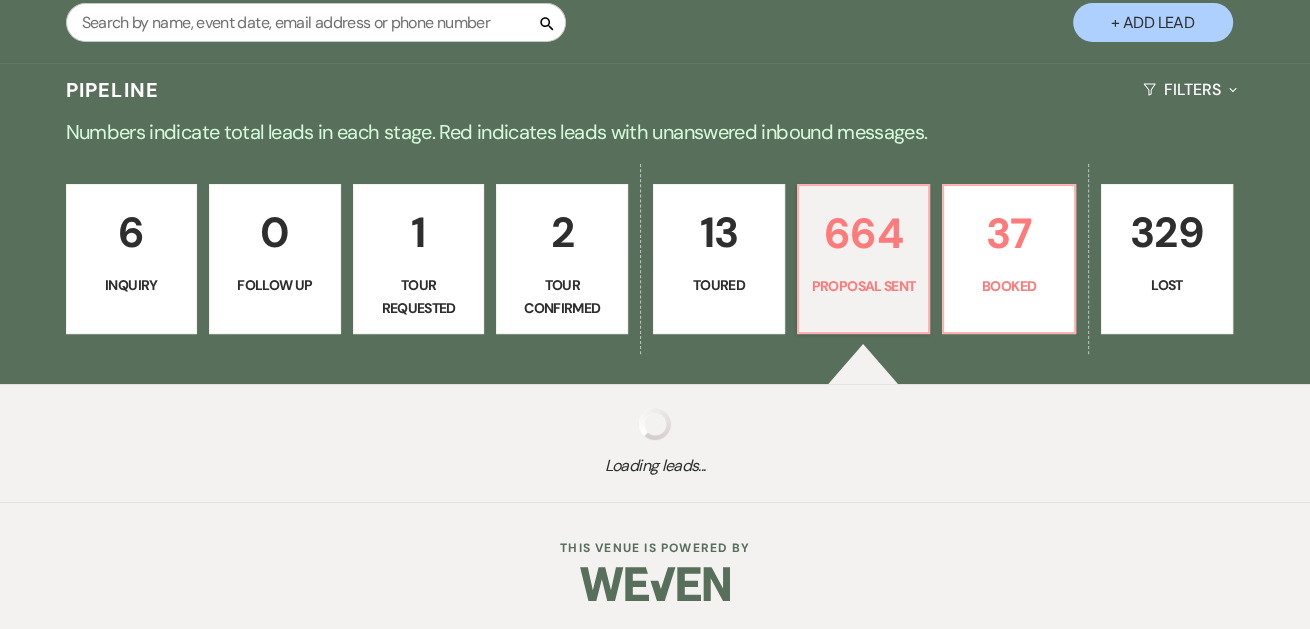 select on "6" 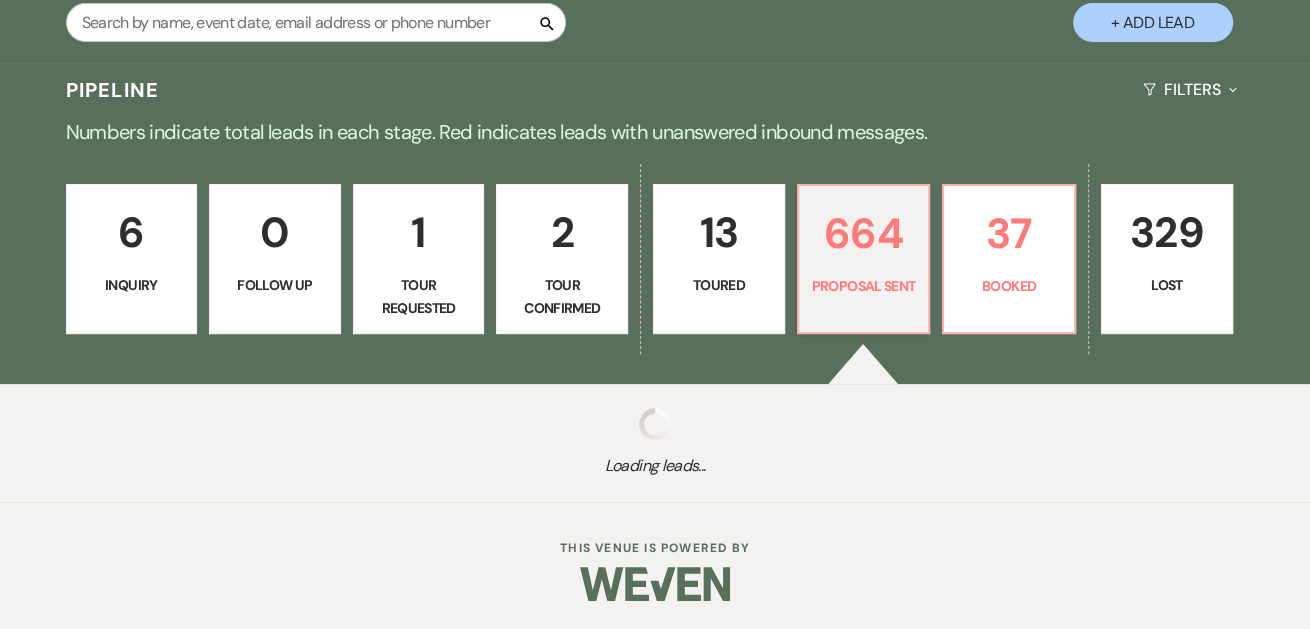 select on "6" 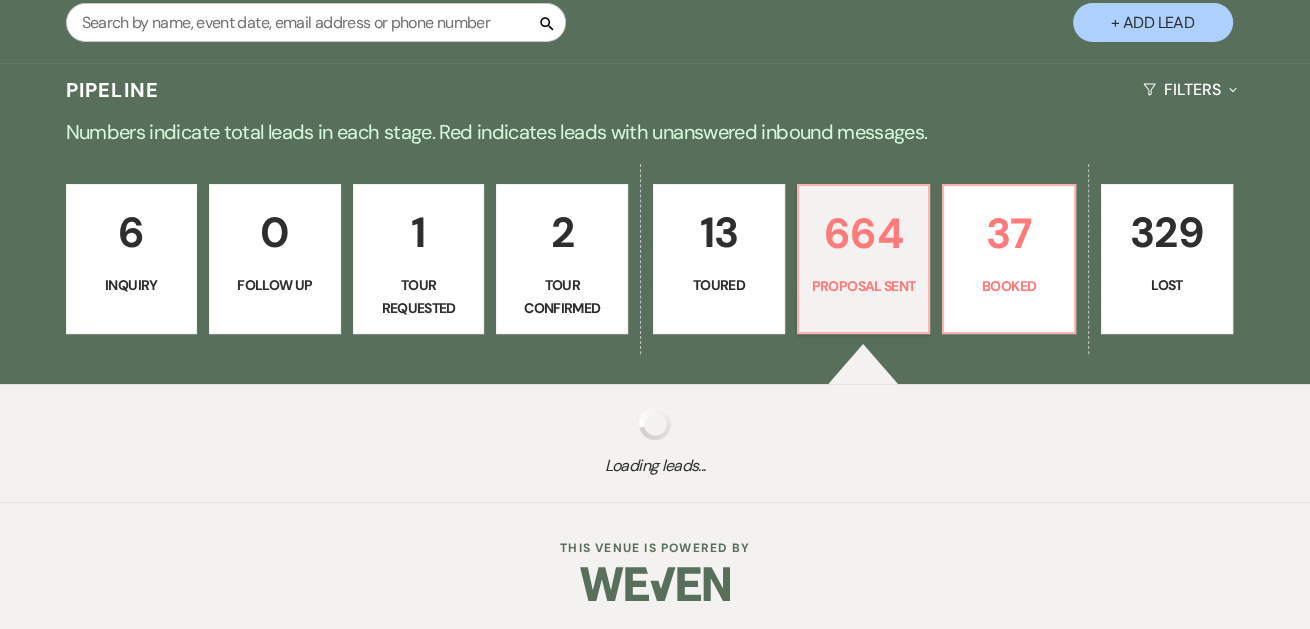 select on "6" 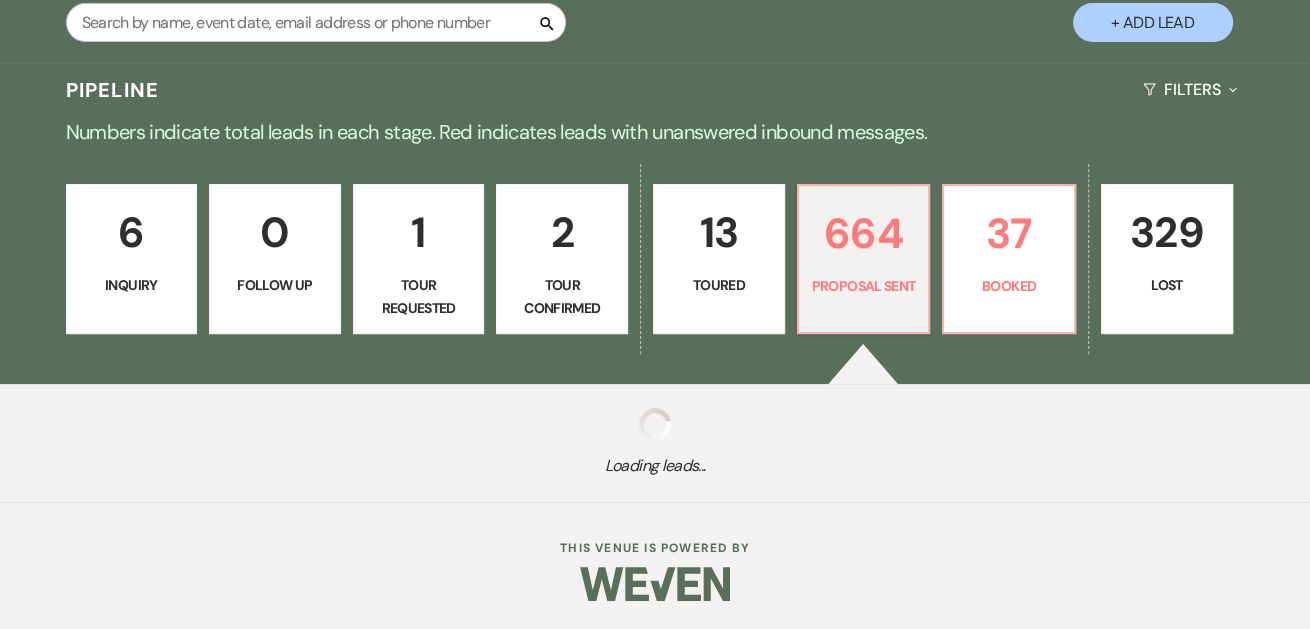 select on "6" 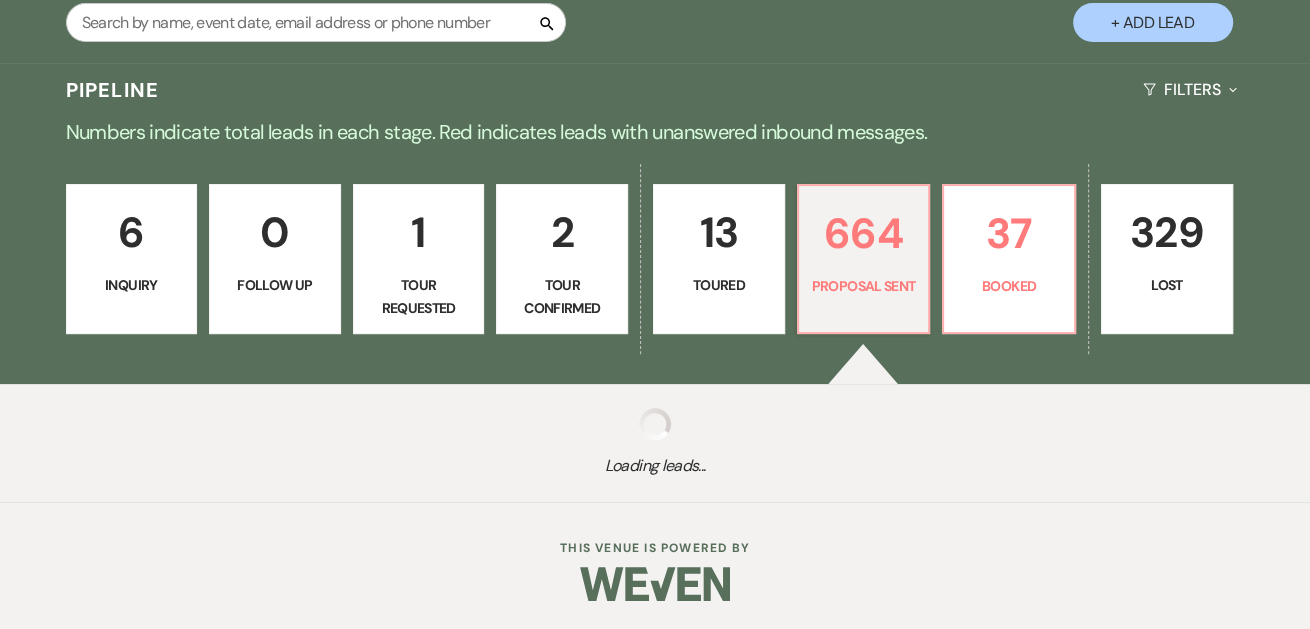 select on "6" 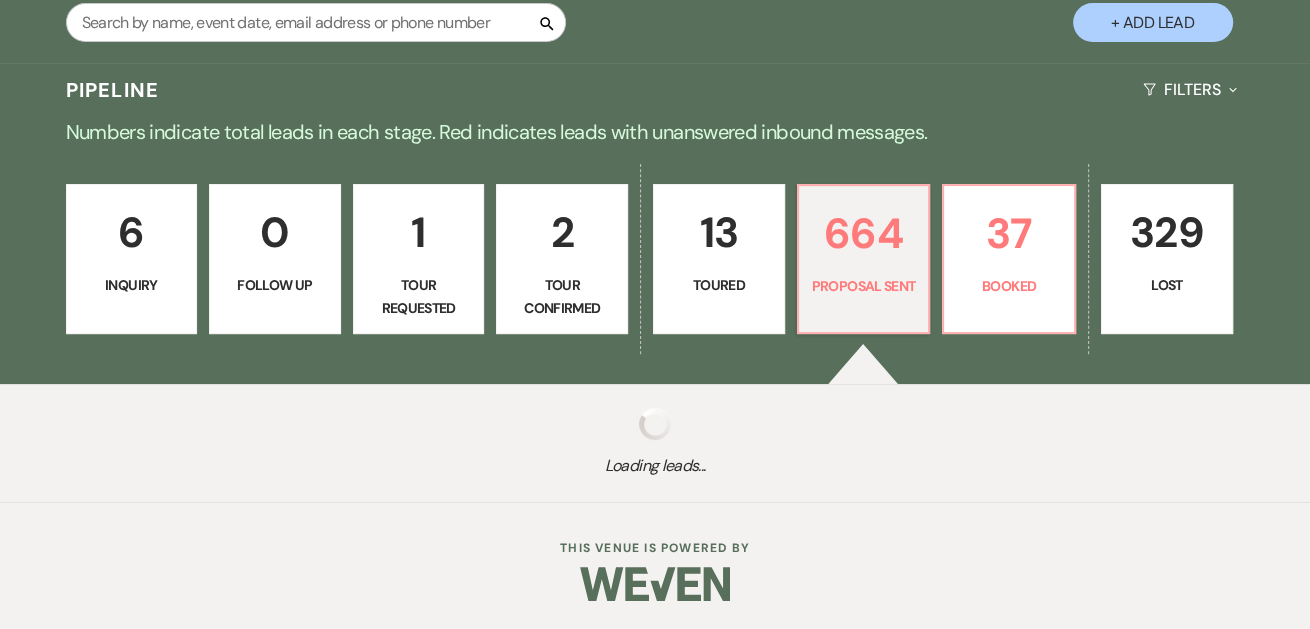 select on "6" 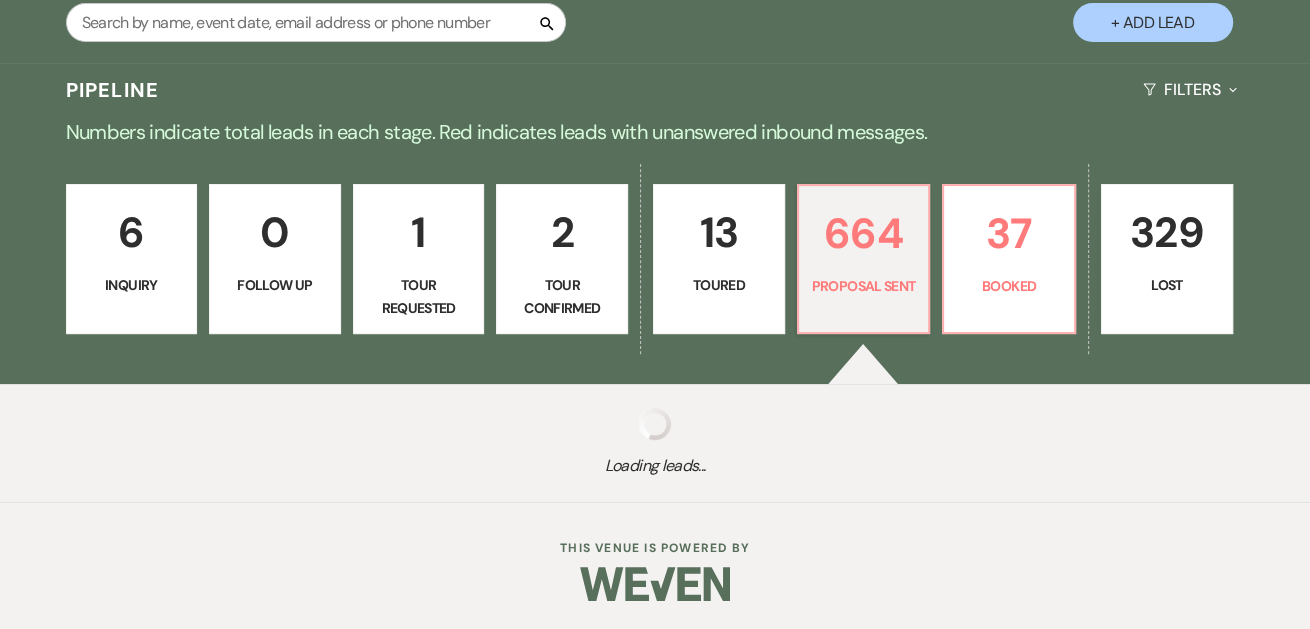 select on "6" 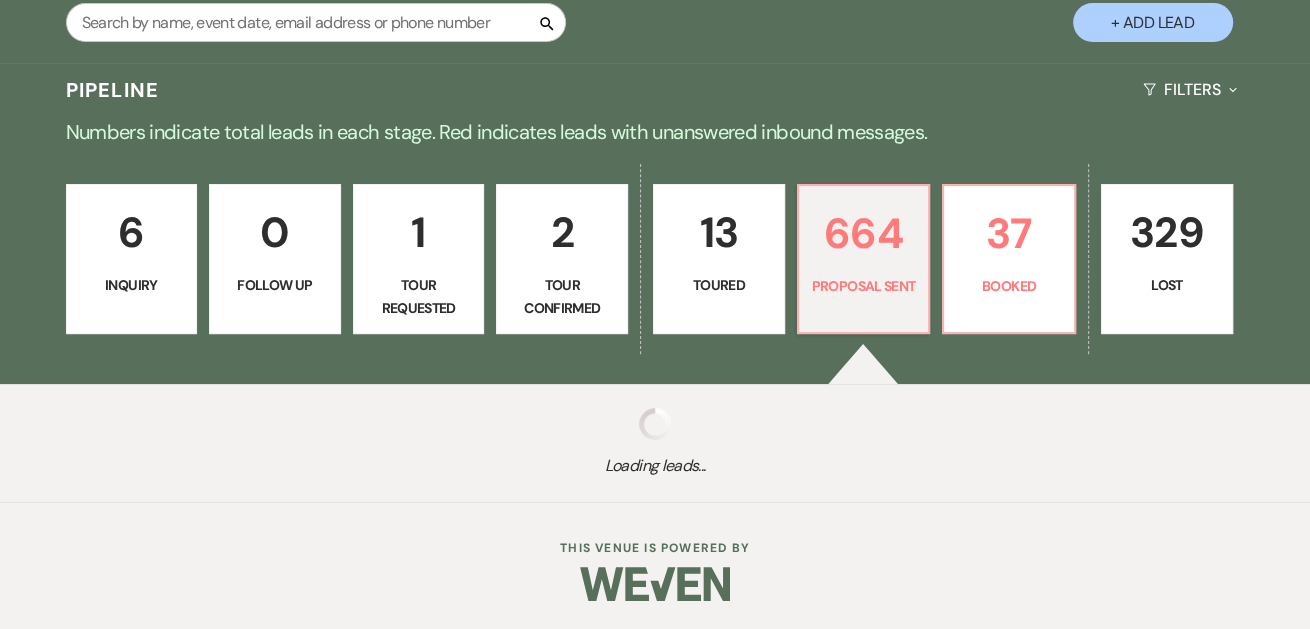 select on "6" 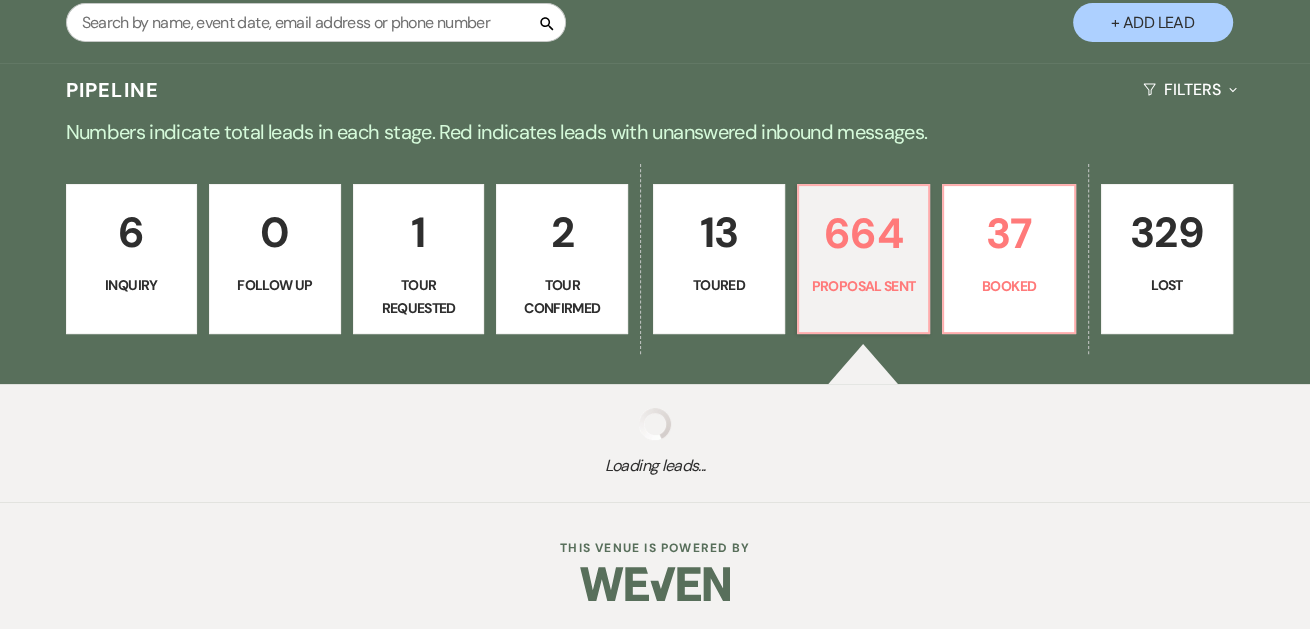 select on "6" 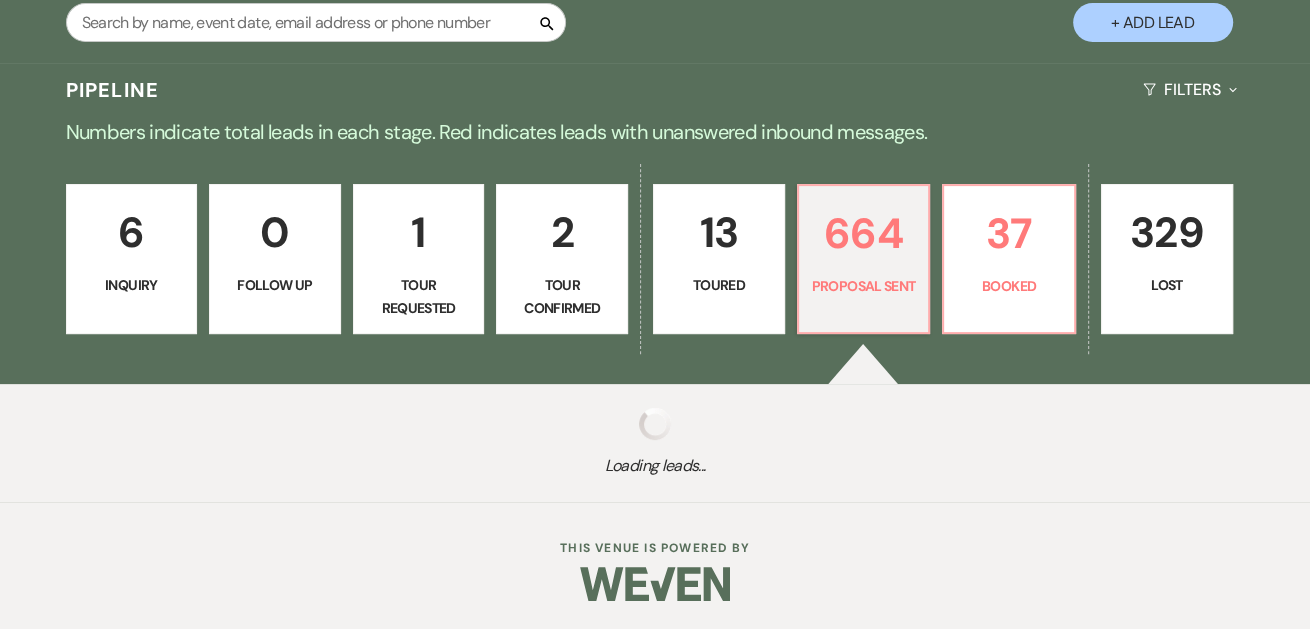 select on "6" 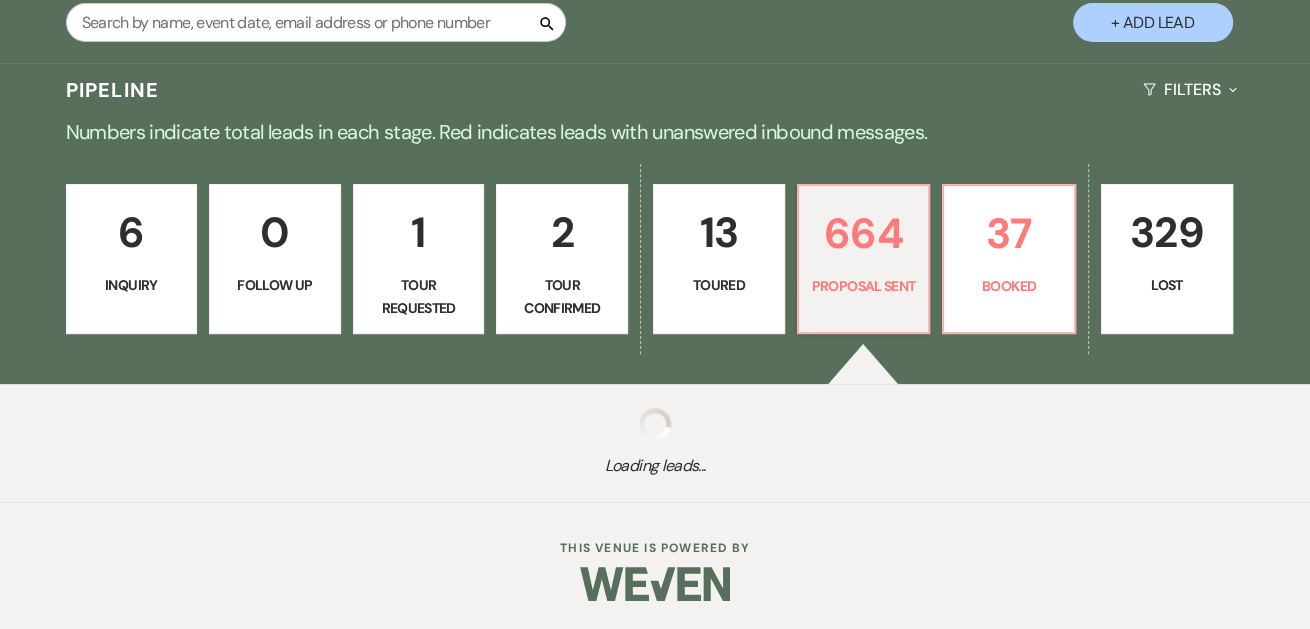 select on "6" 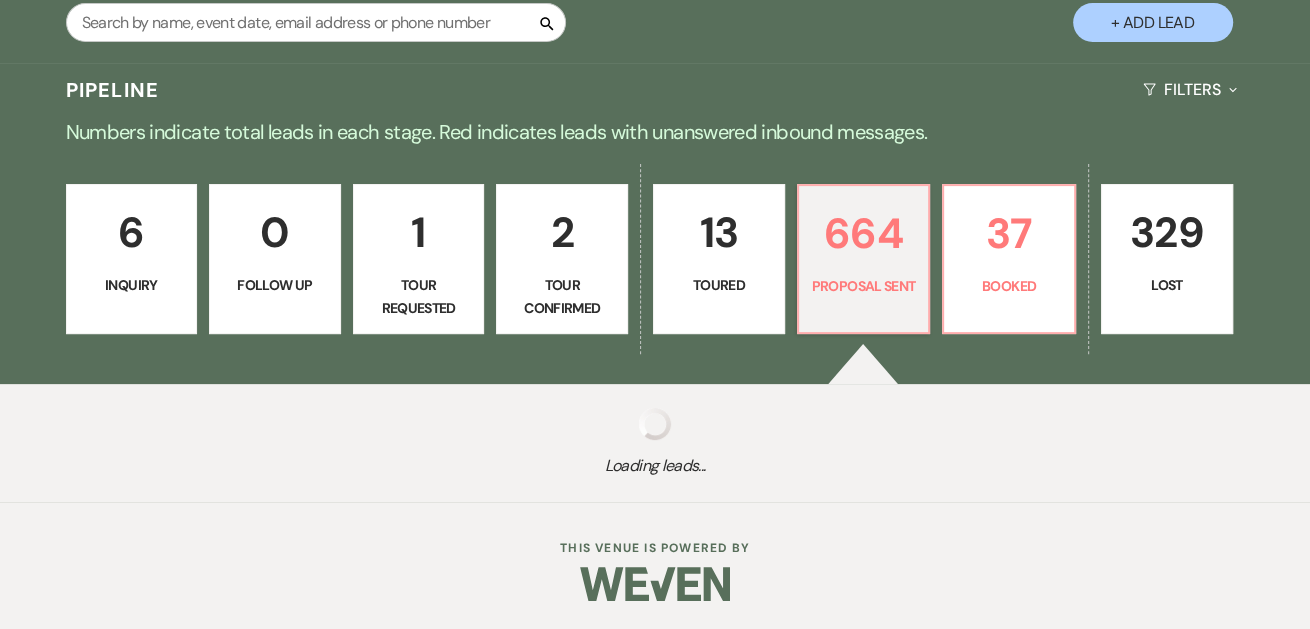 select on "6" 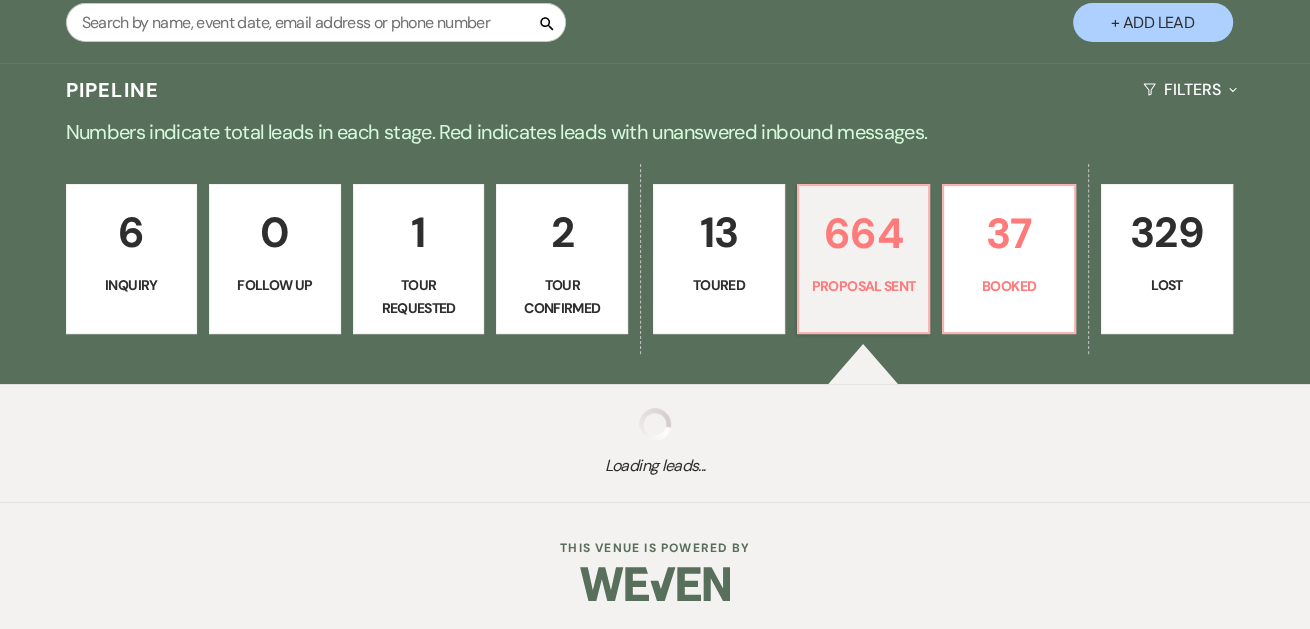 select on "6" 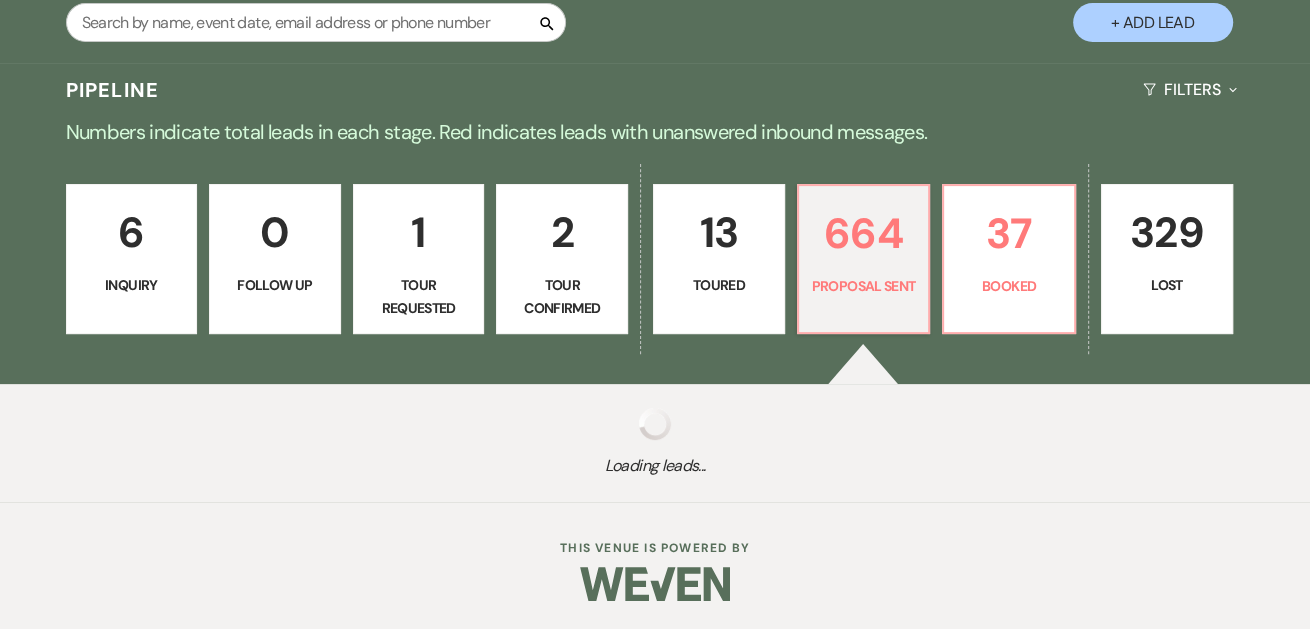 select on "6" 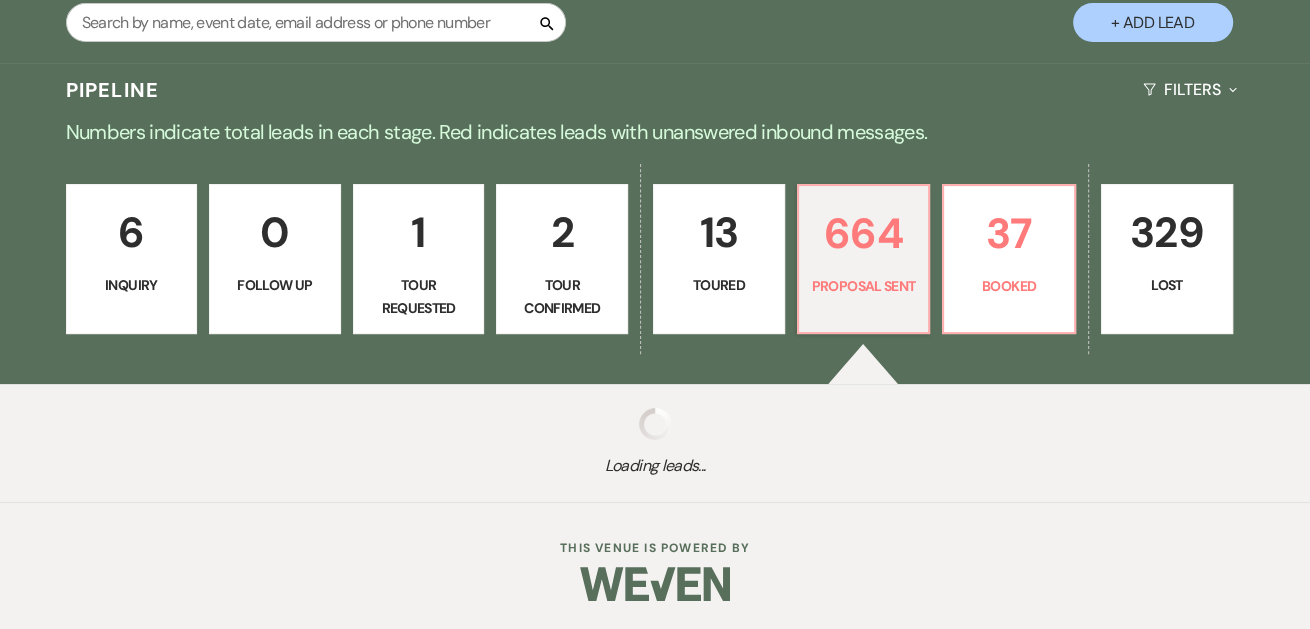 select on "6" 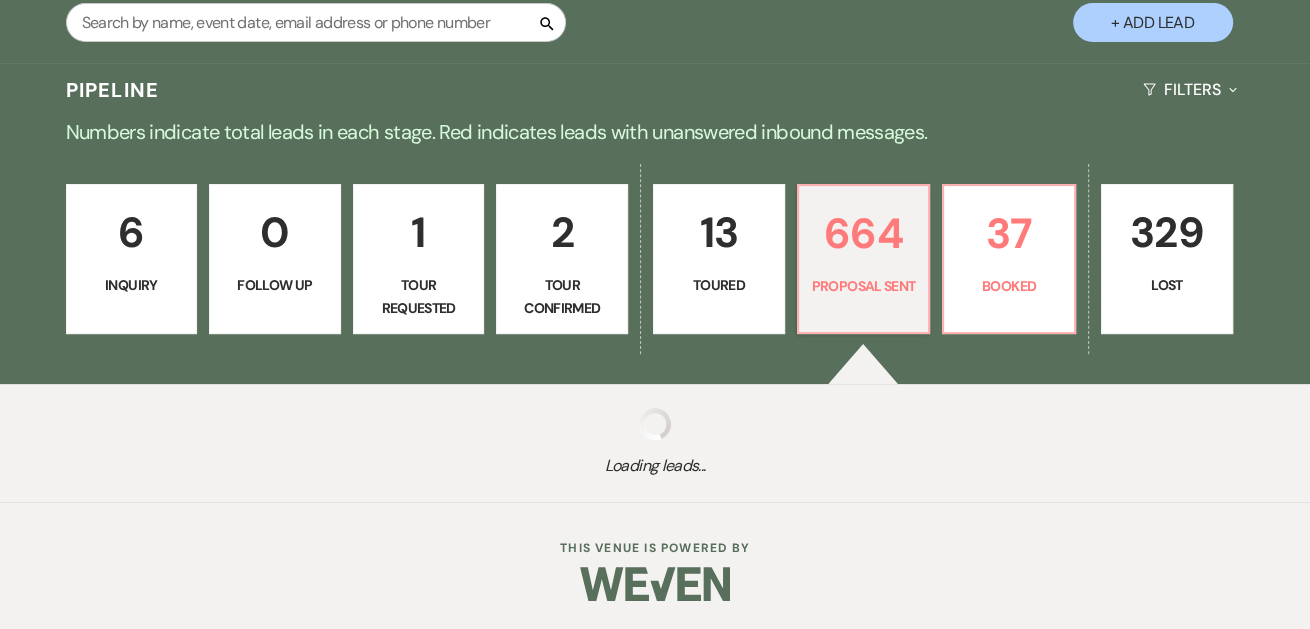 select on "6" 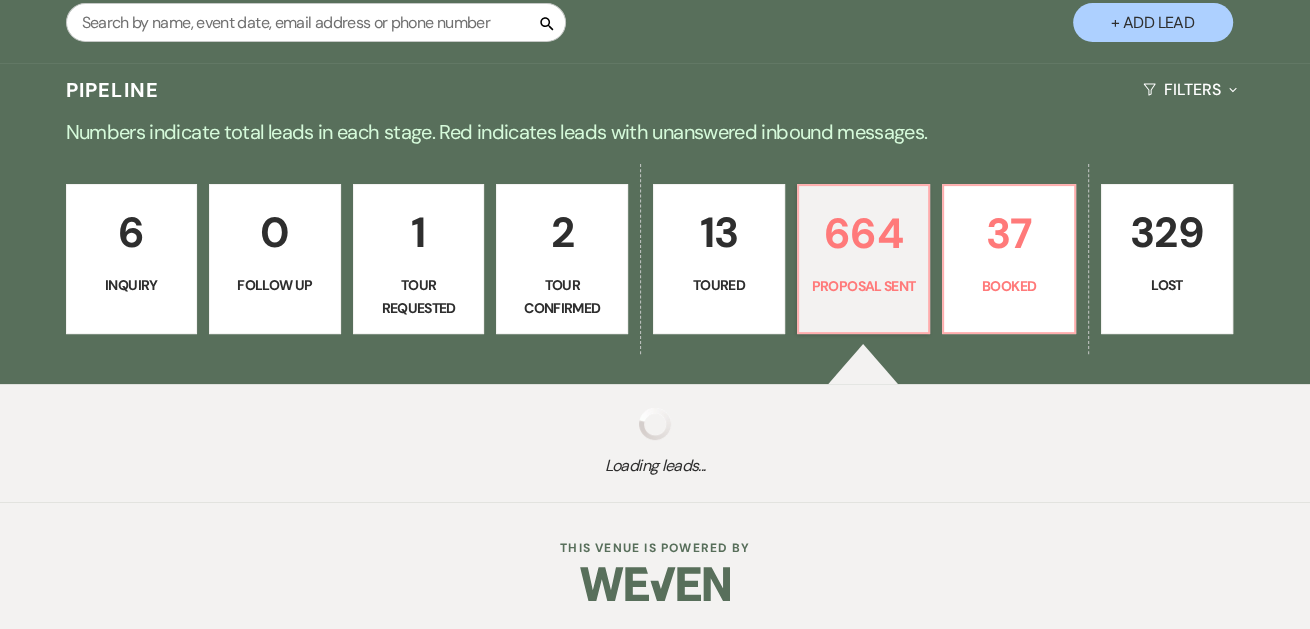 select on "6" 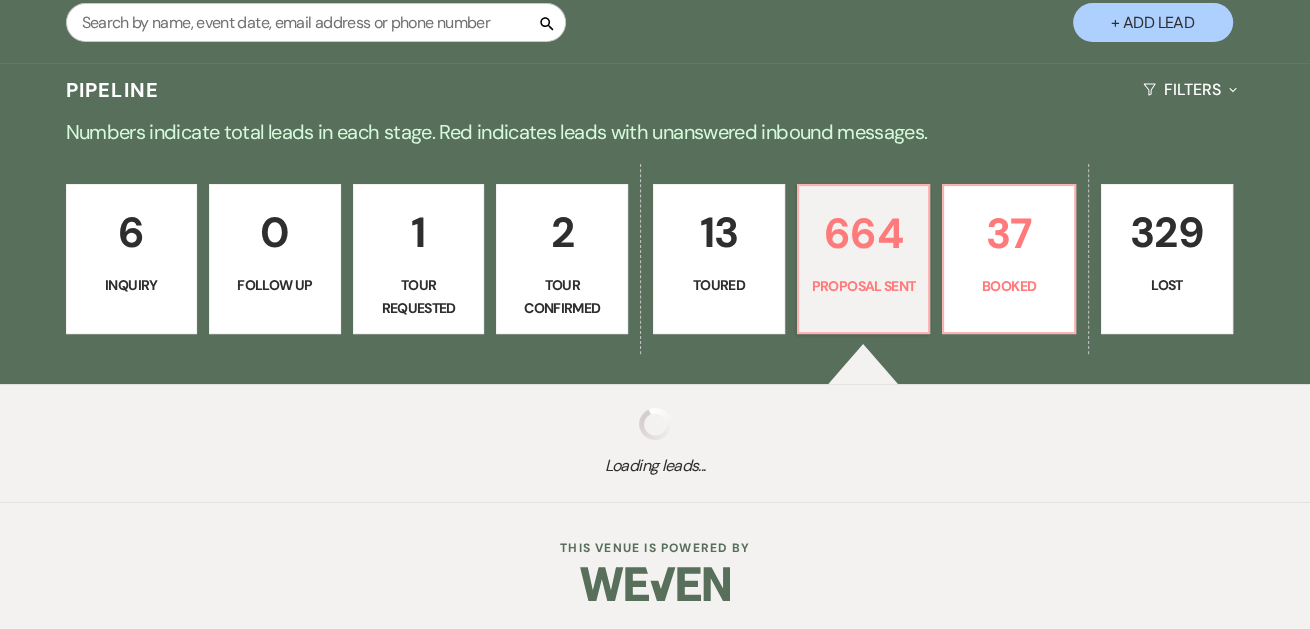 select on "6" 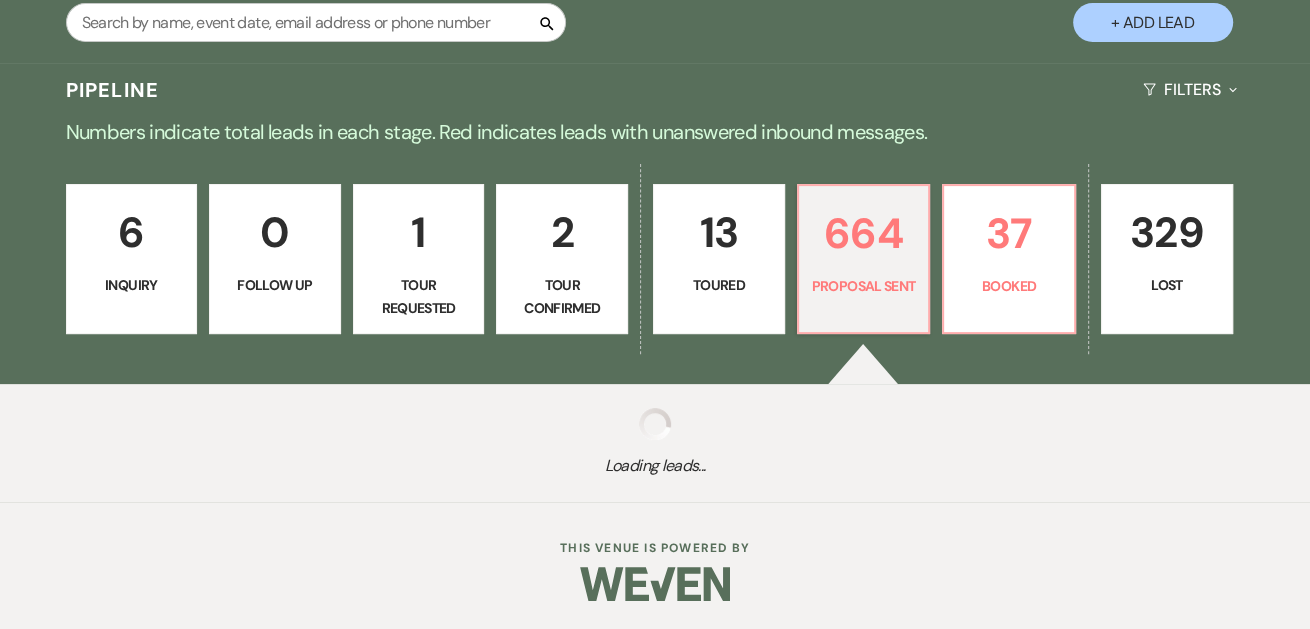 select on "6" 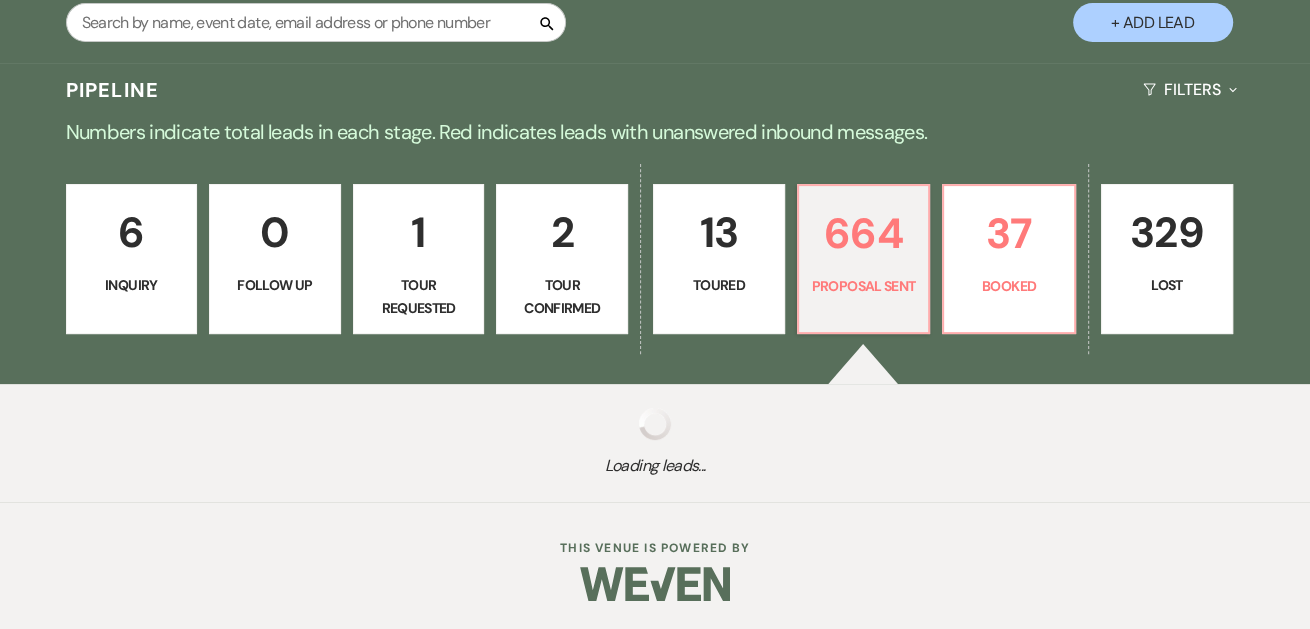select on "6" 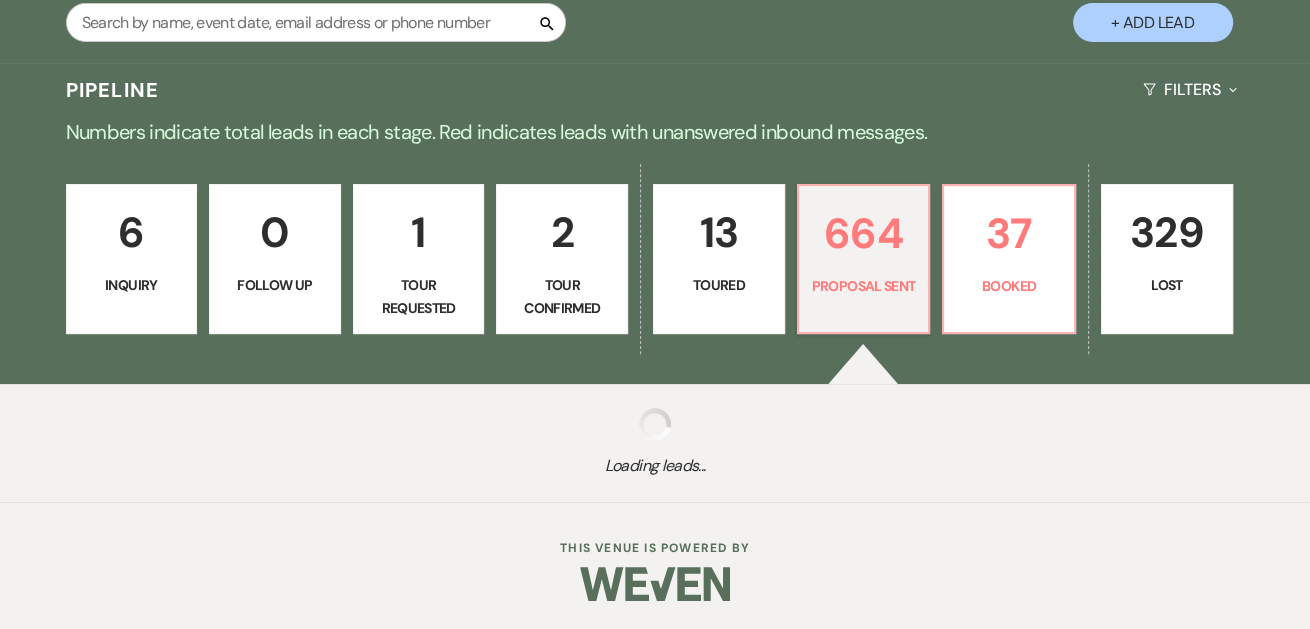select on "6" 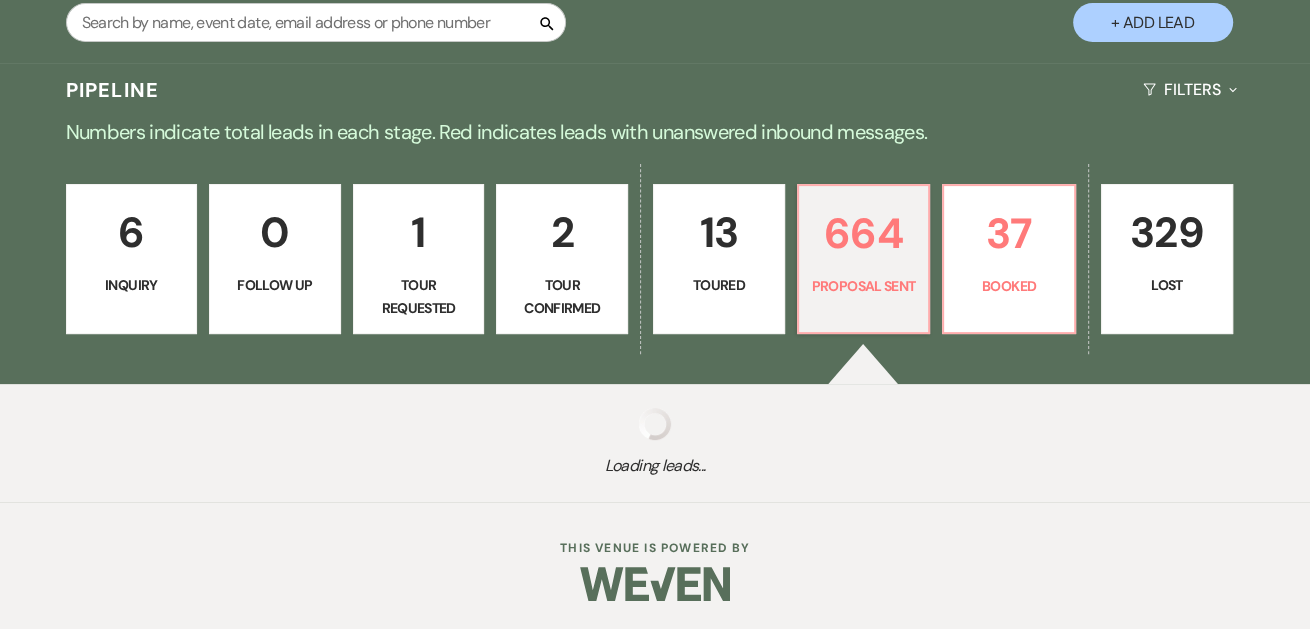 select on "6" 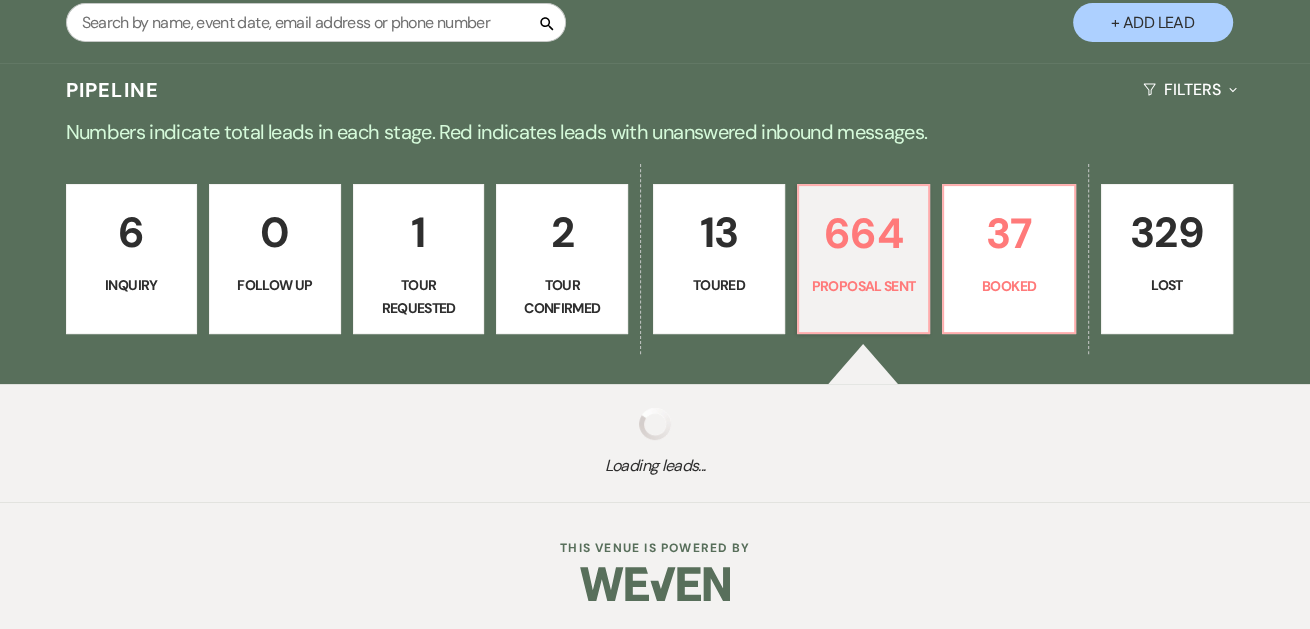 select on "6" 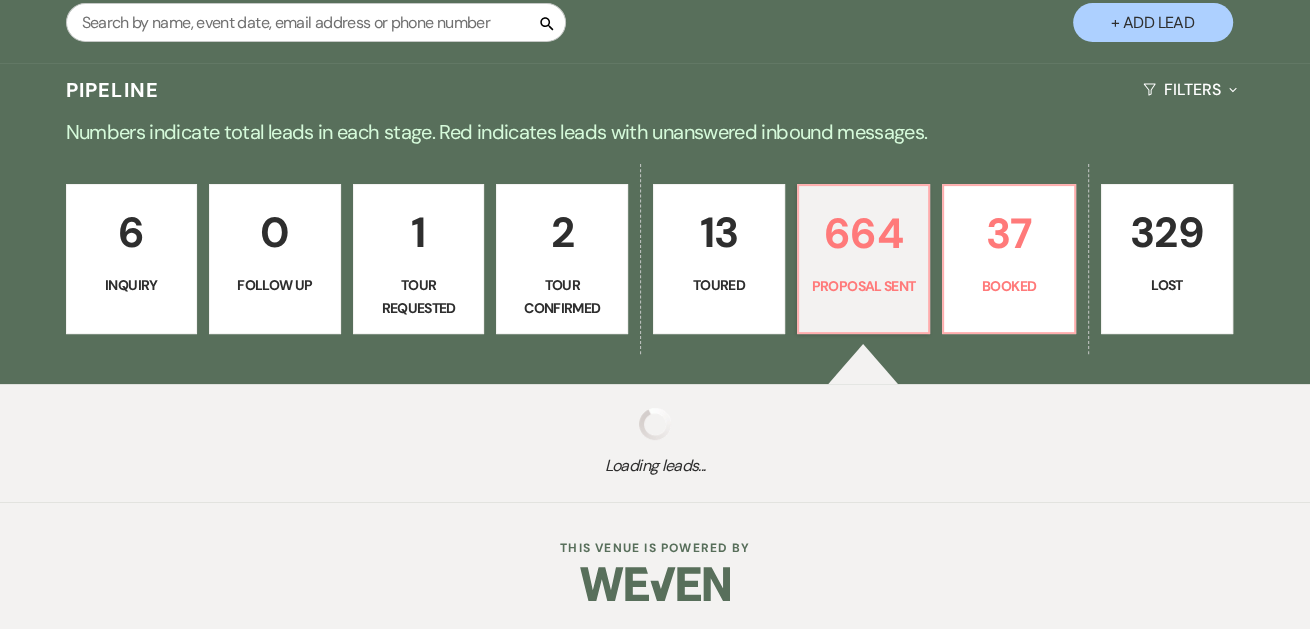 select on "6" 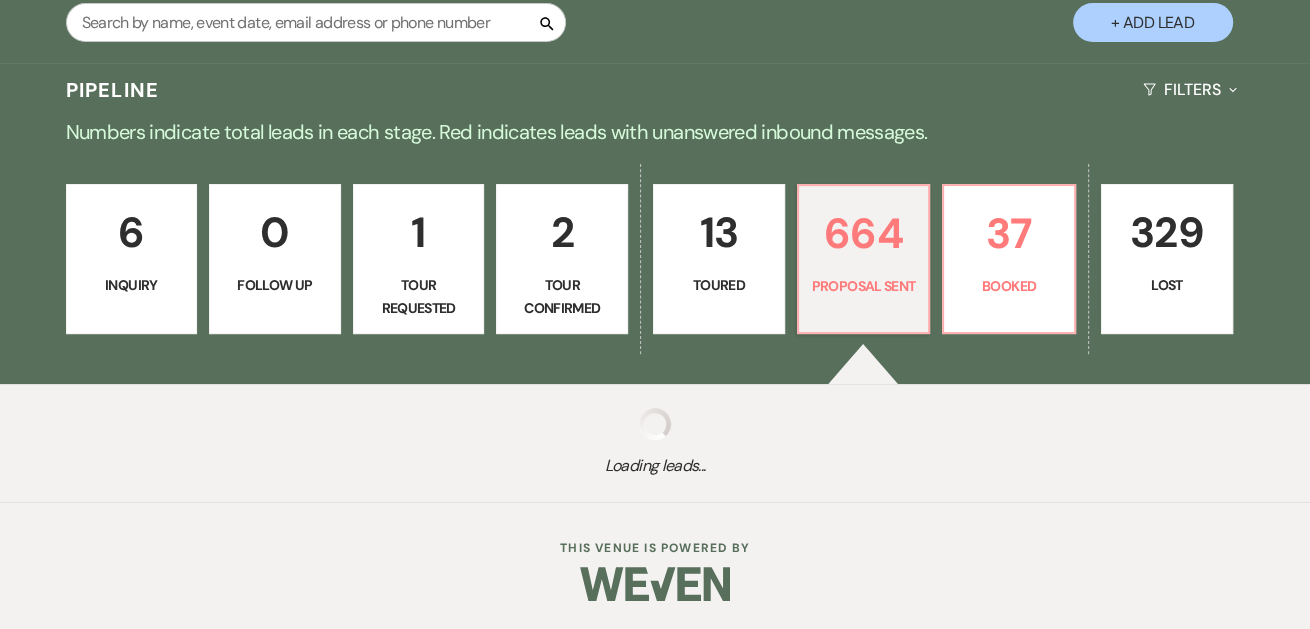 select on "6" 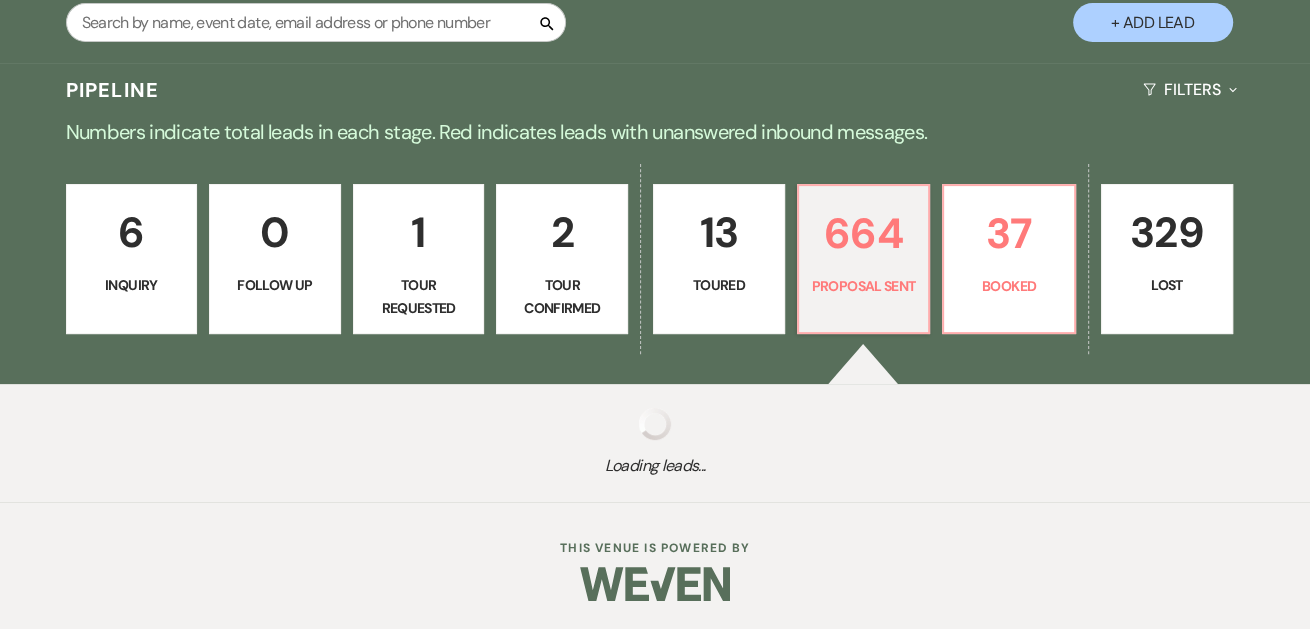 select on "6" 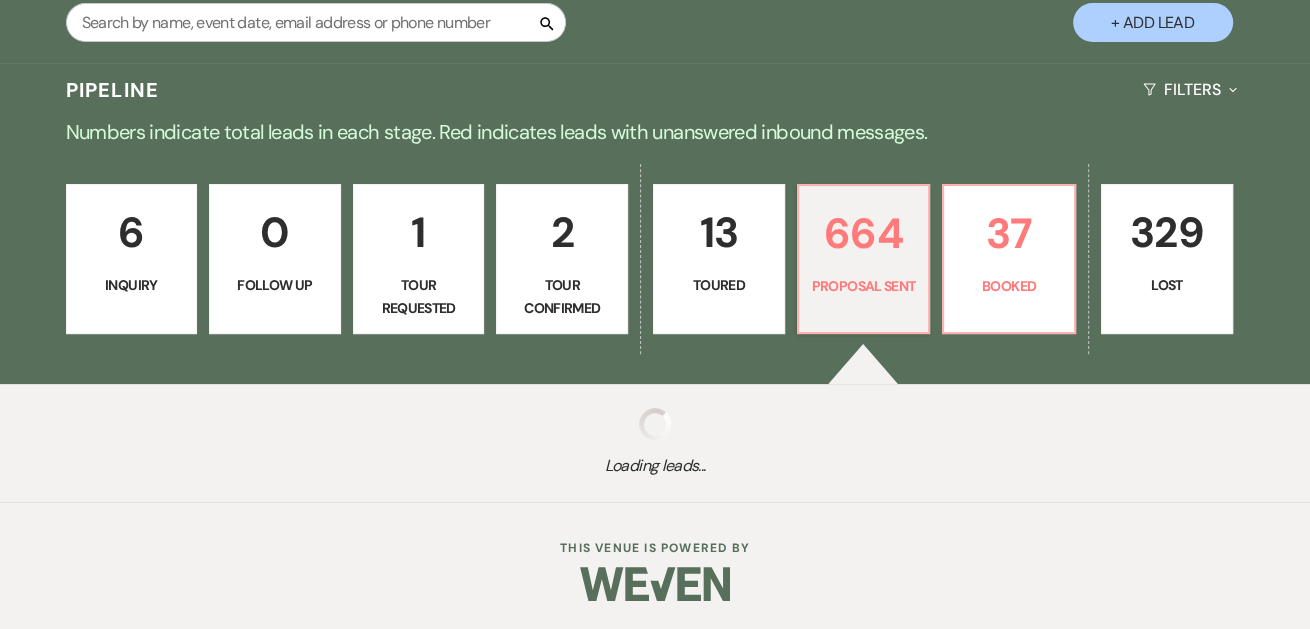 select on "6" 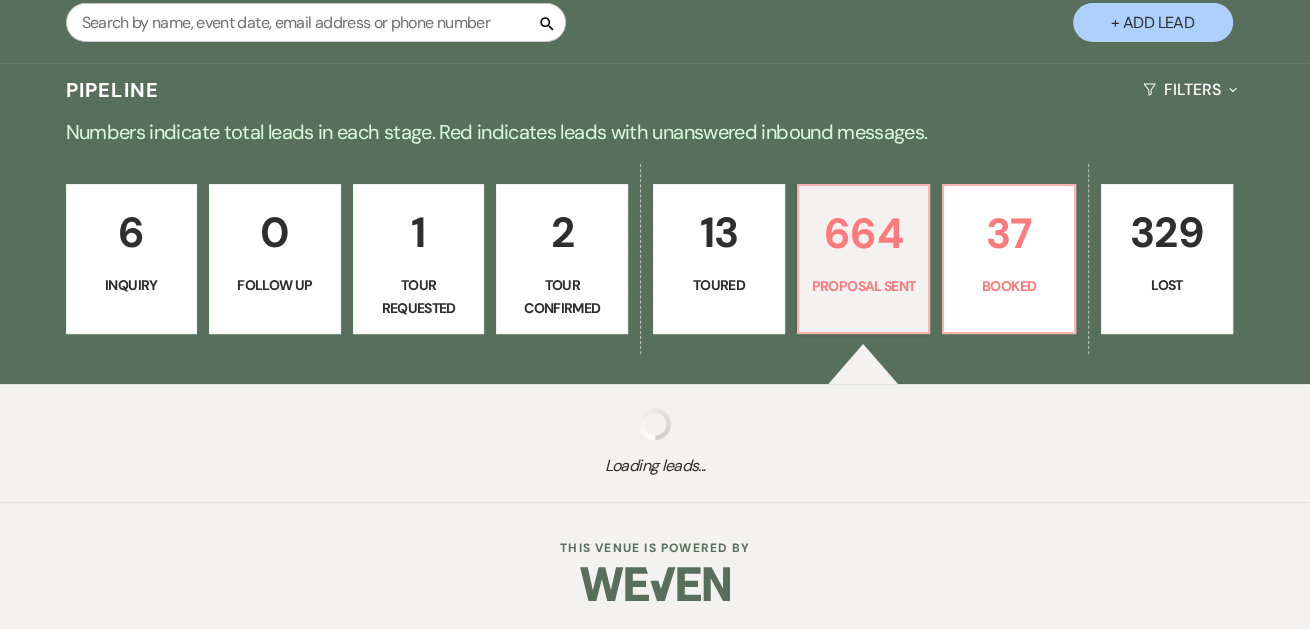select on "6" 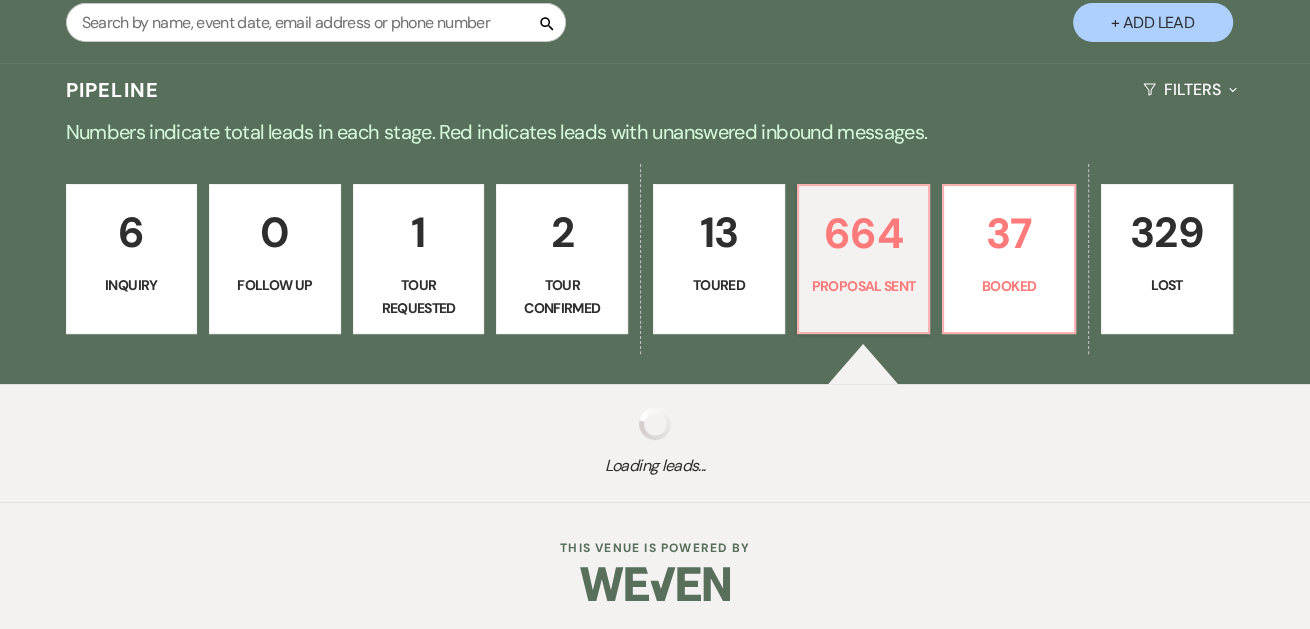 select on "6" 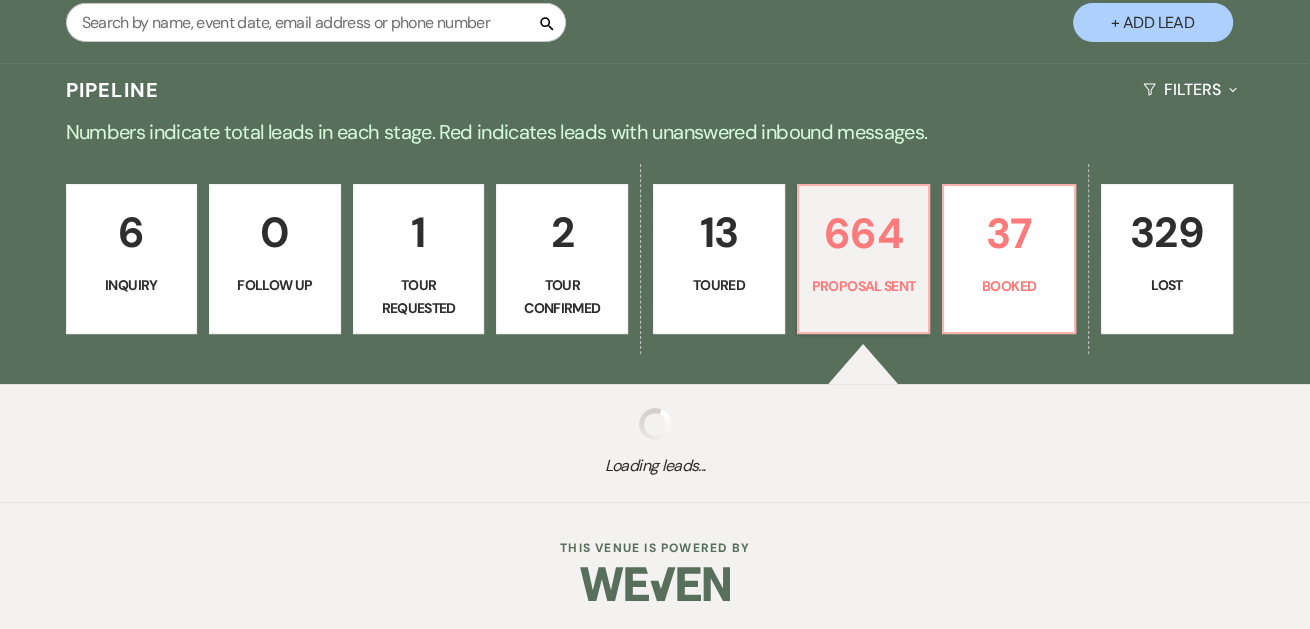 select on "6" 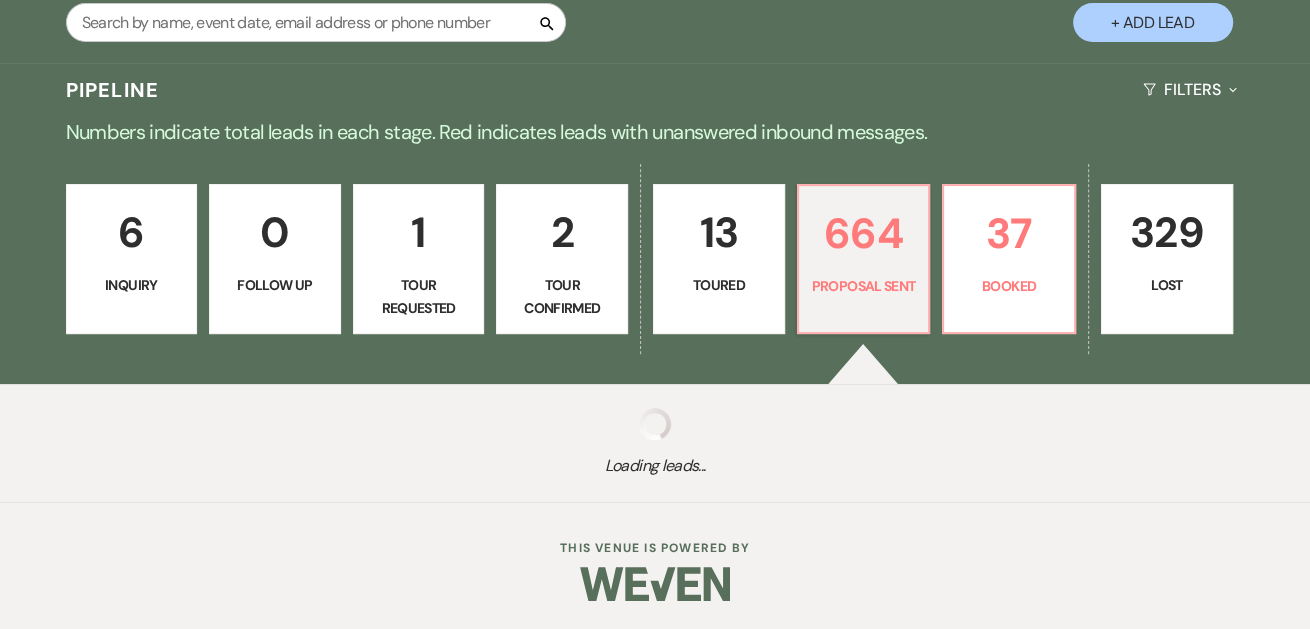 select on "6" 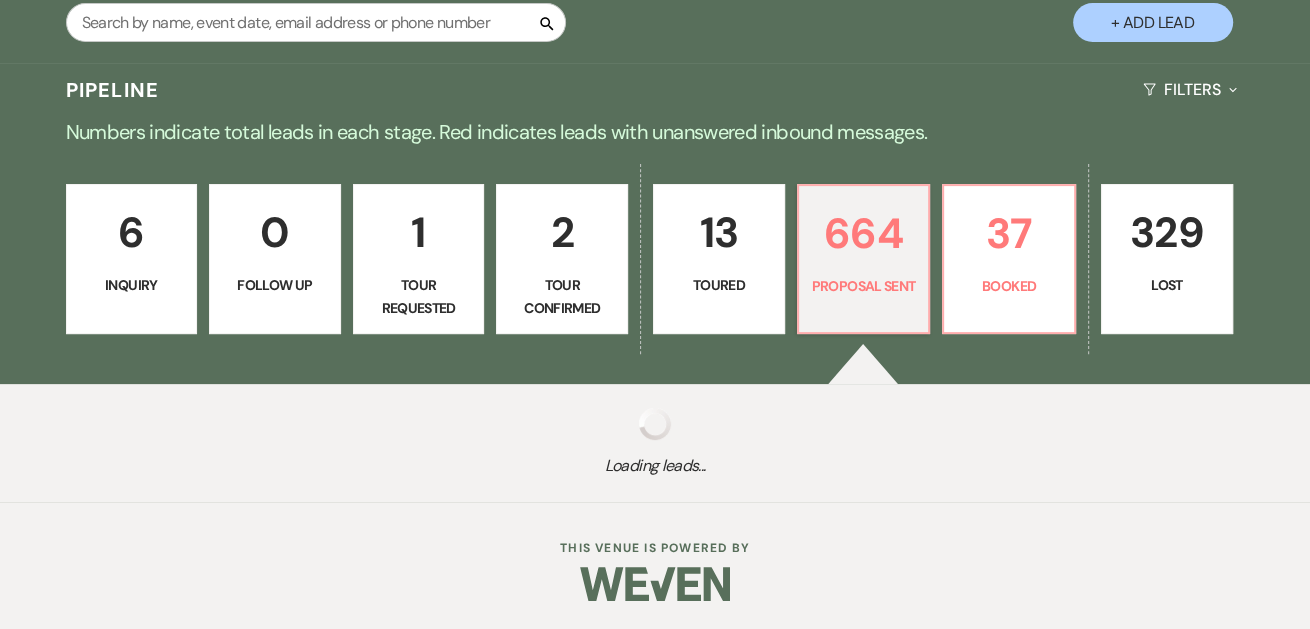 select on "6" 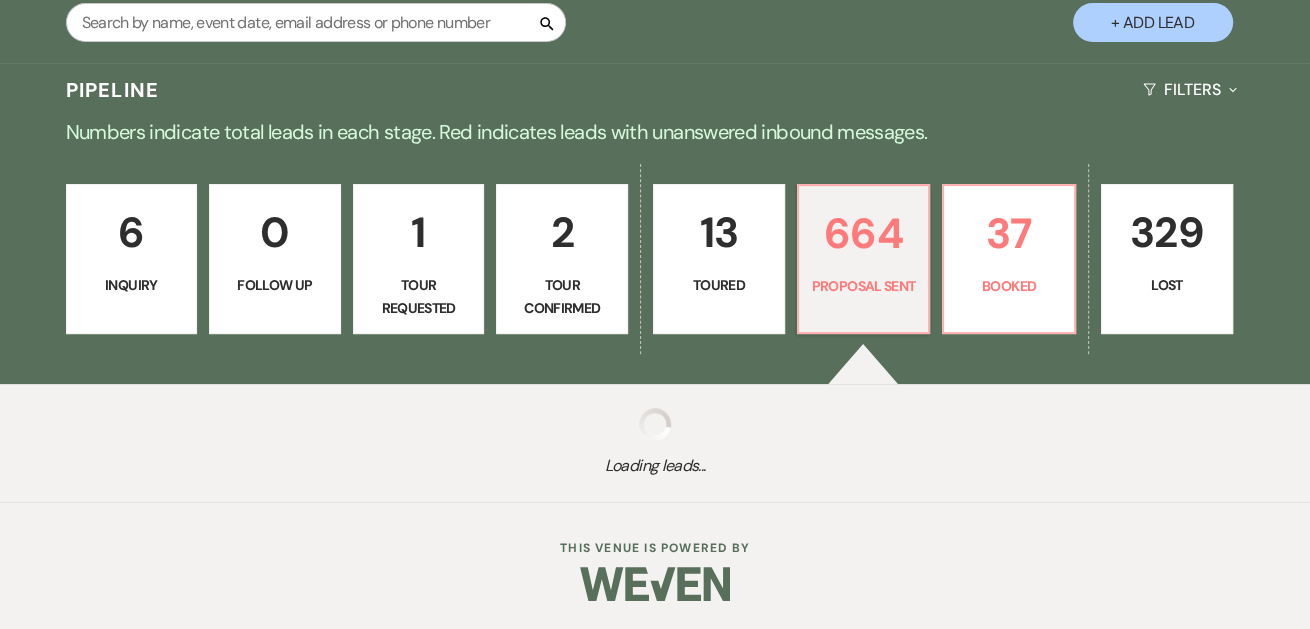 select on "6" 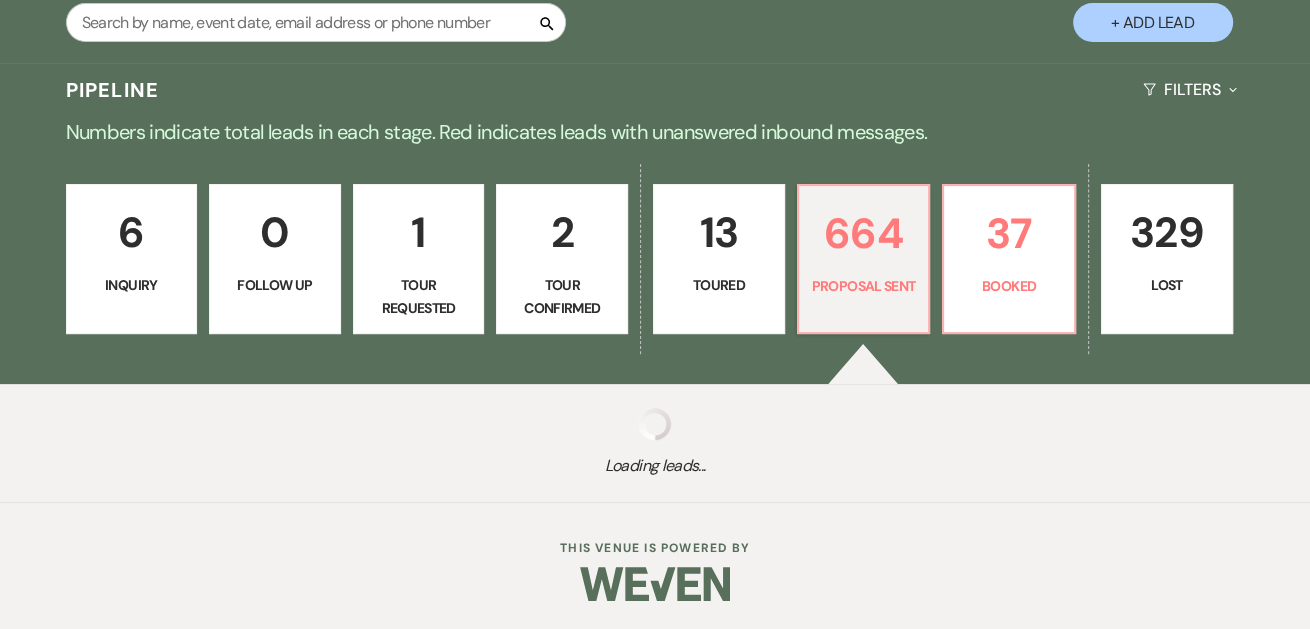 select on "6" 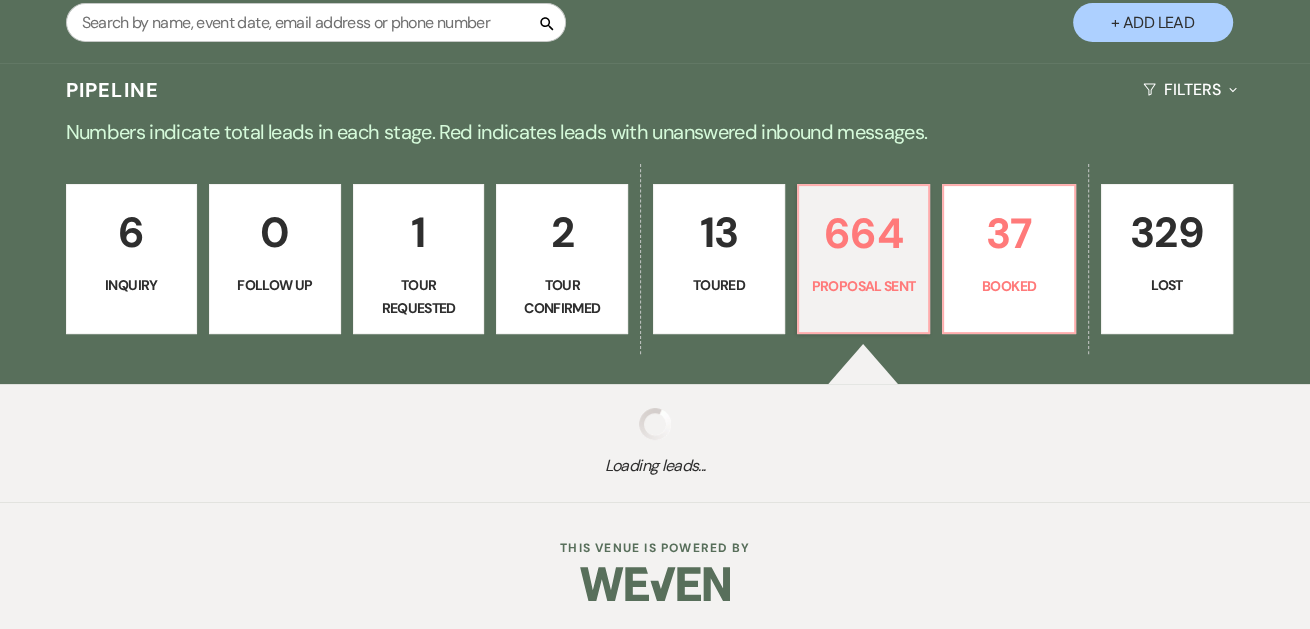 select on "6" 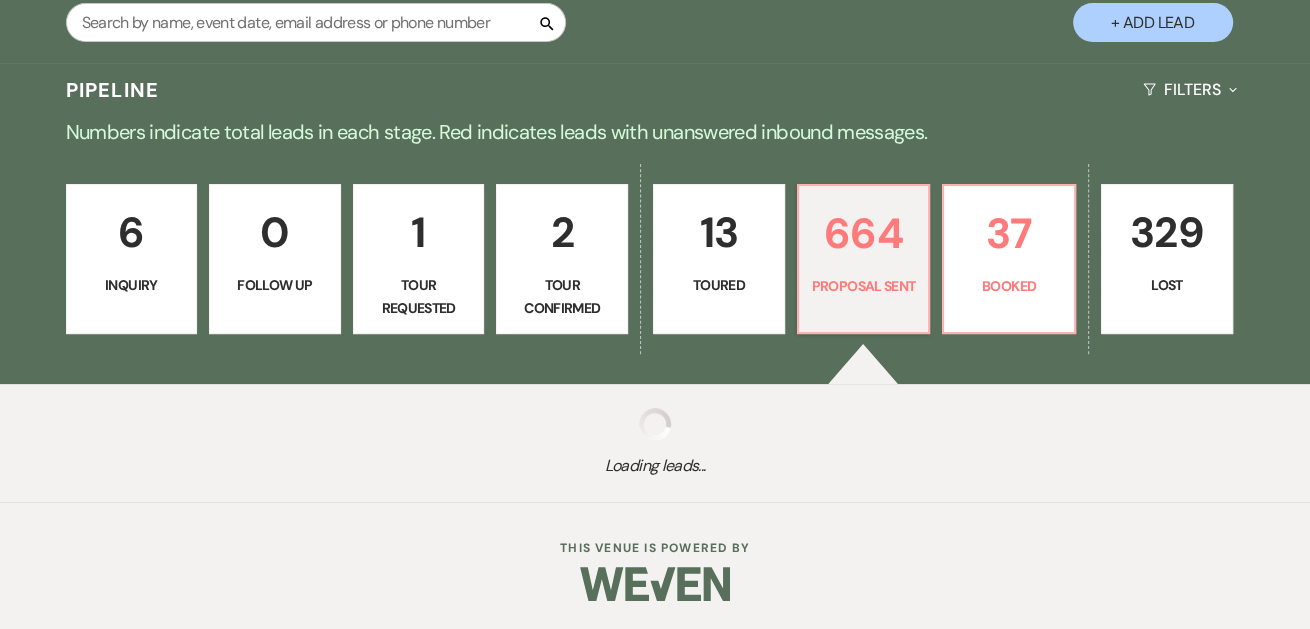 select on "6" 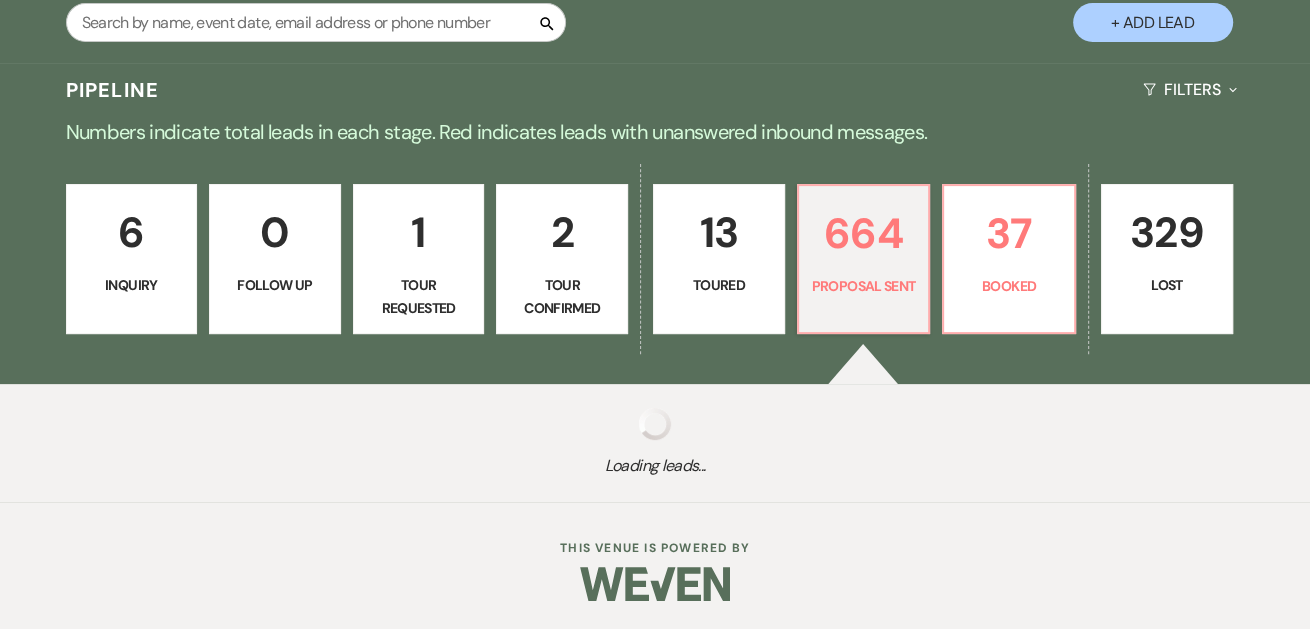select on "6" 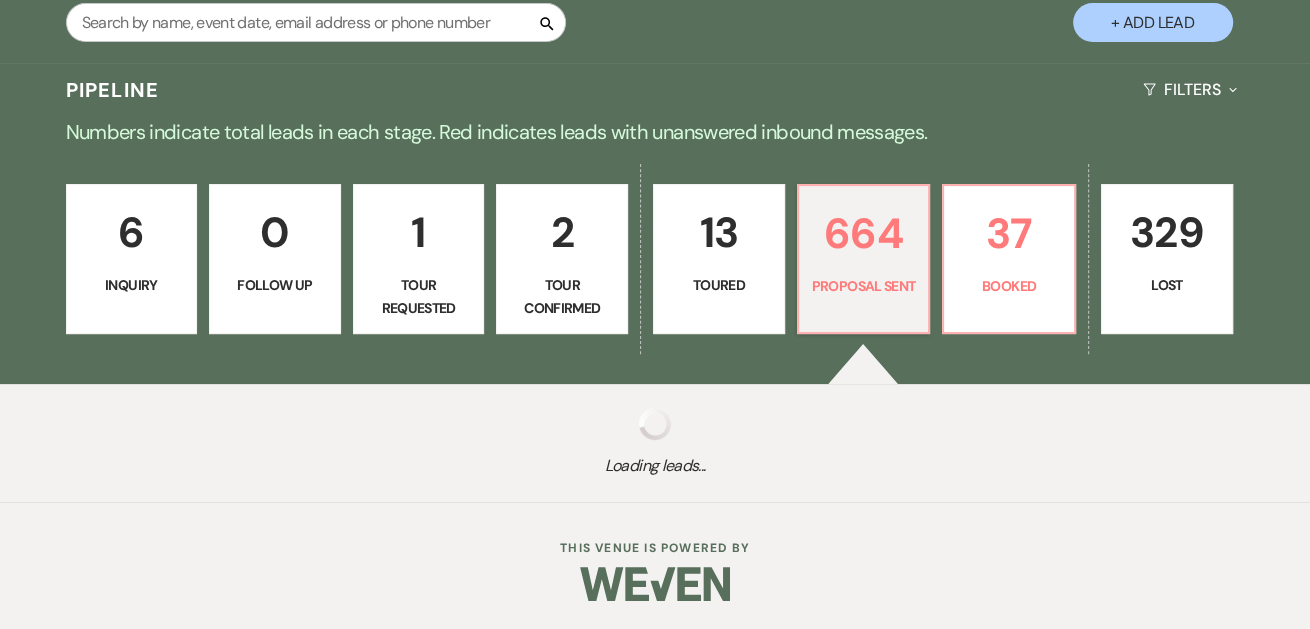 select on "6" 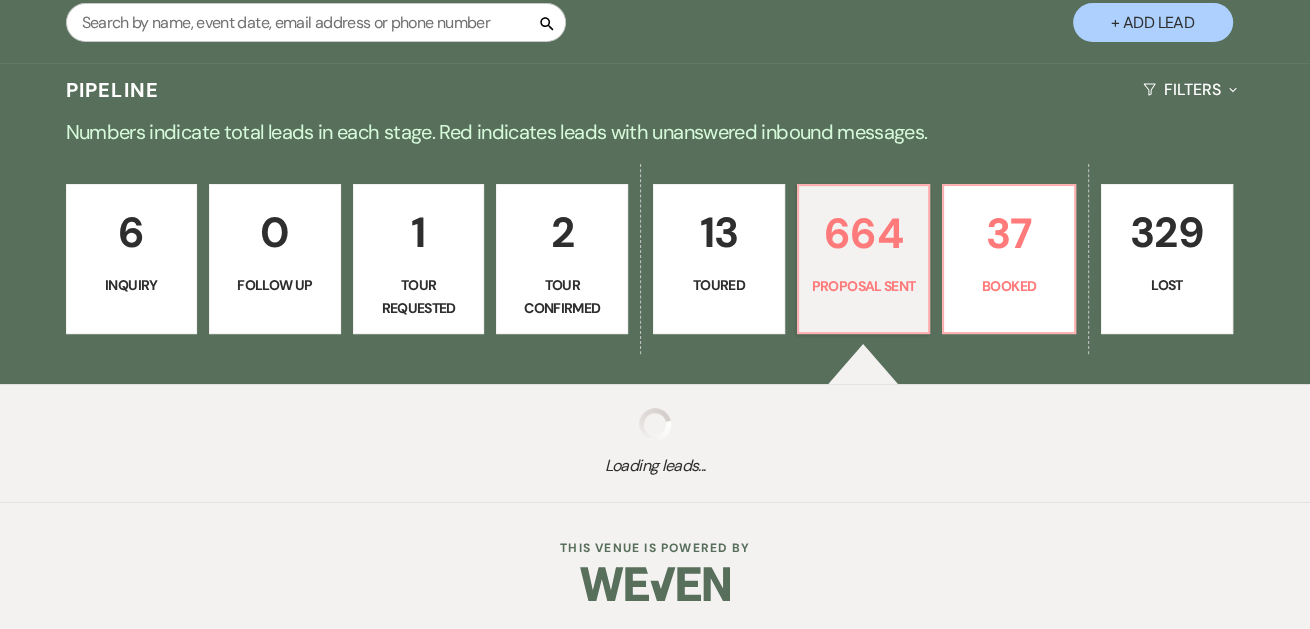 select on "6" 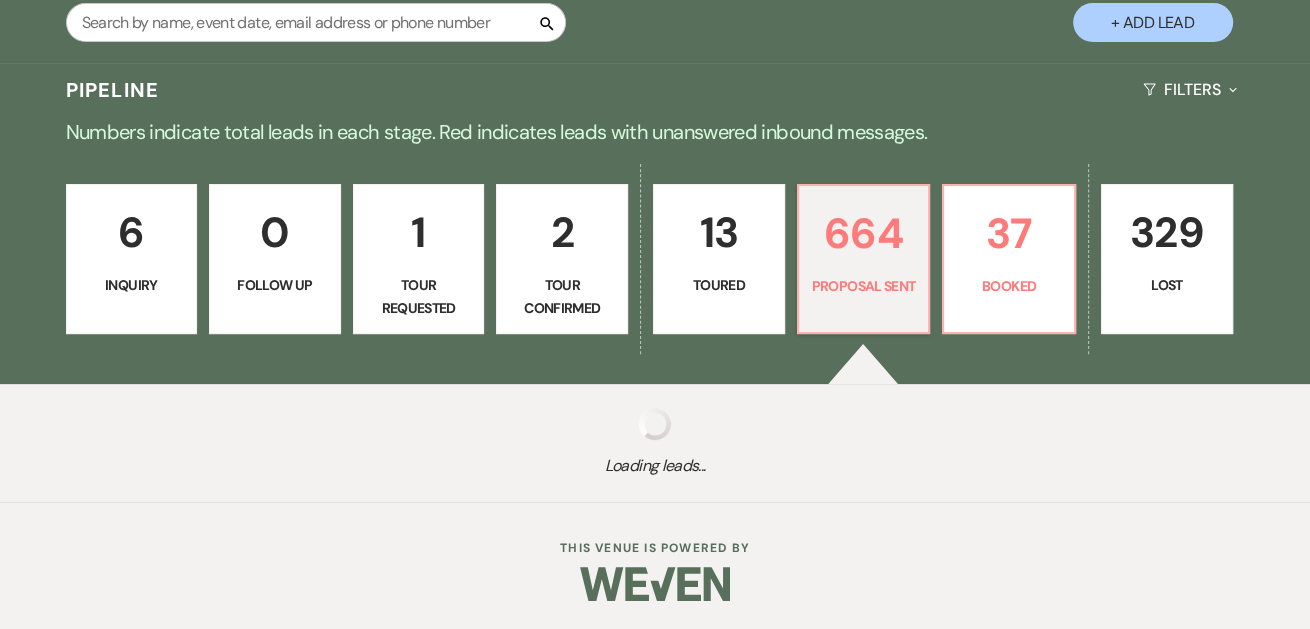 select on "6" 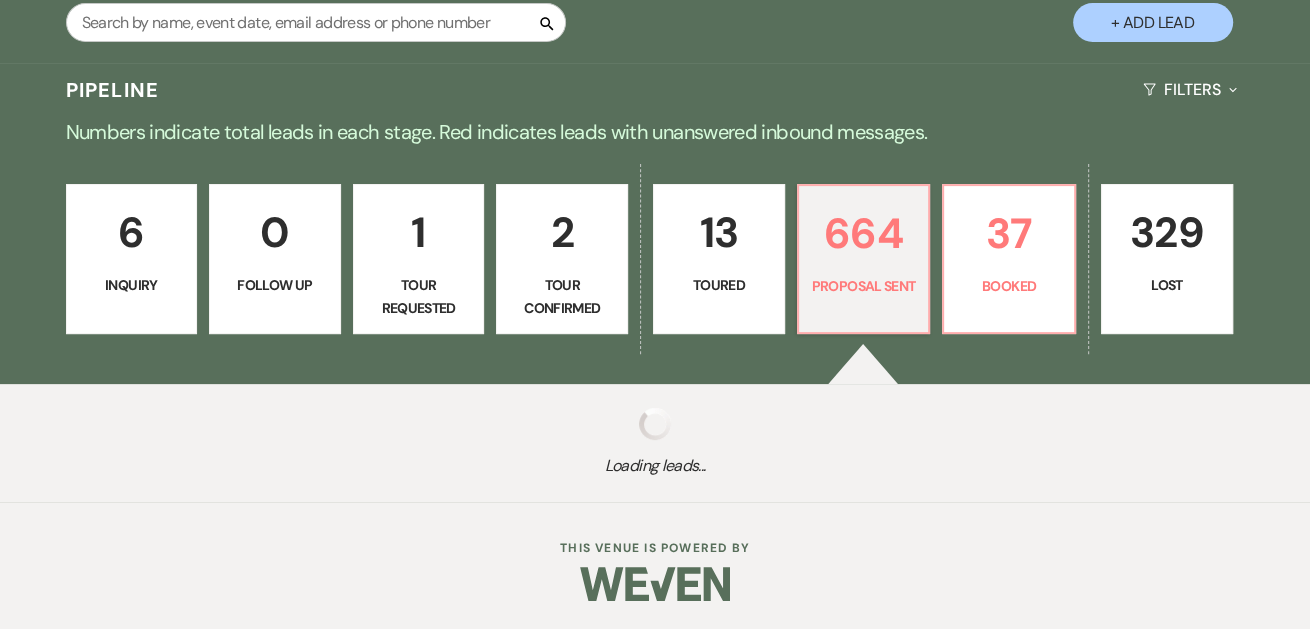 select on "6" 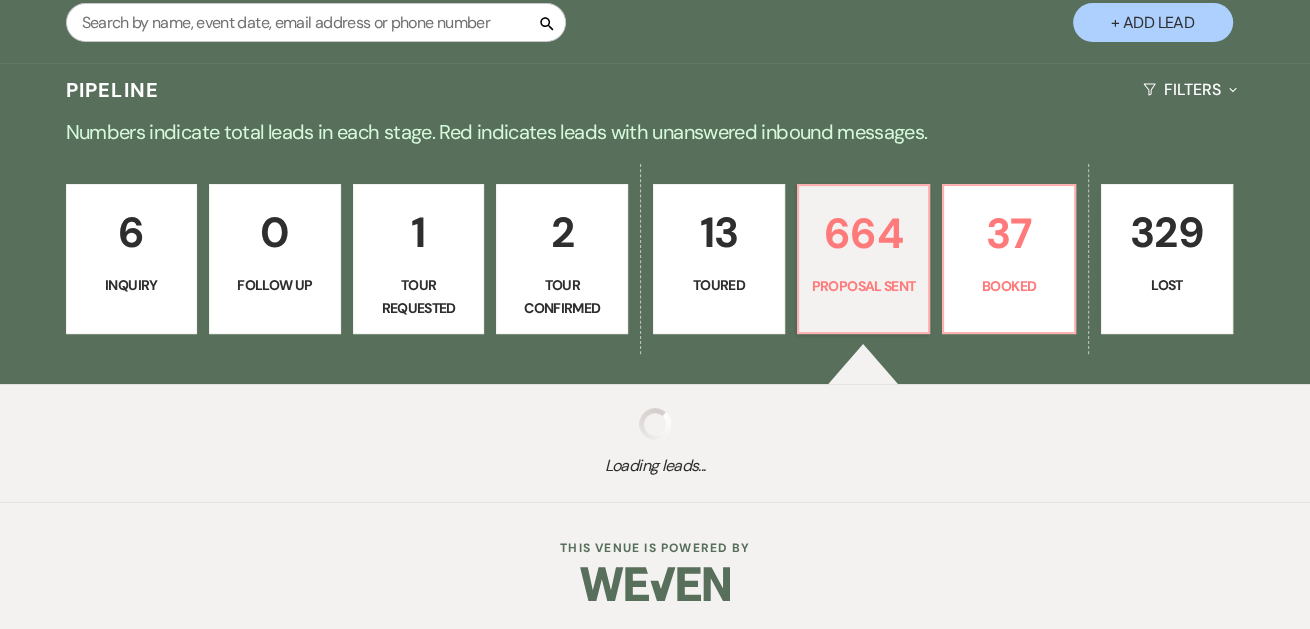 select on "6" 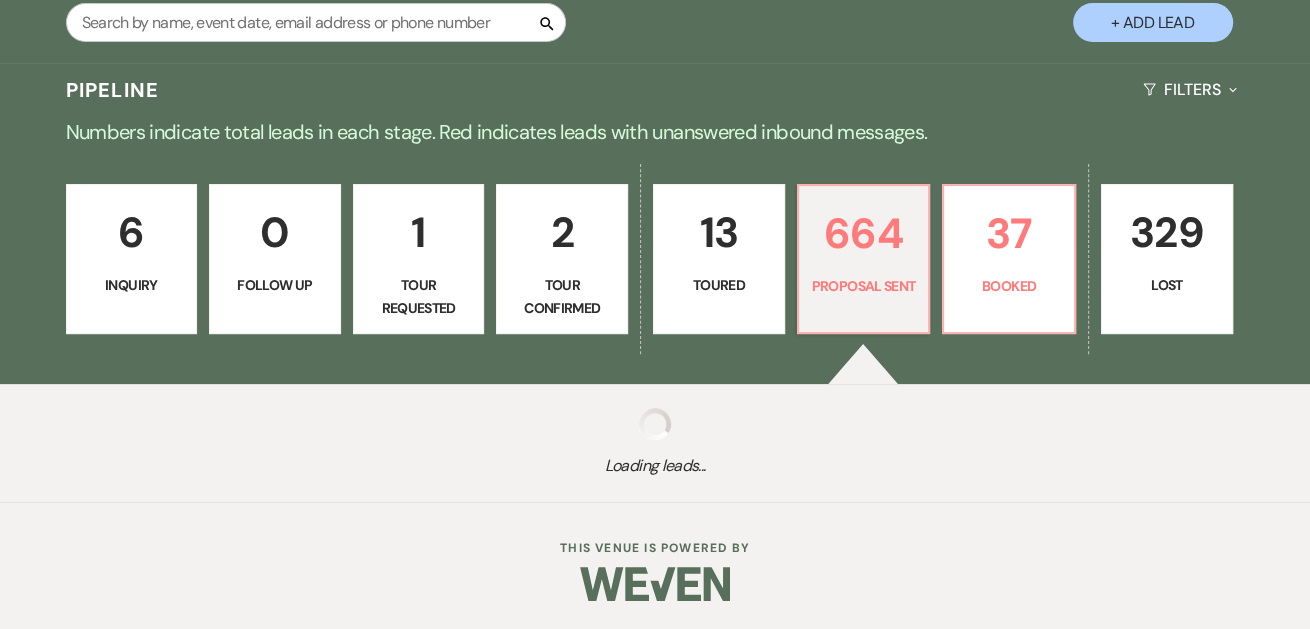 select on "6" 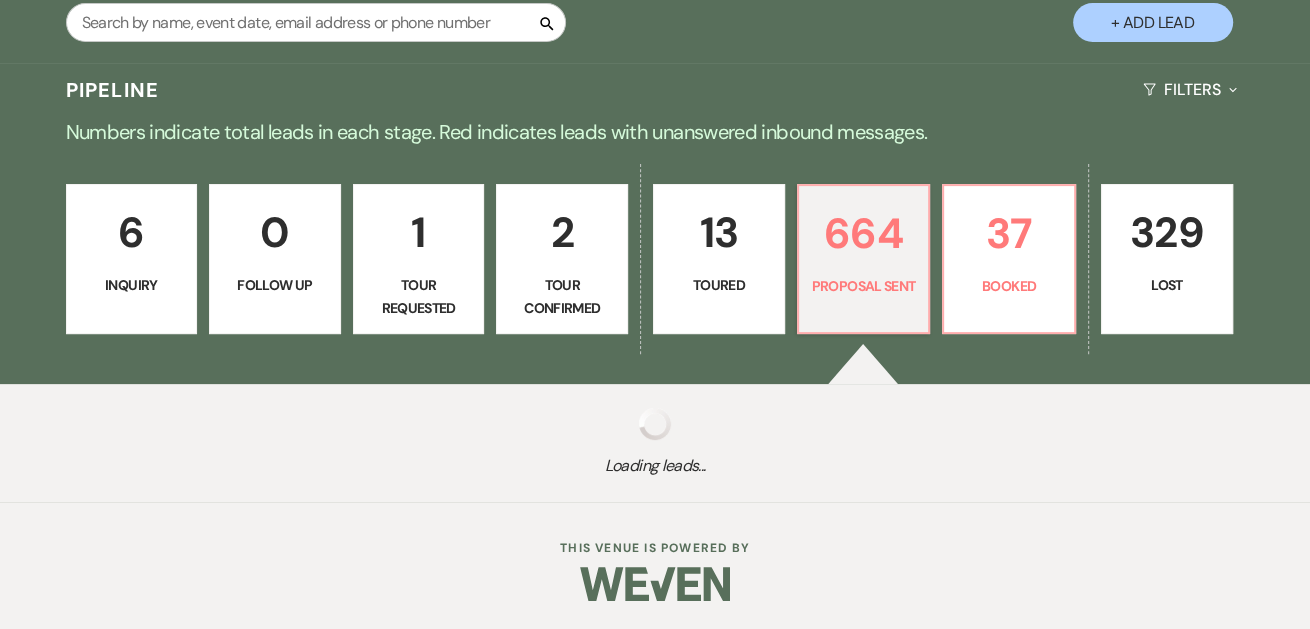 select on "6" 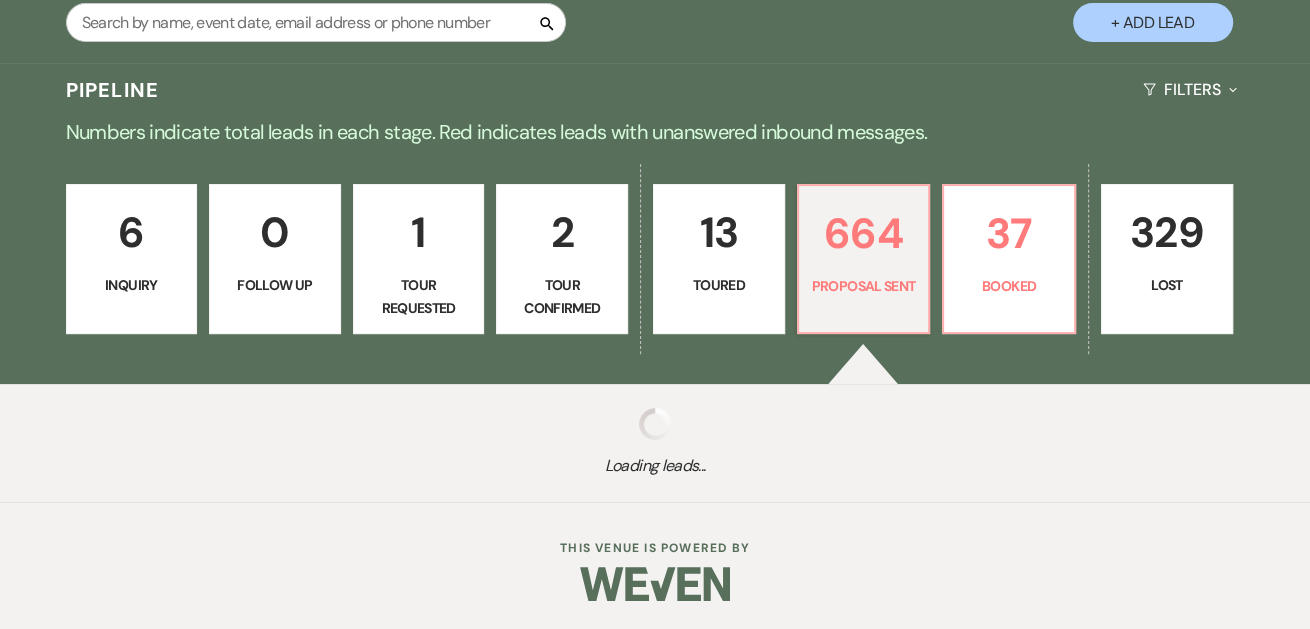 select on "6" 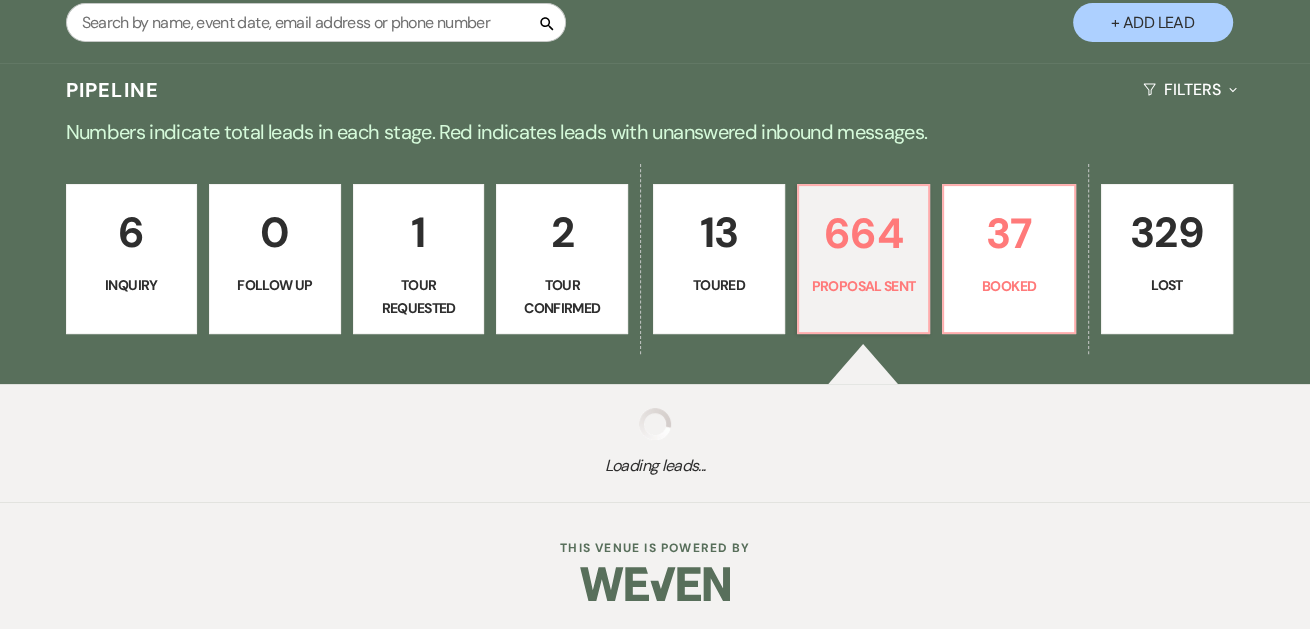 select on "6" 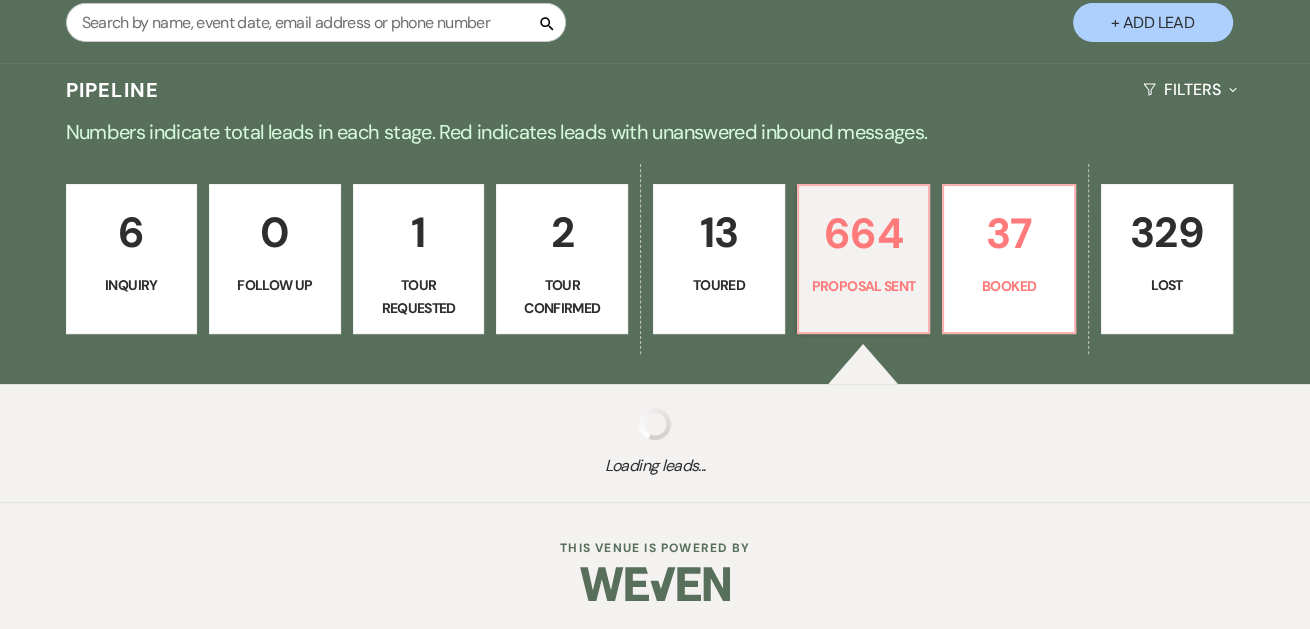 select on "6" 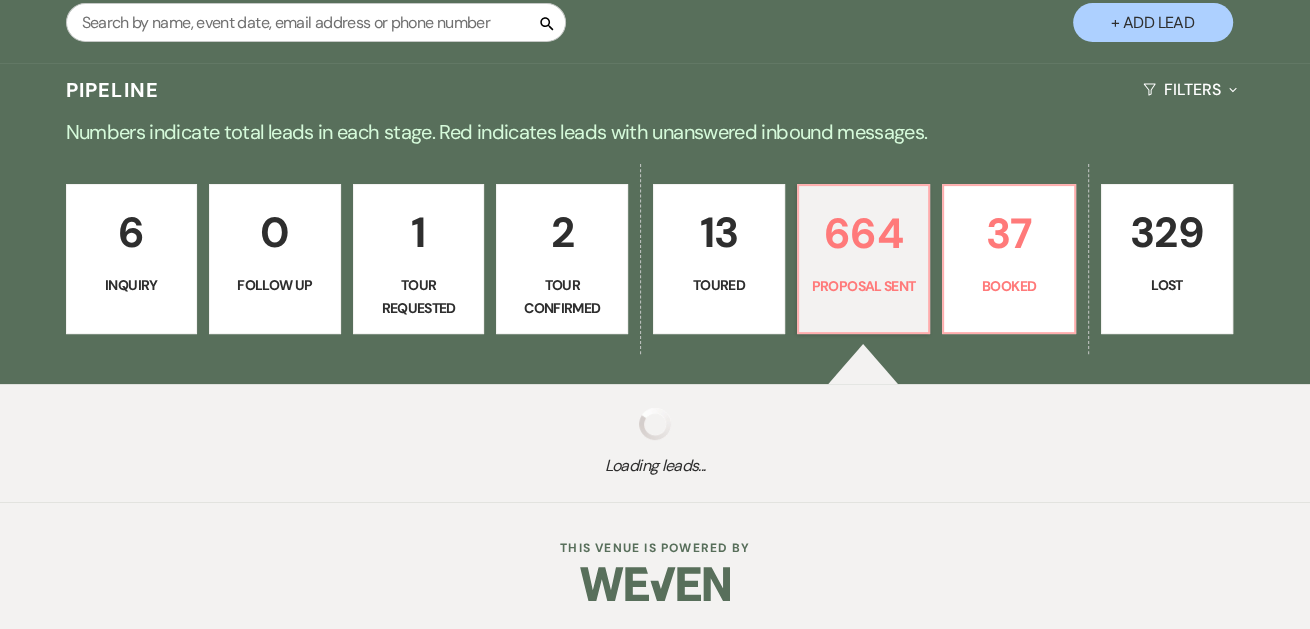 select on "6" 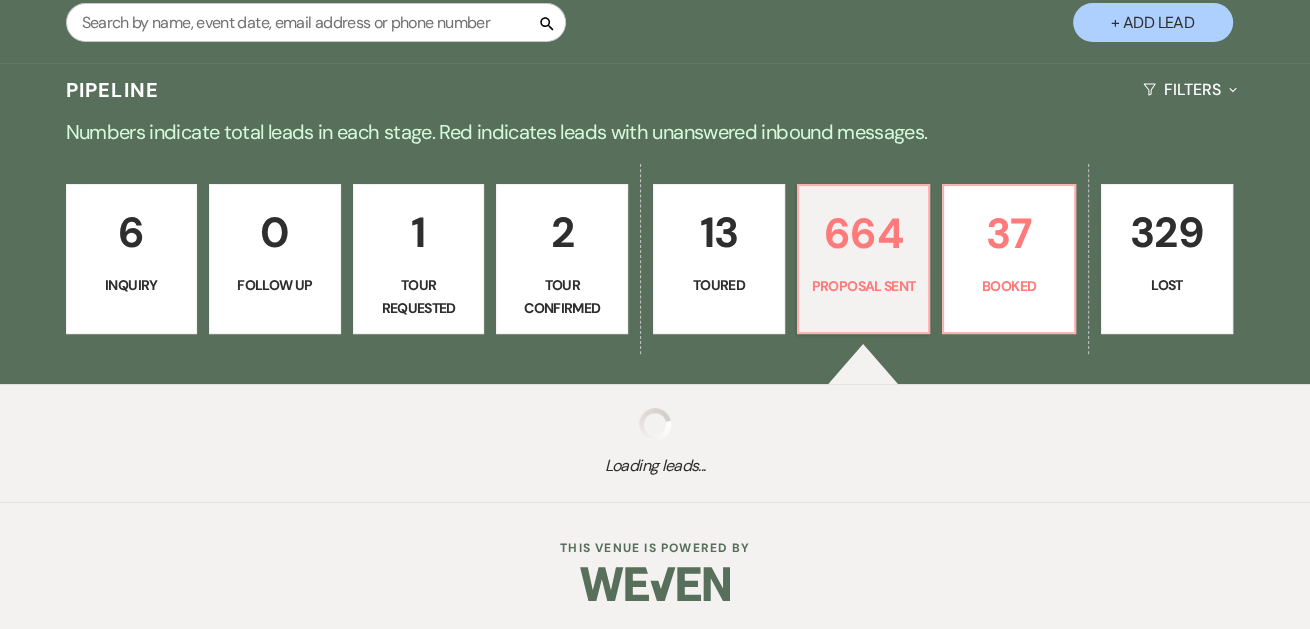 select on "6" 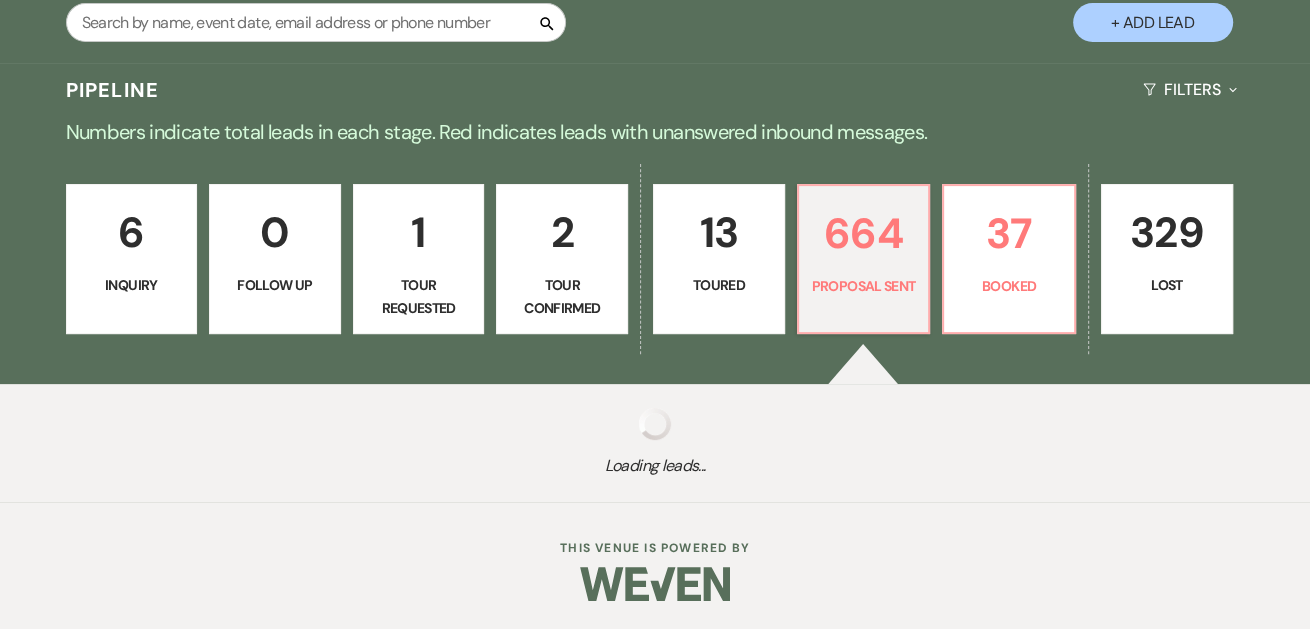 select on "6" 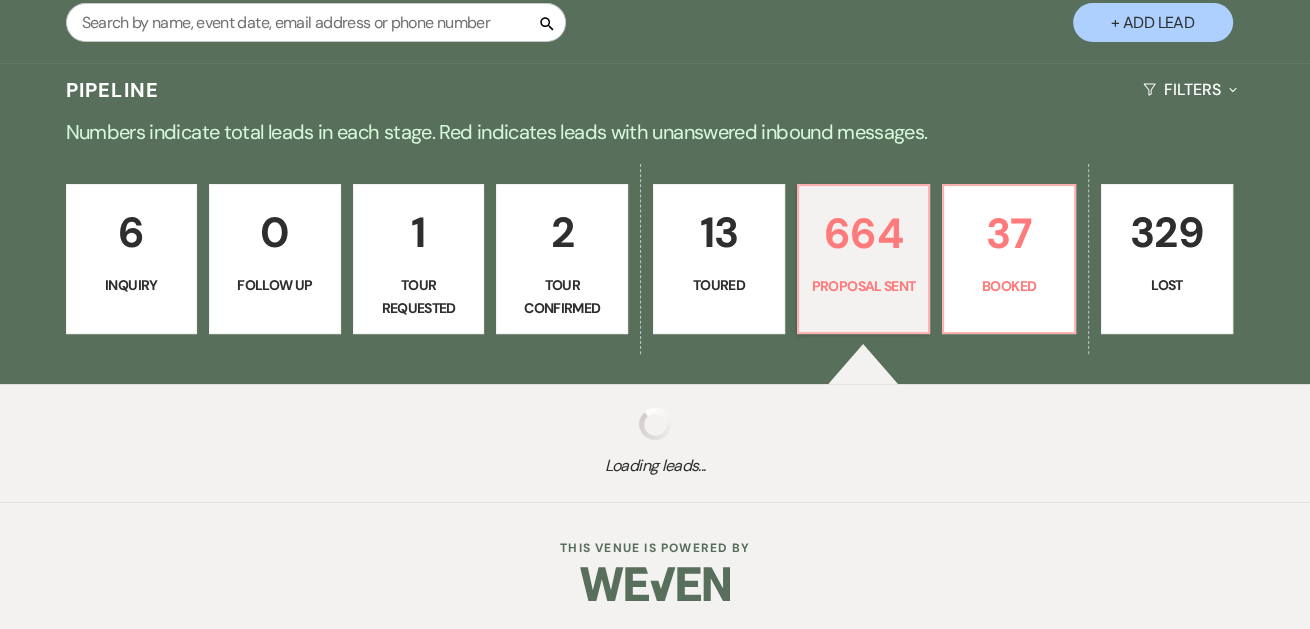 select on "6" 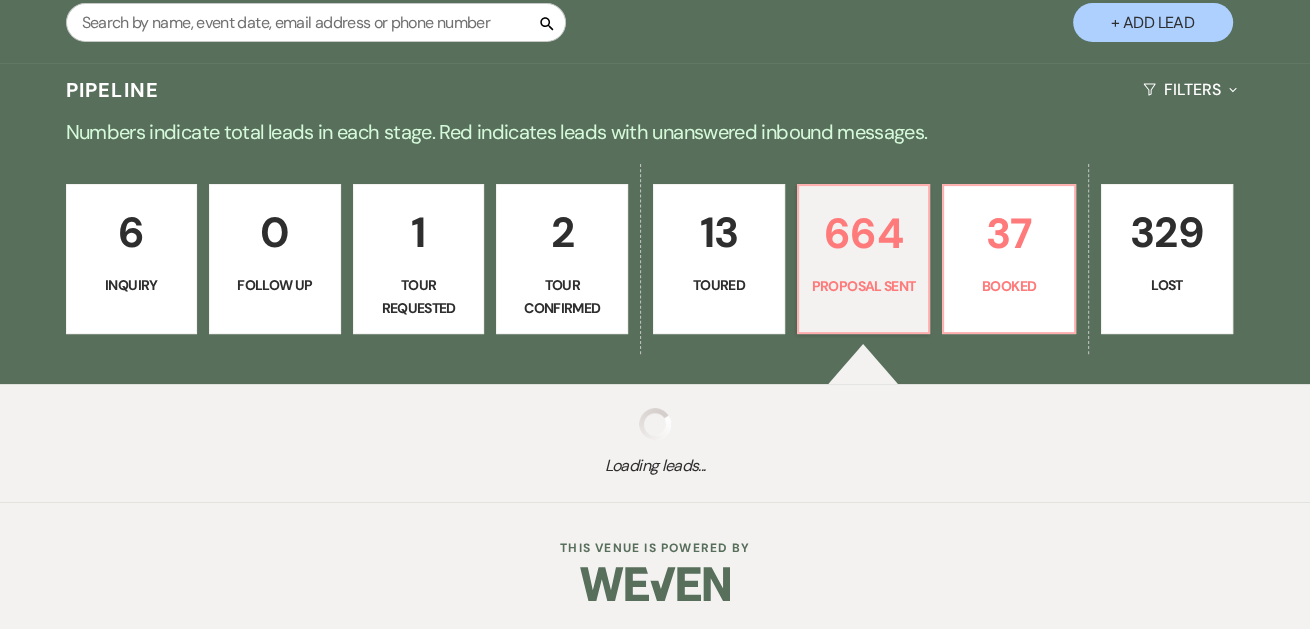 select on "6" 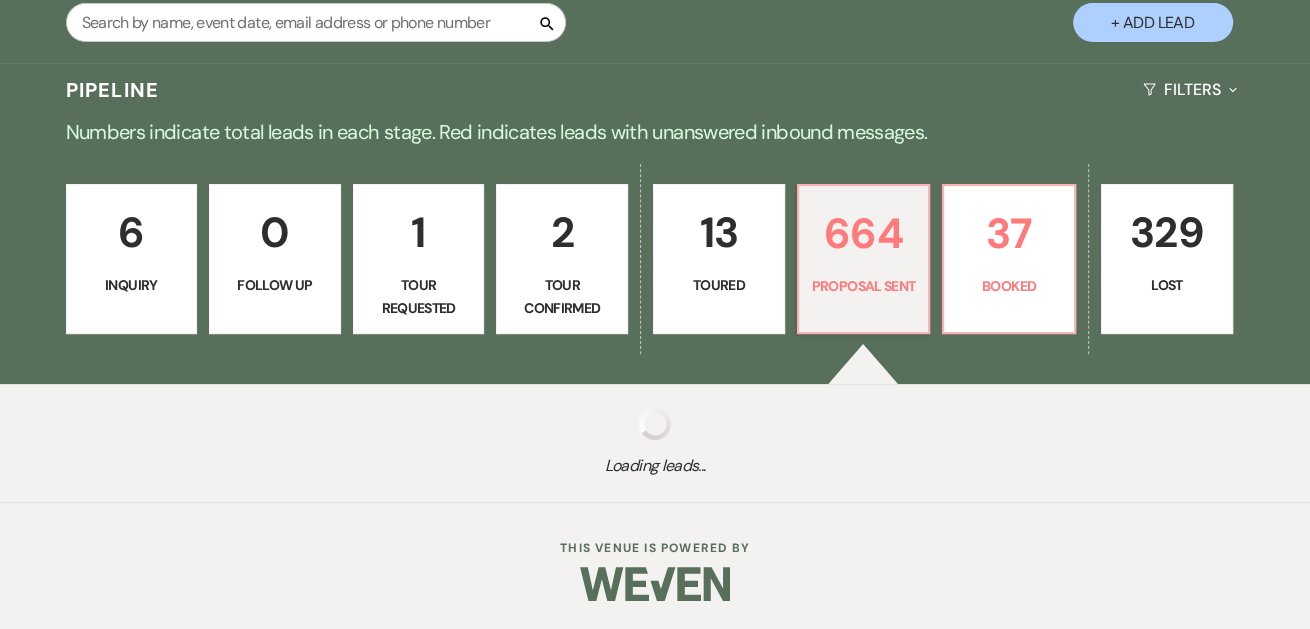 select on "6" 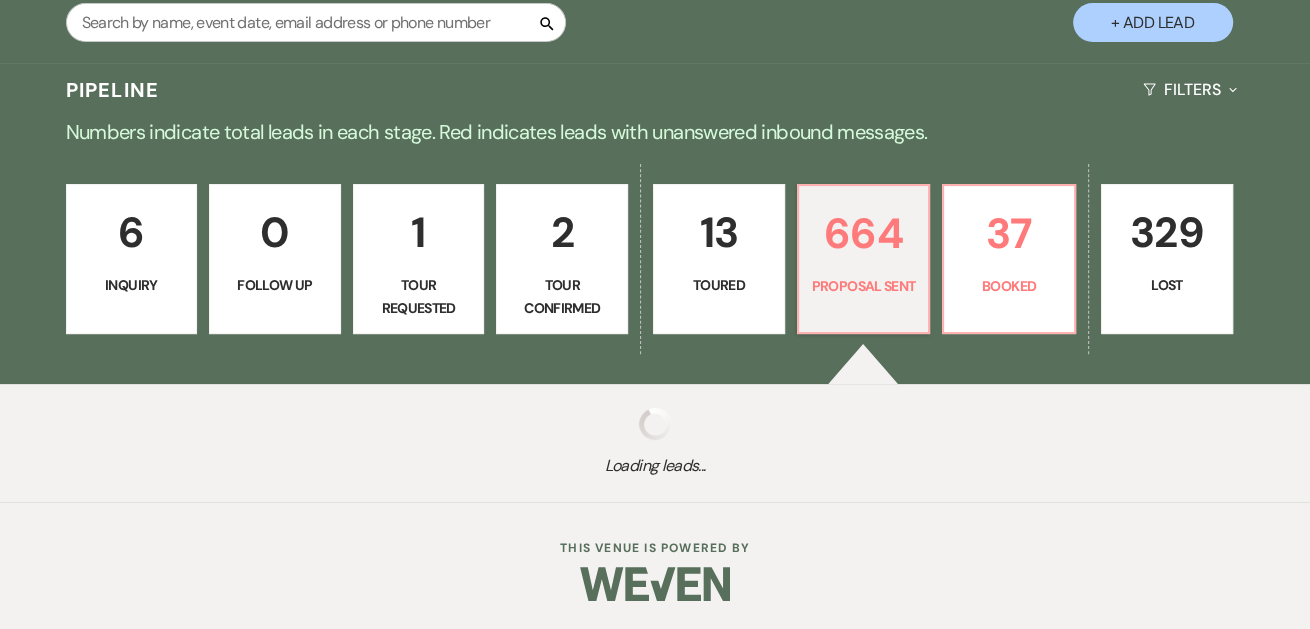 select on "6" 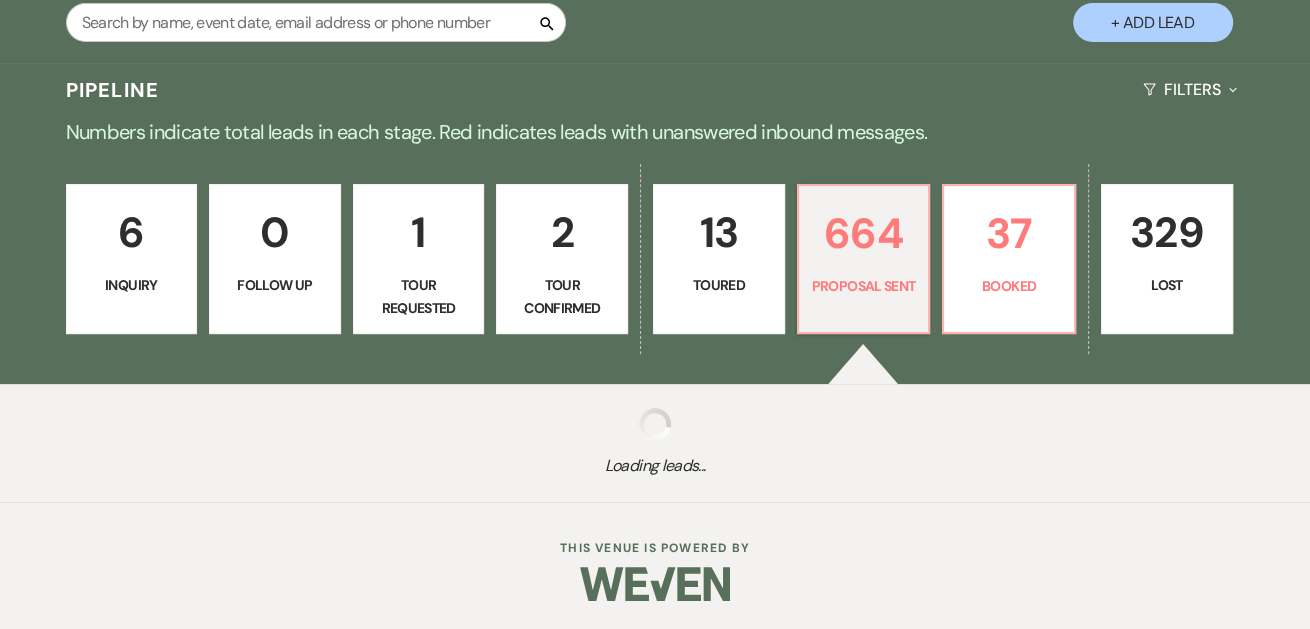 select on "6" 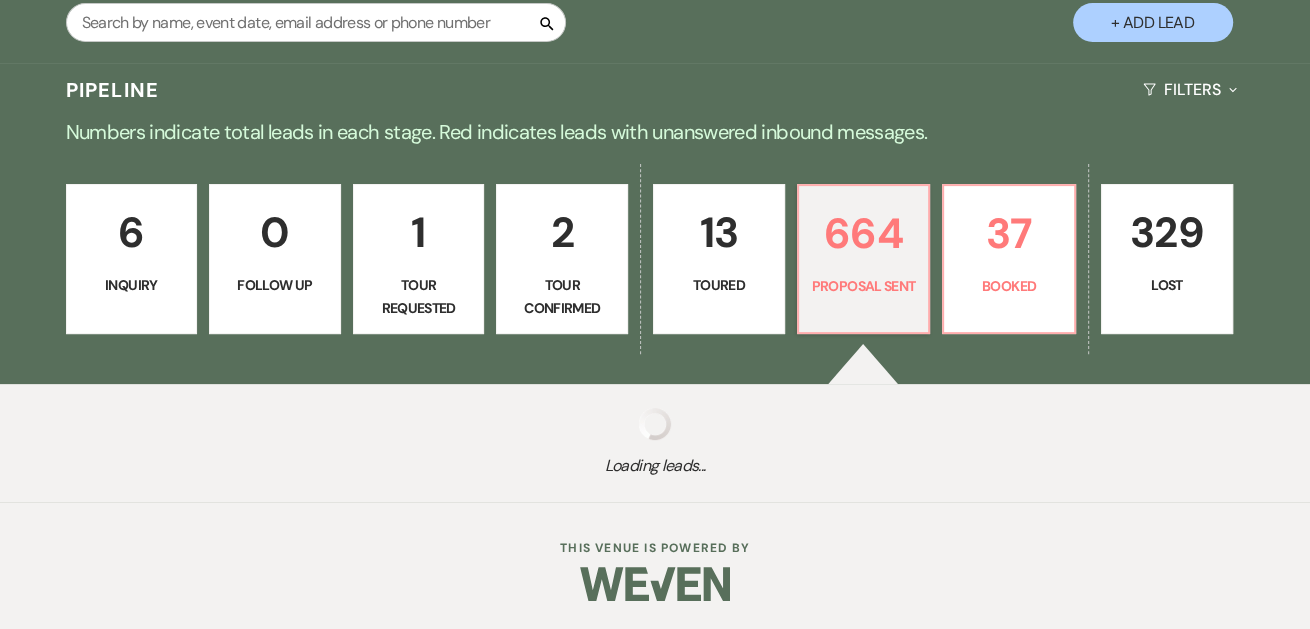 select on "6" 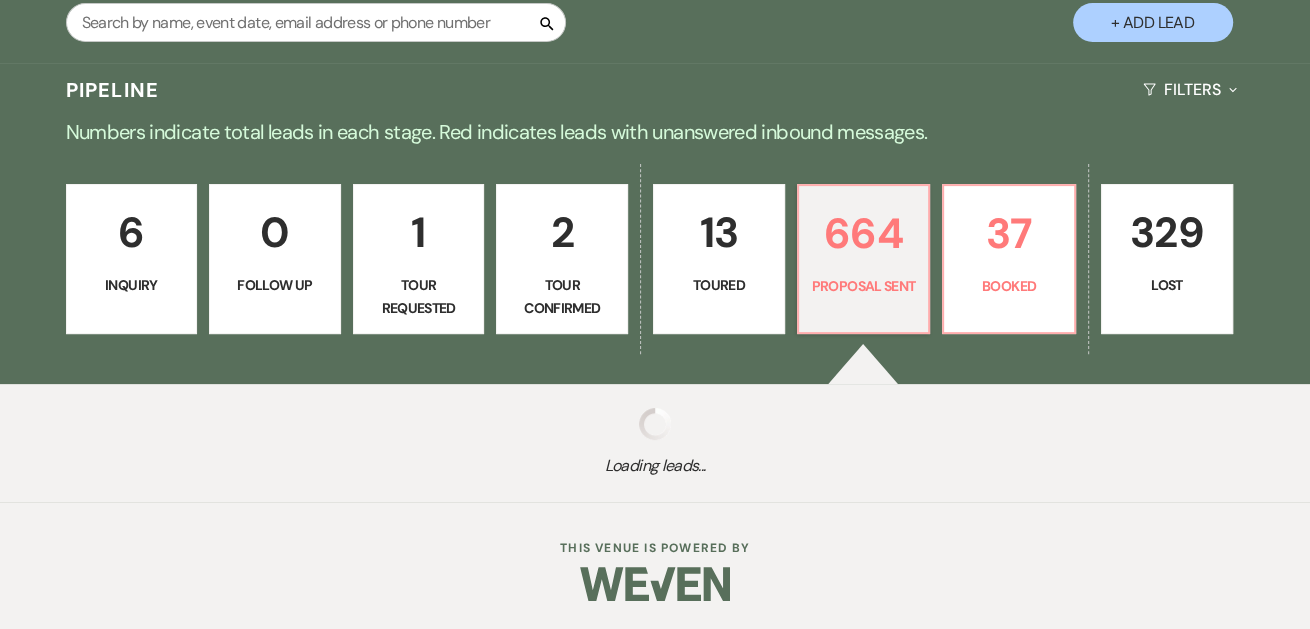 select on "6" 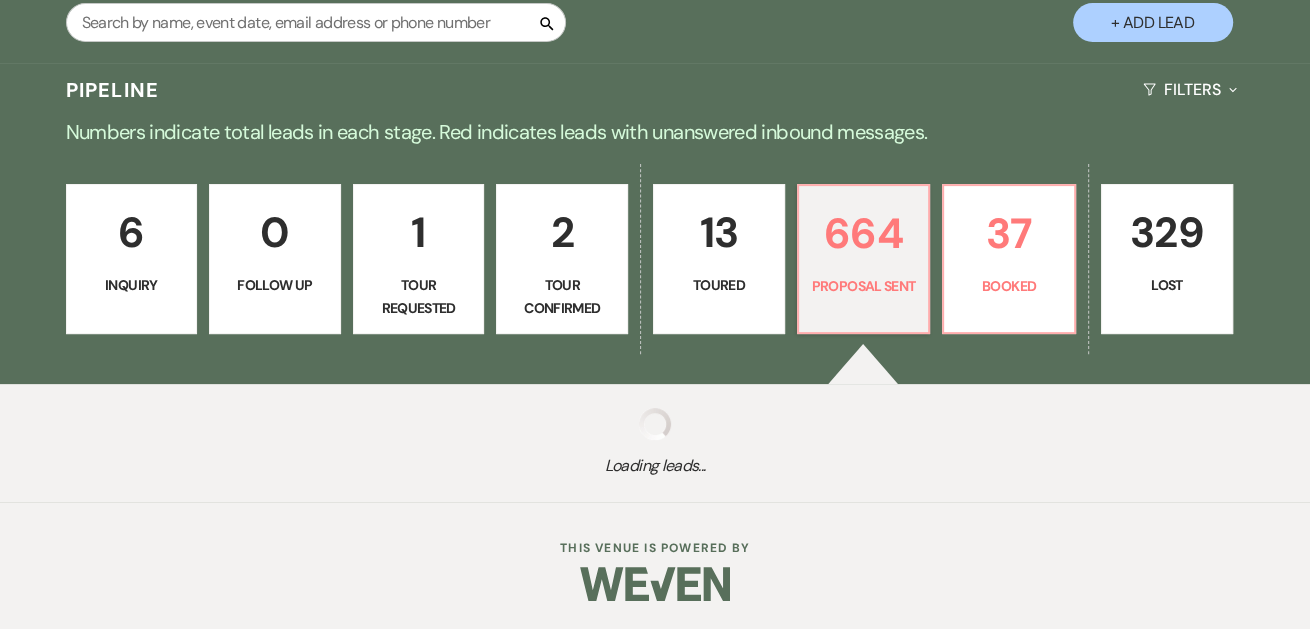 select on "6" 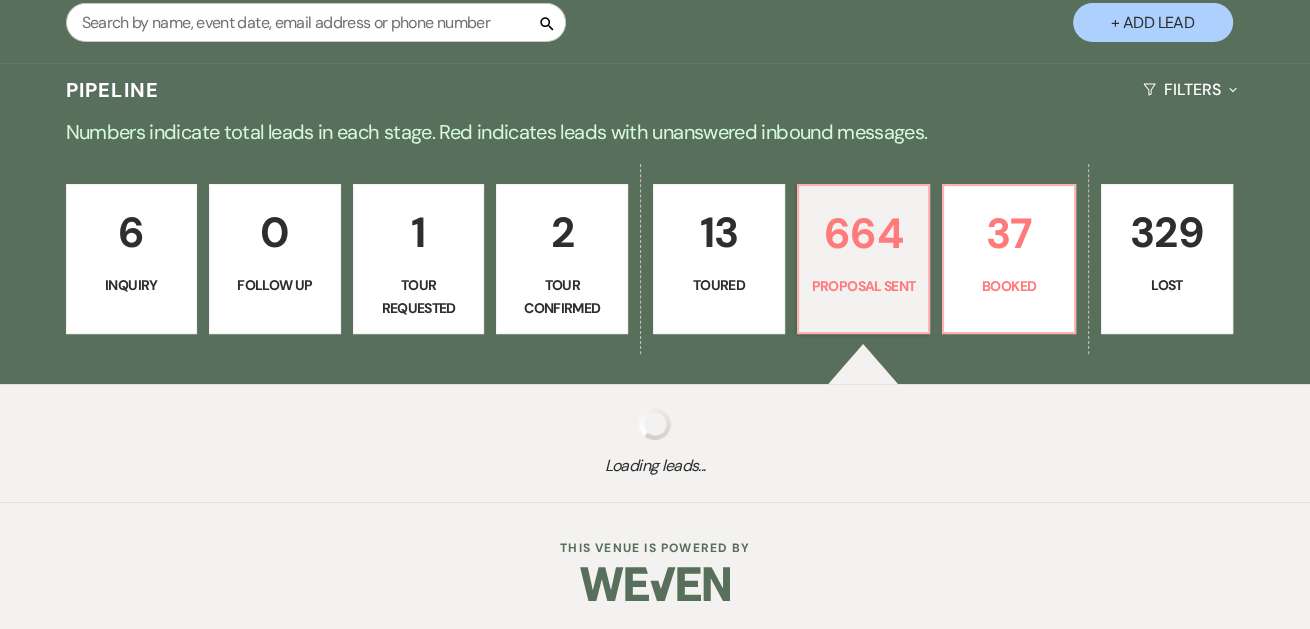 select on "6" 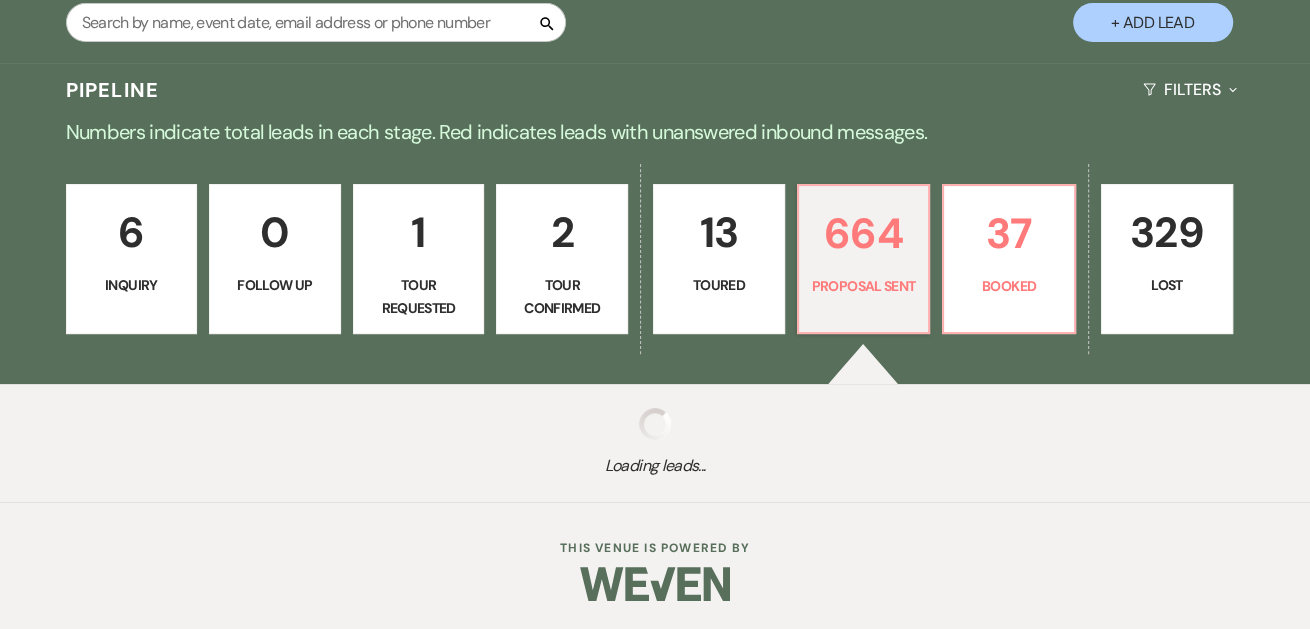 select on "6" 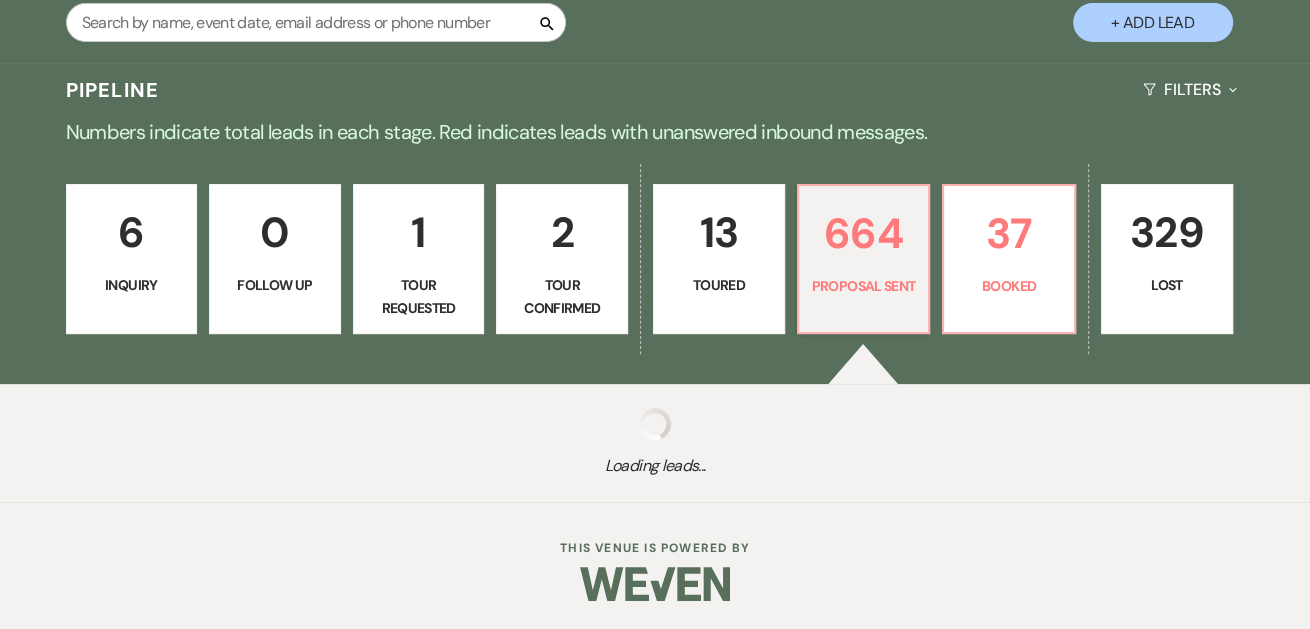 select on "6" 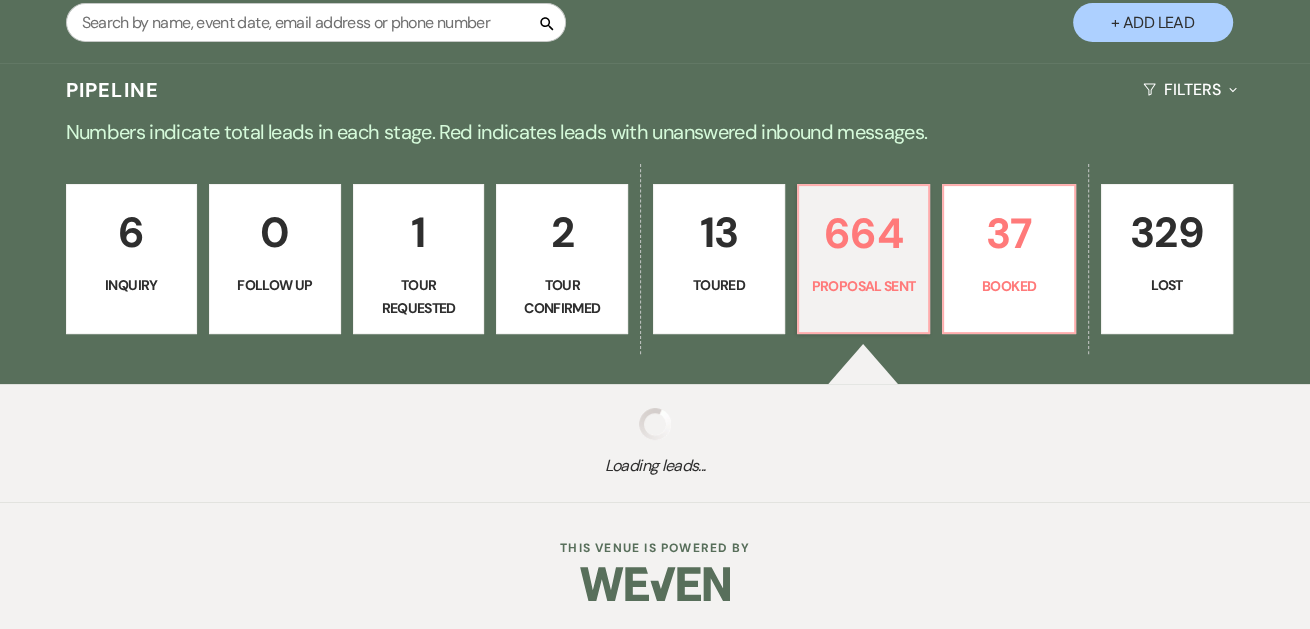 select on "6" 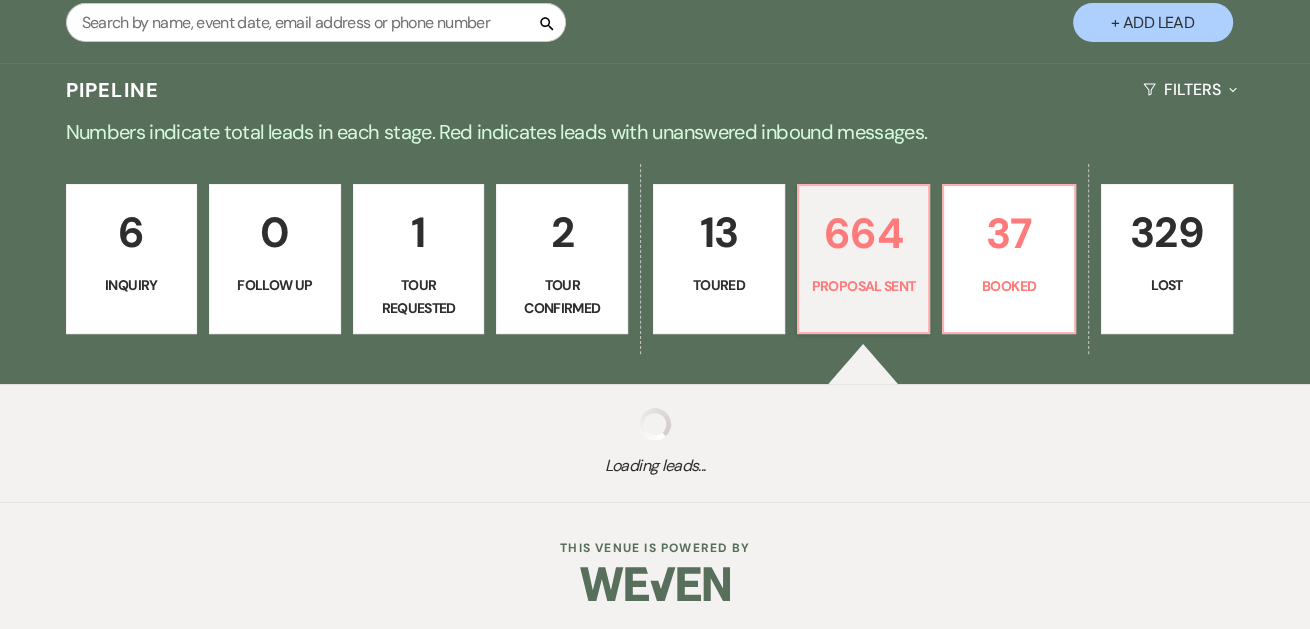 select on "6" 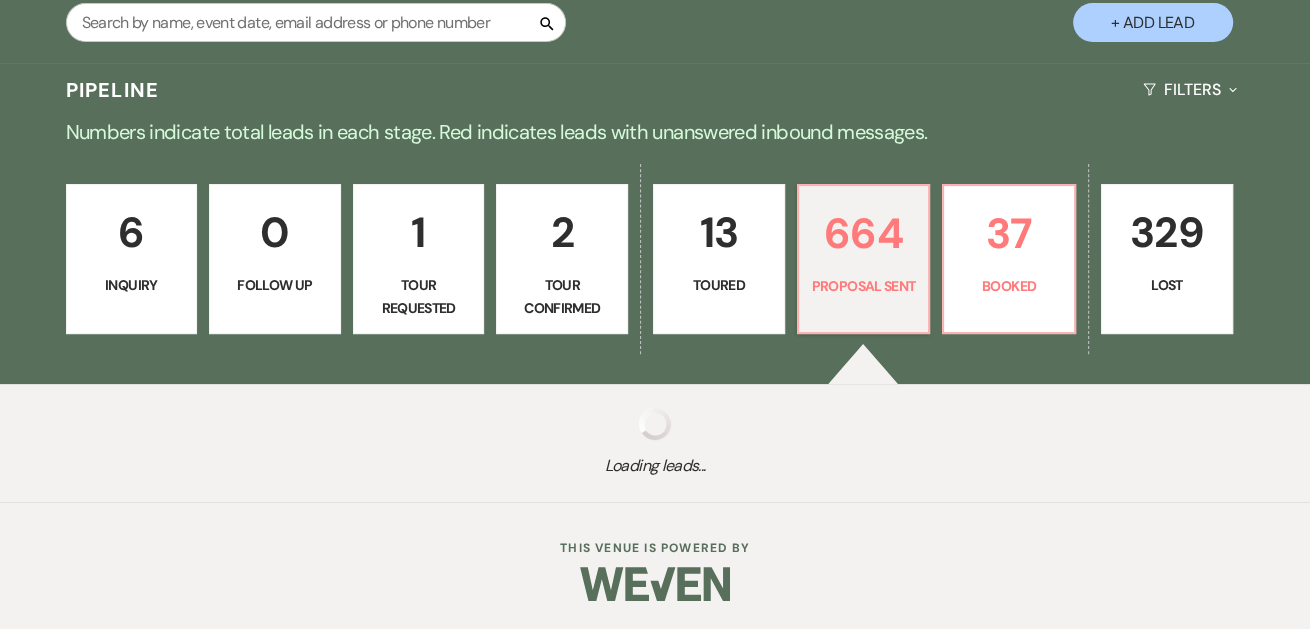 select on "6" 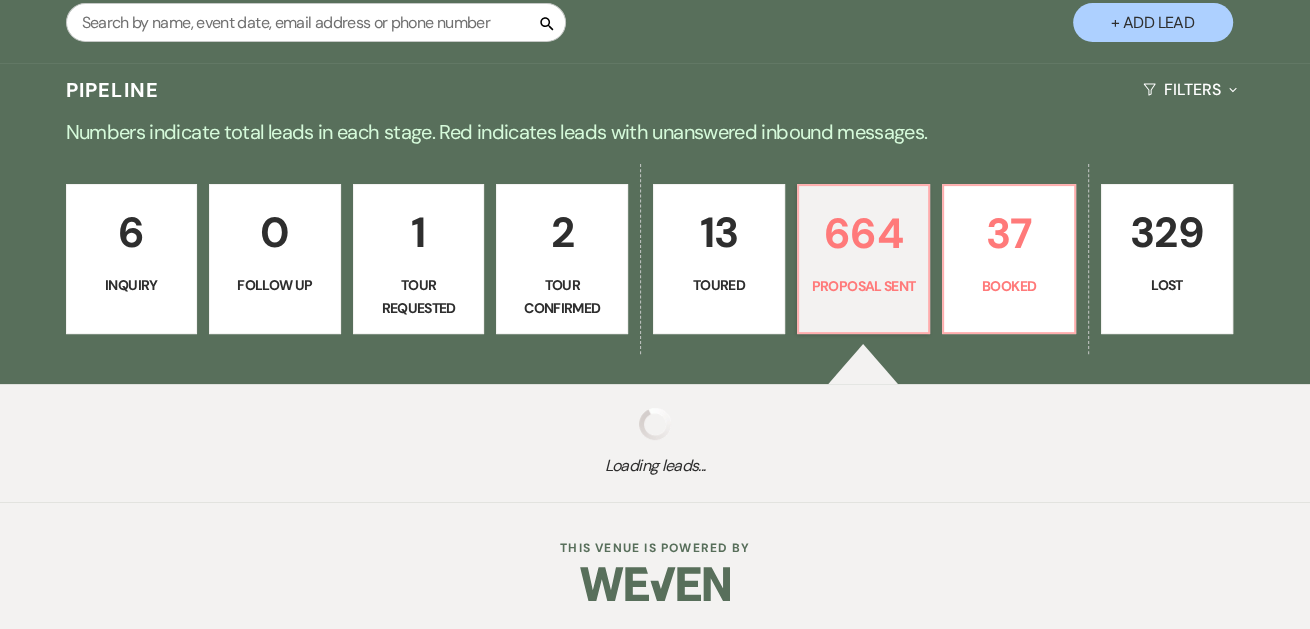 select on "6" 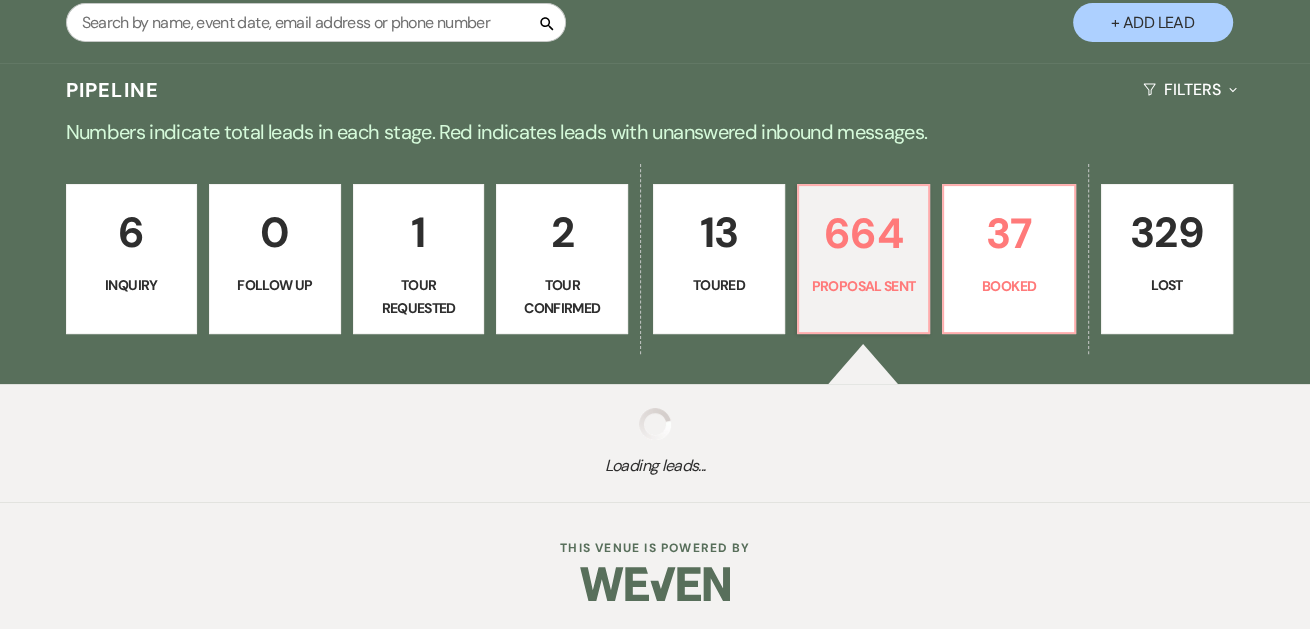 select on "6" 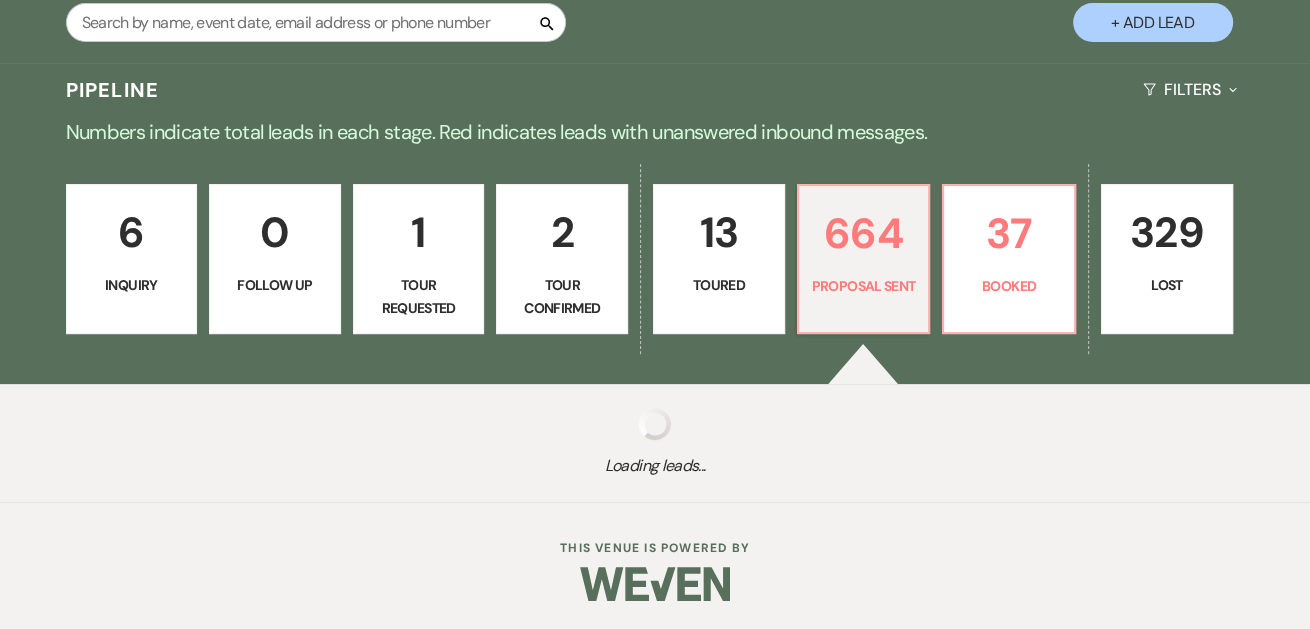 select on "6" 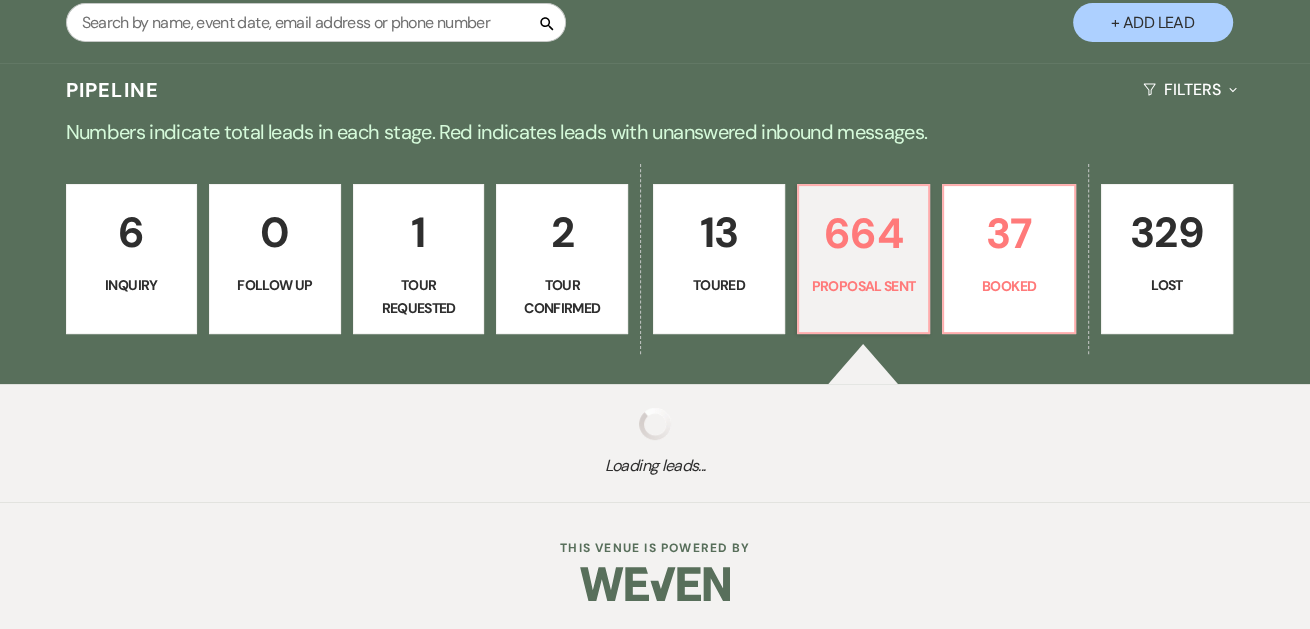 select on "6" 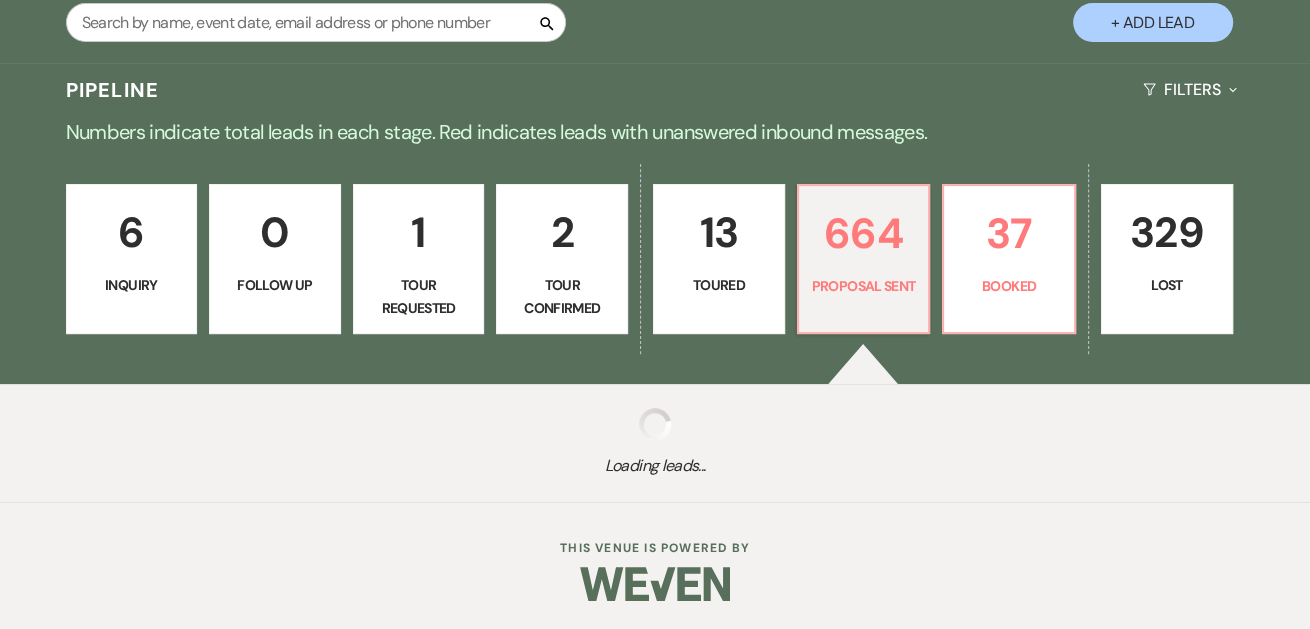 select on "6" 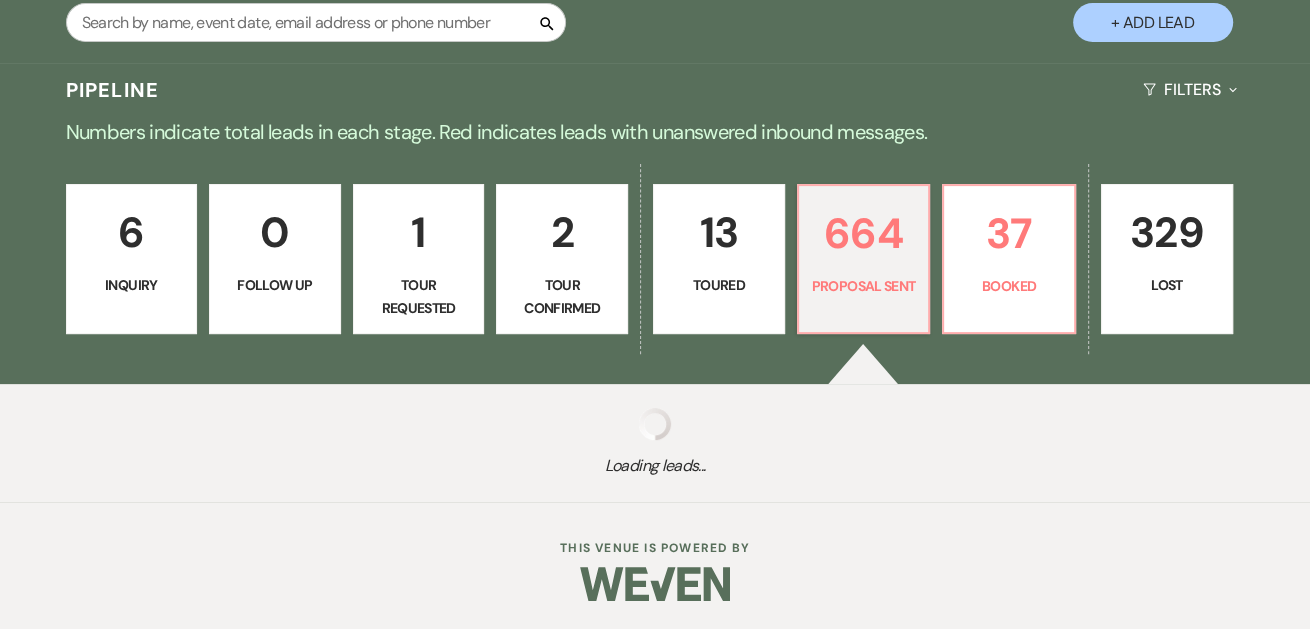 select on "6" 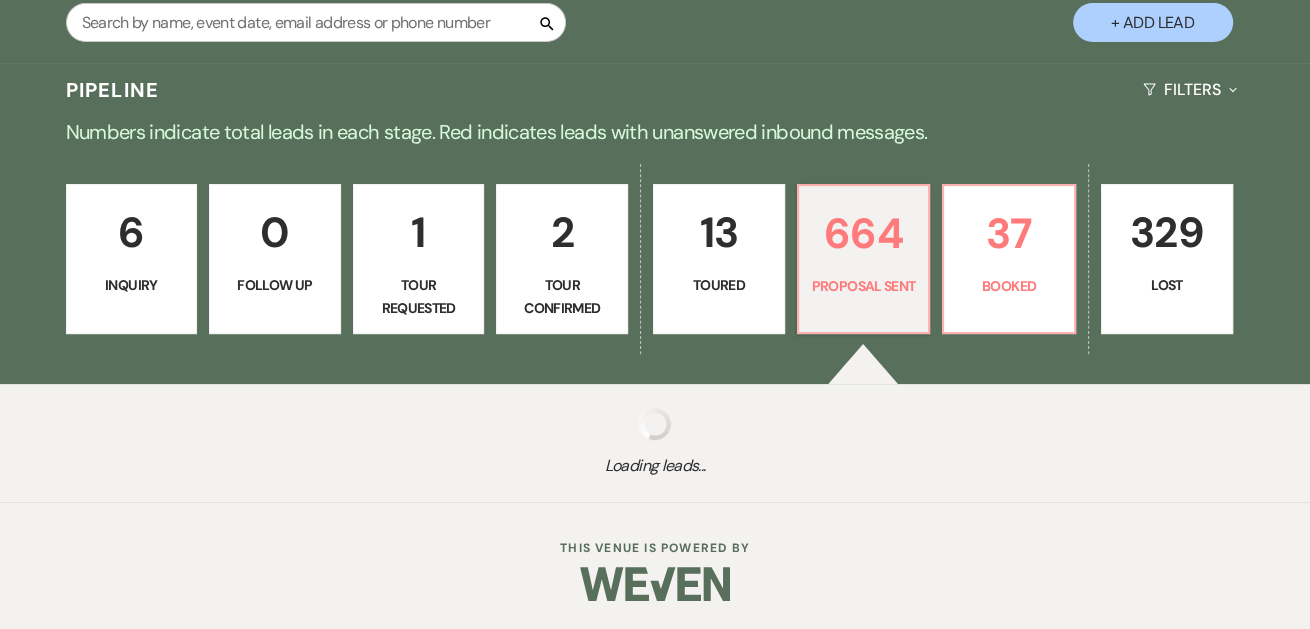 select on "6" 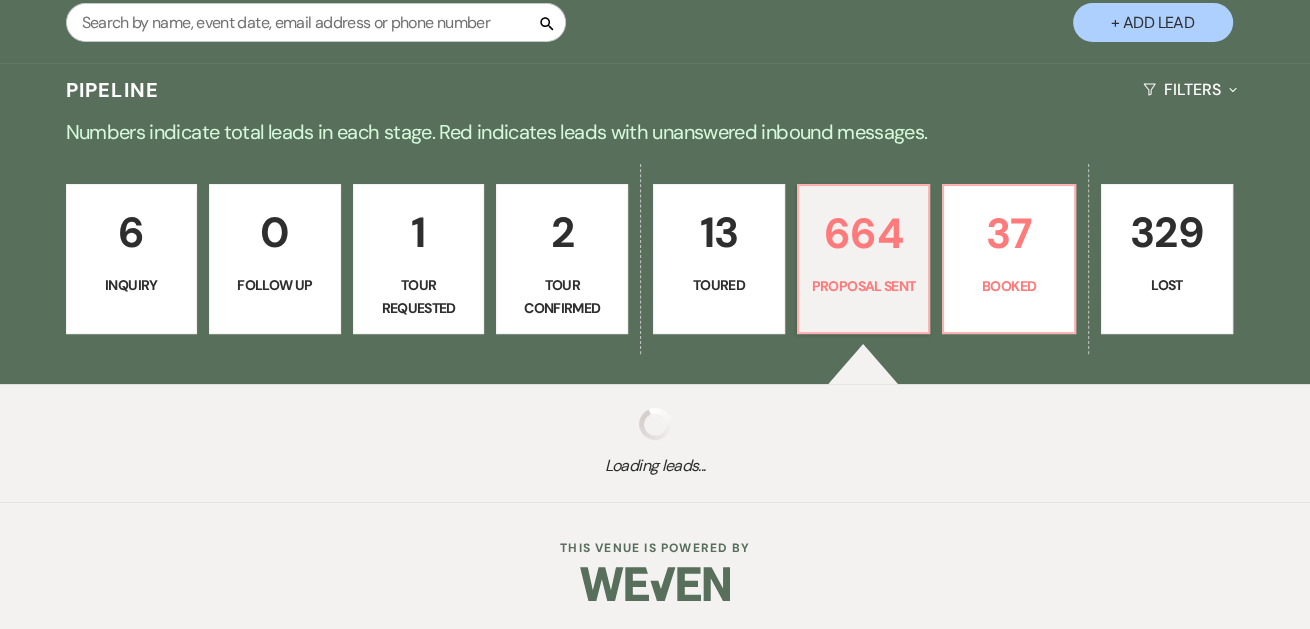 select on "6" 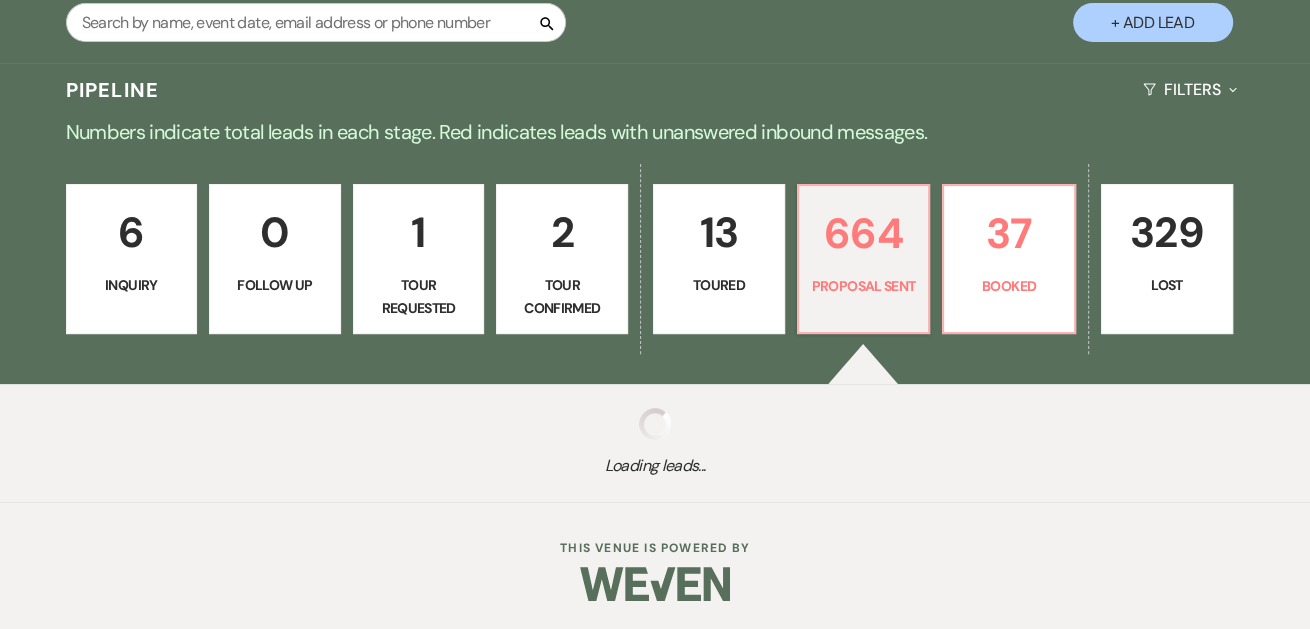 select on "6" 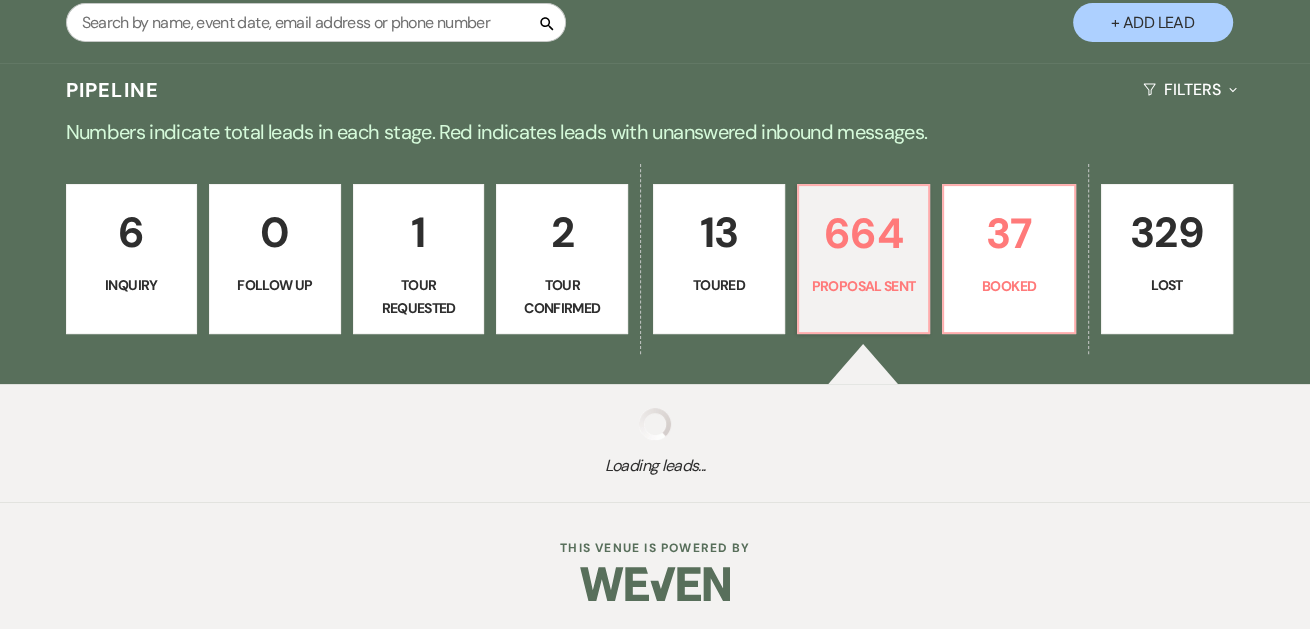 select on "6" 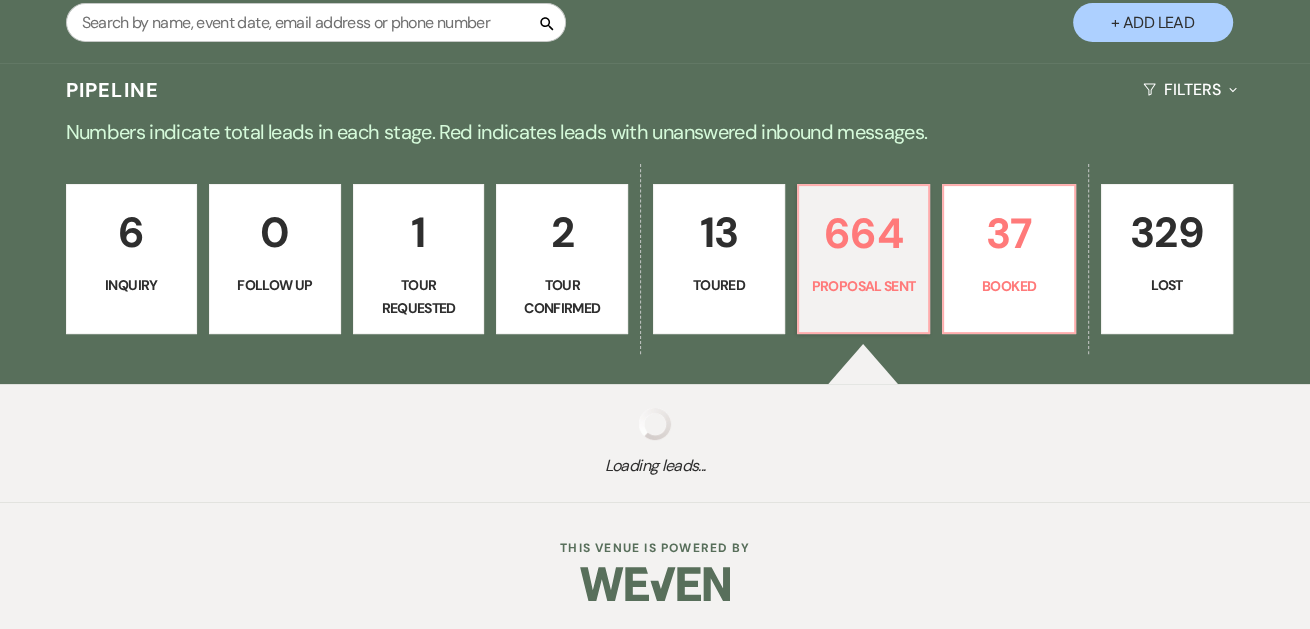 select on "6" 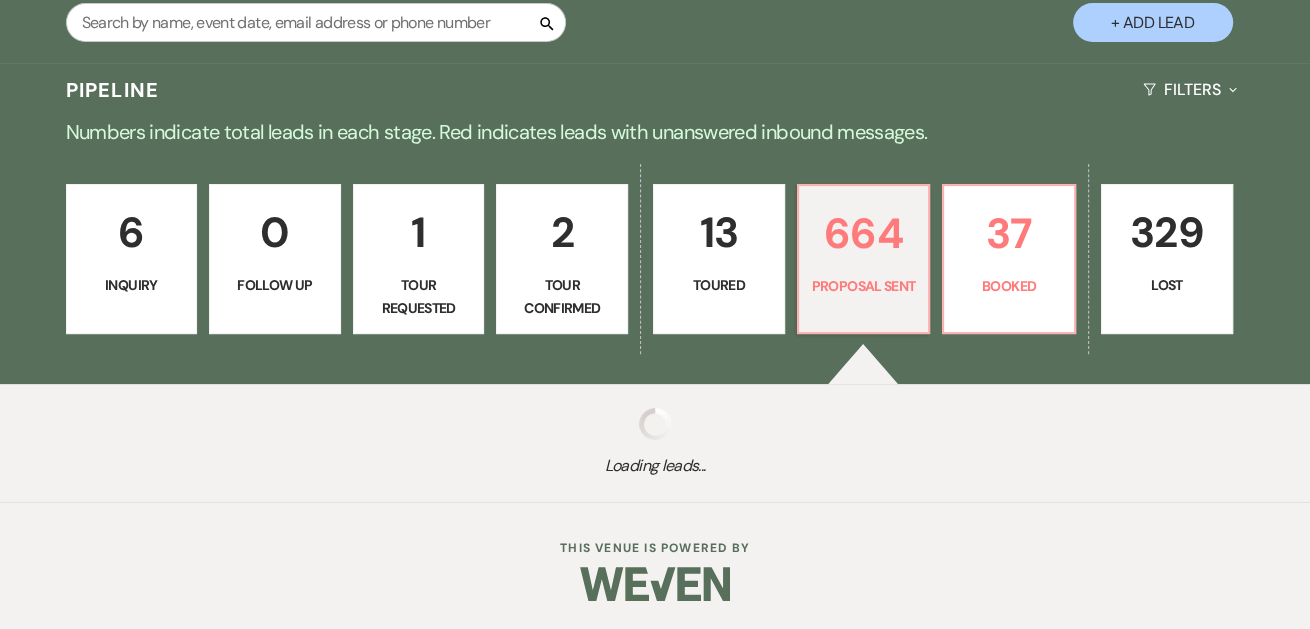 select on "6" 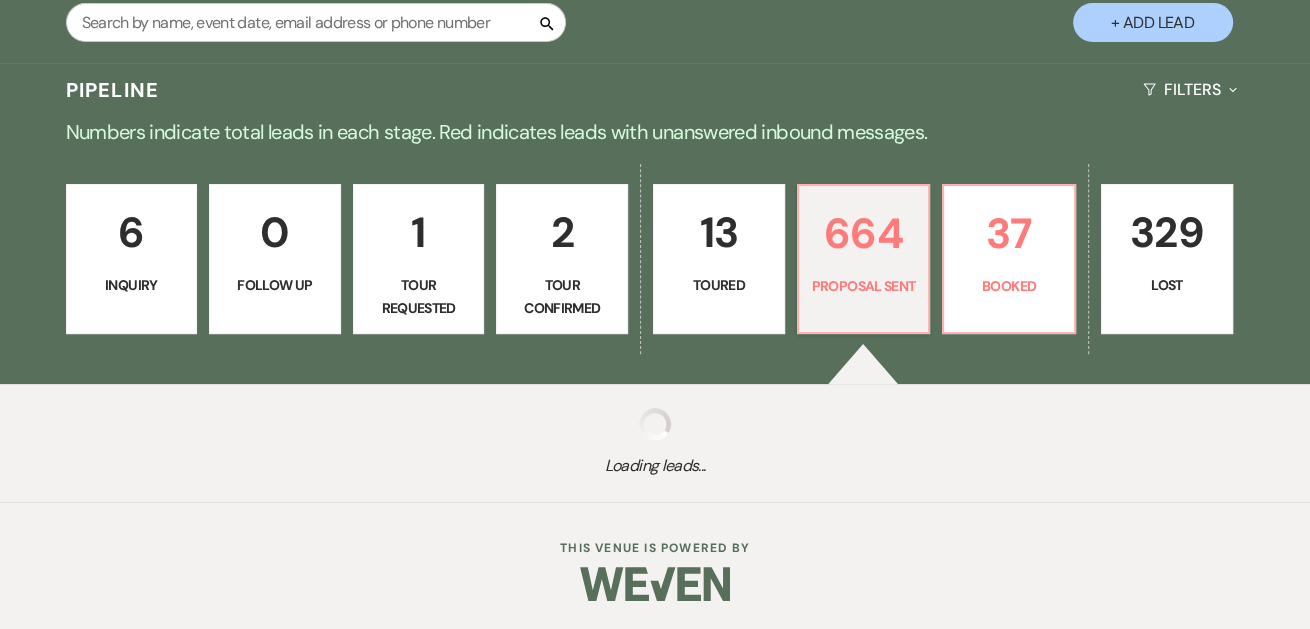 select on "6" 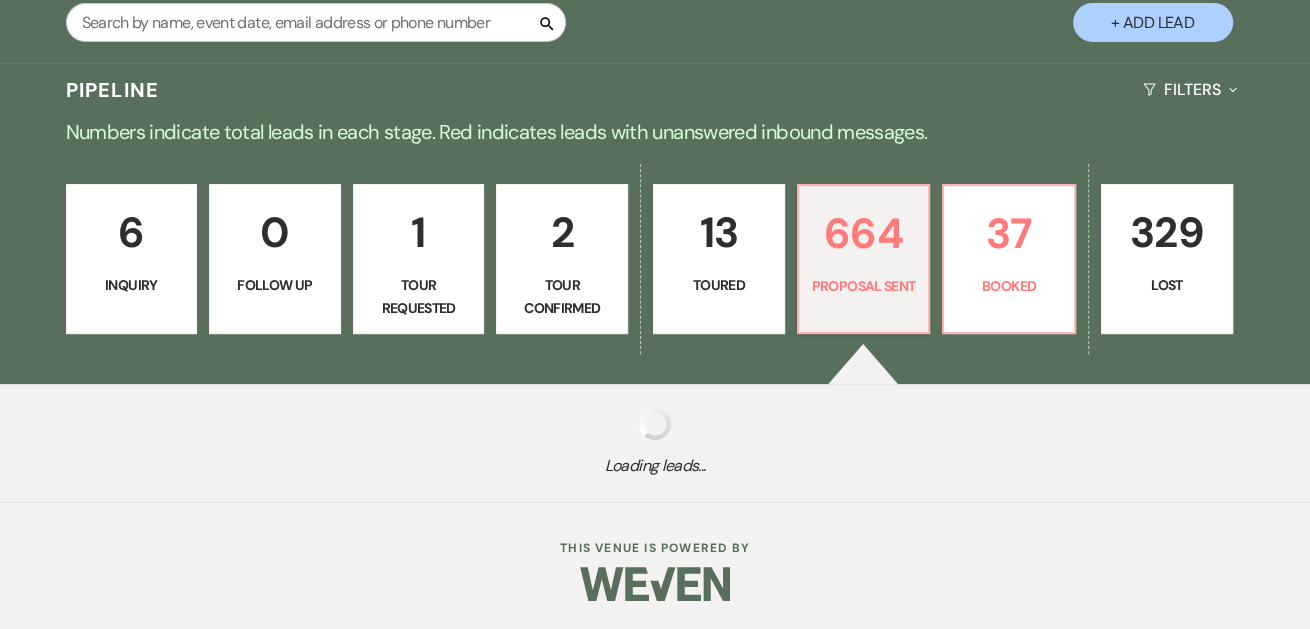 select on "6" 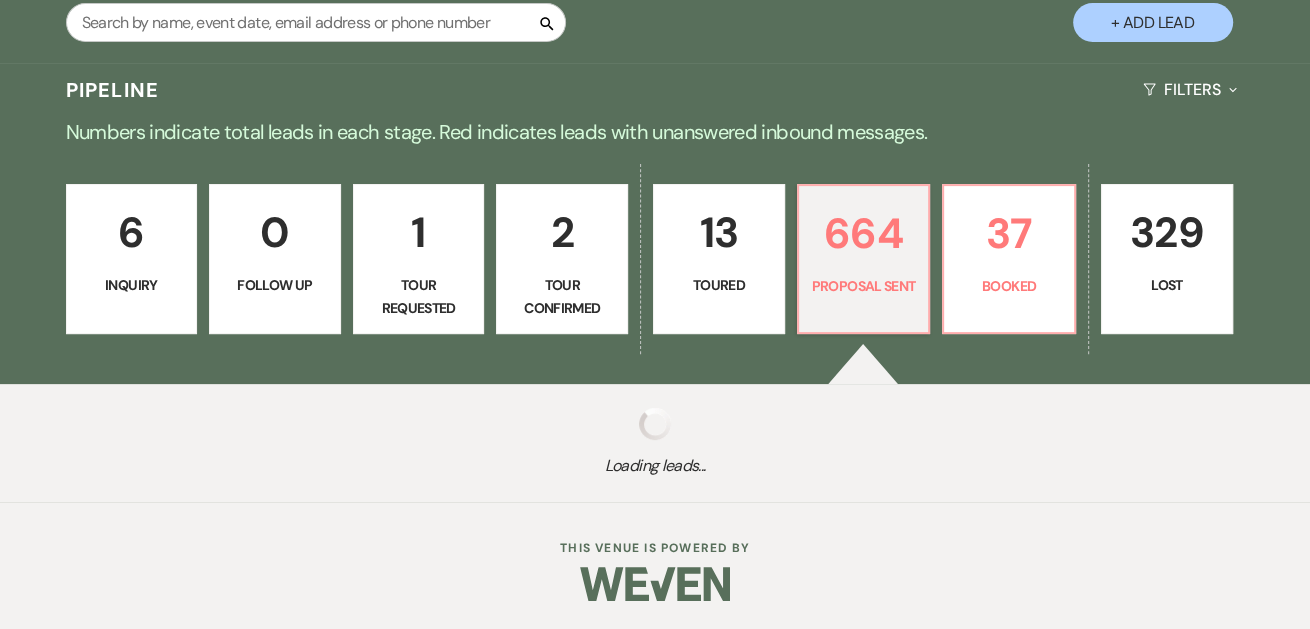 select on "6" 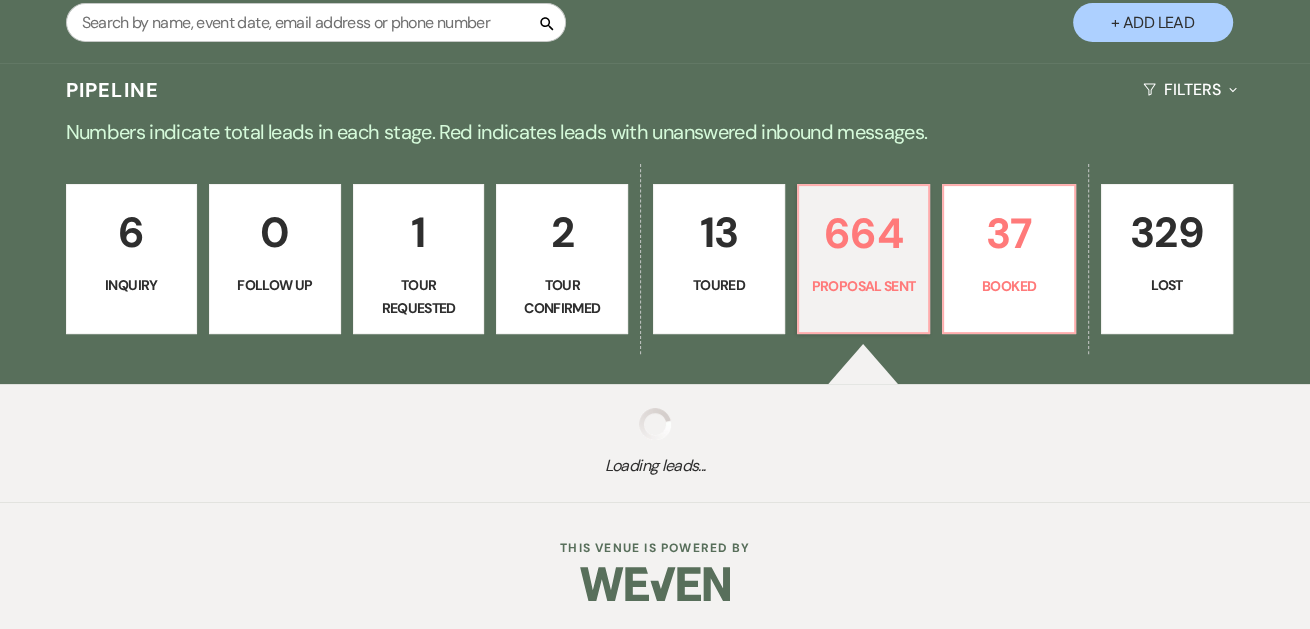 select on "6" 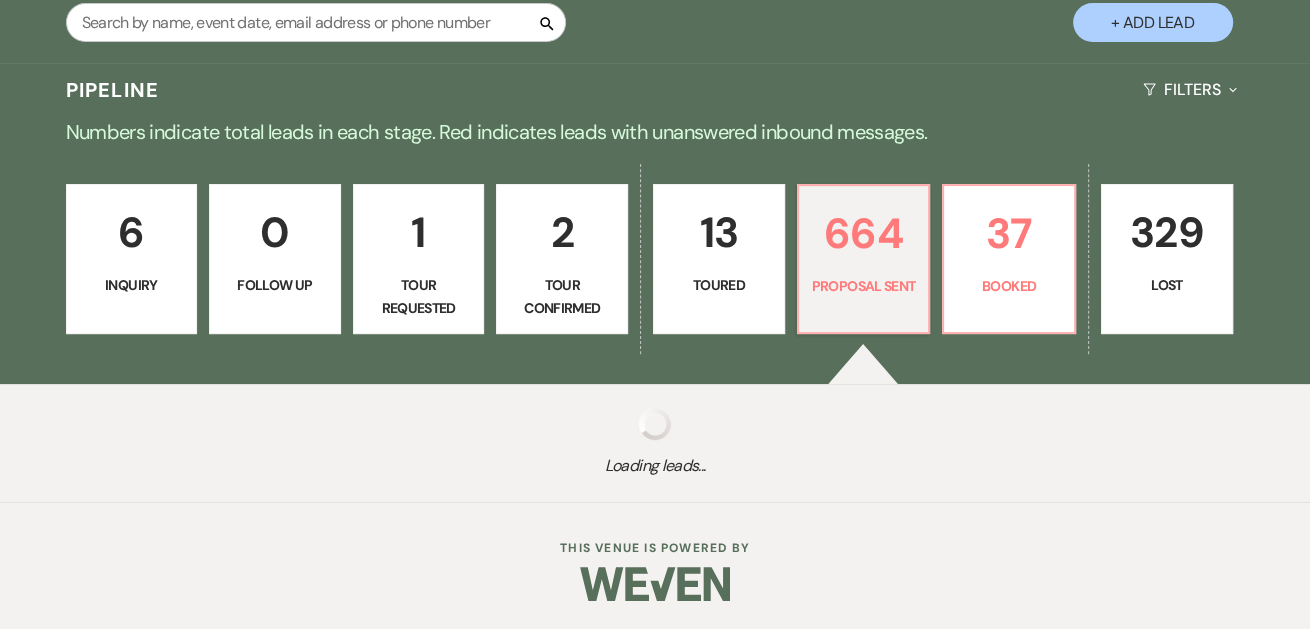 select on "6" 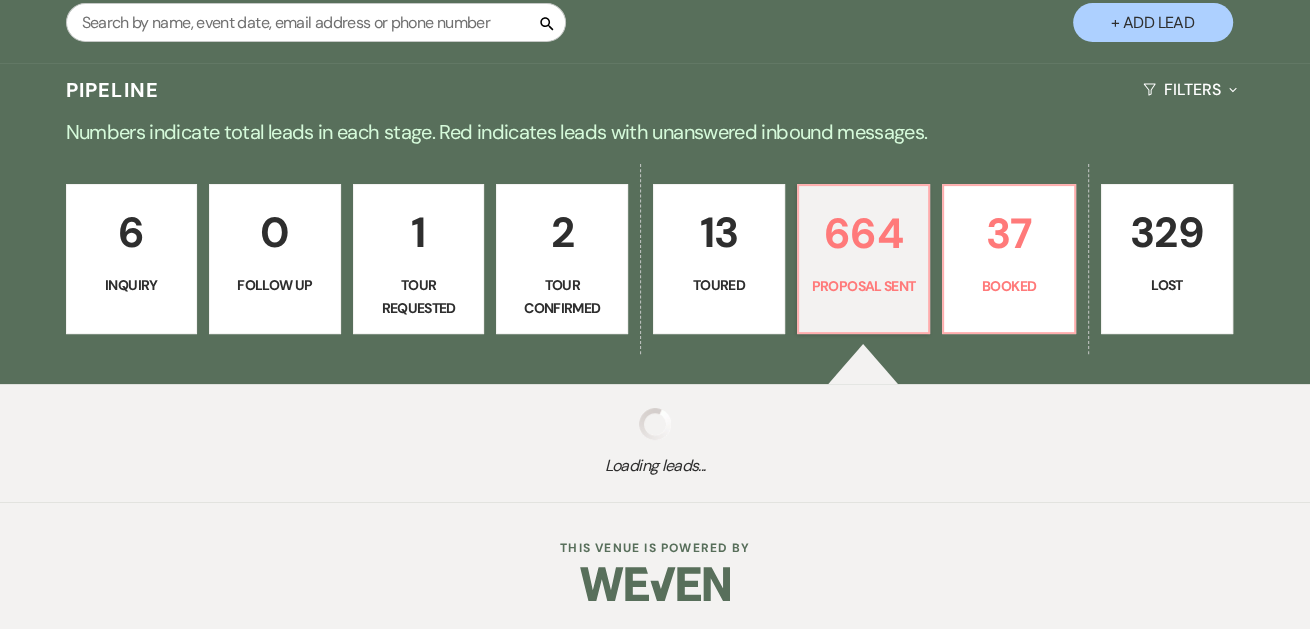 select on "6" 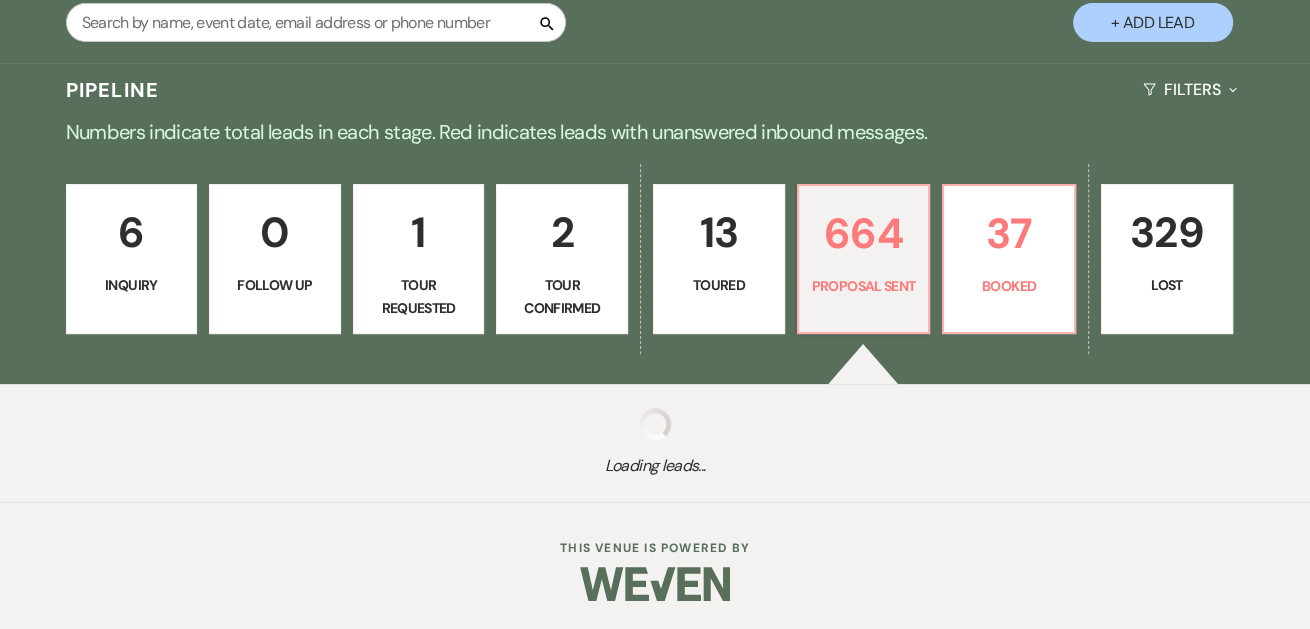 select on "6" 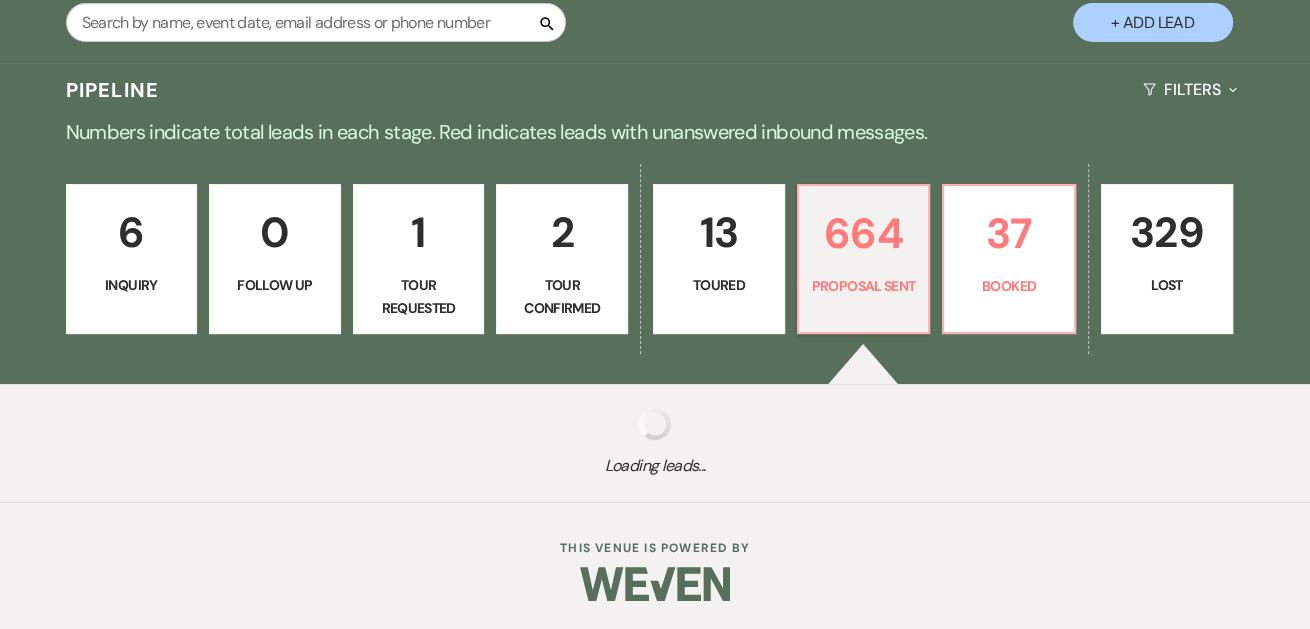 select on "6" 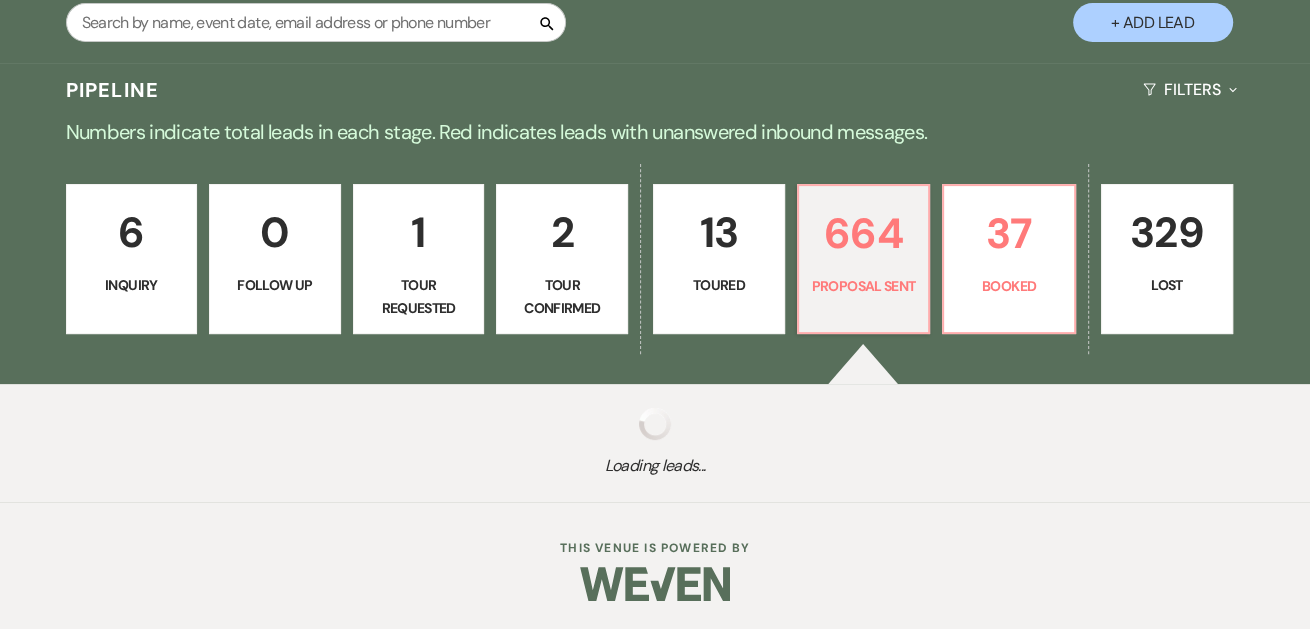select on "6" 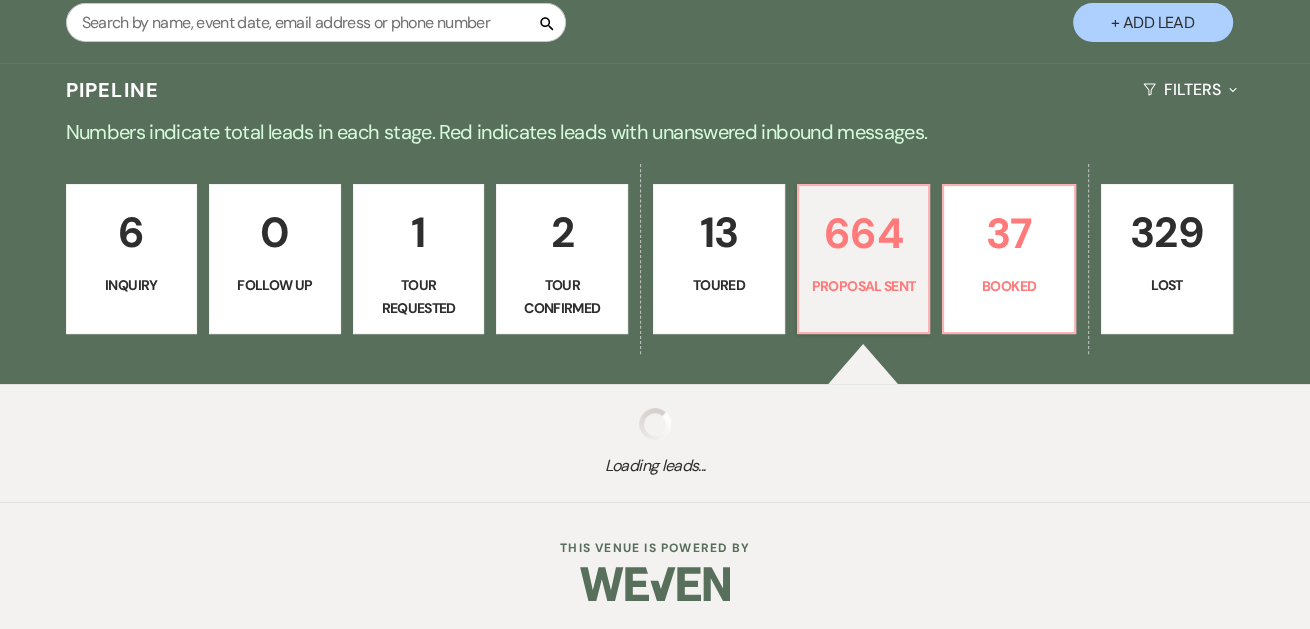 select on "6" 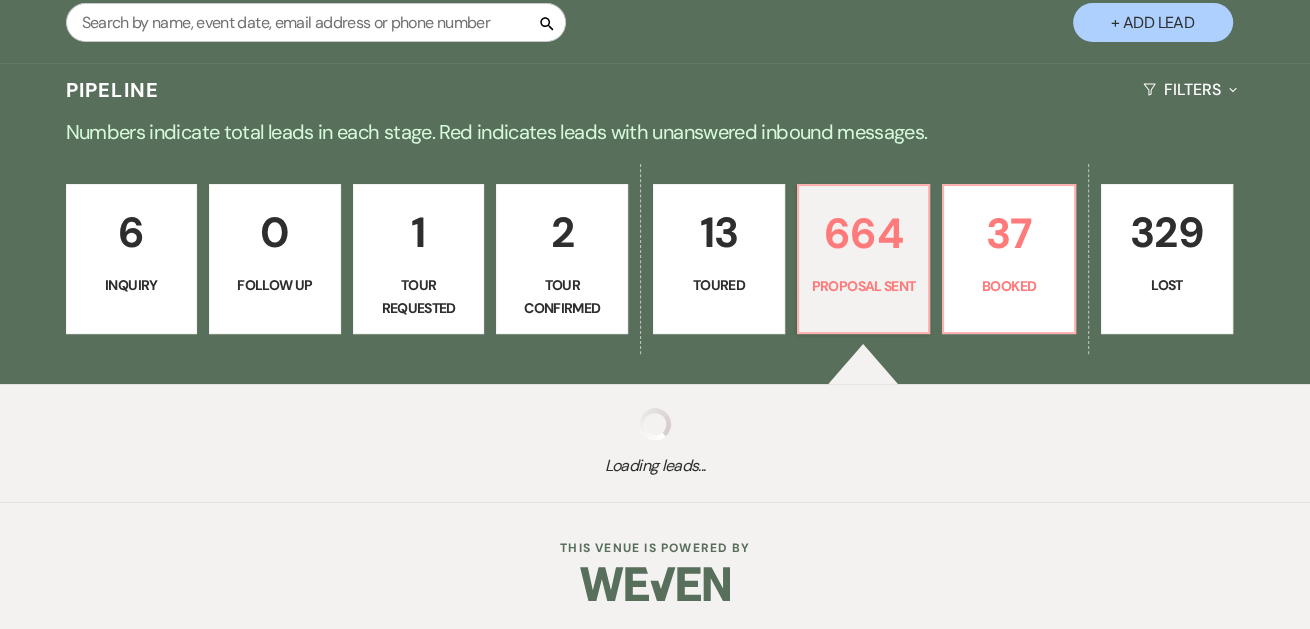 select on "6" 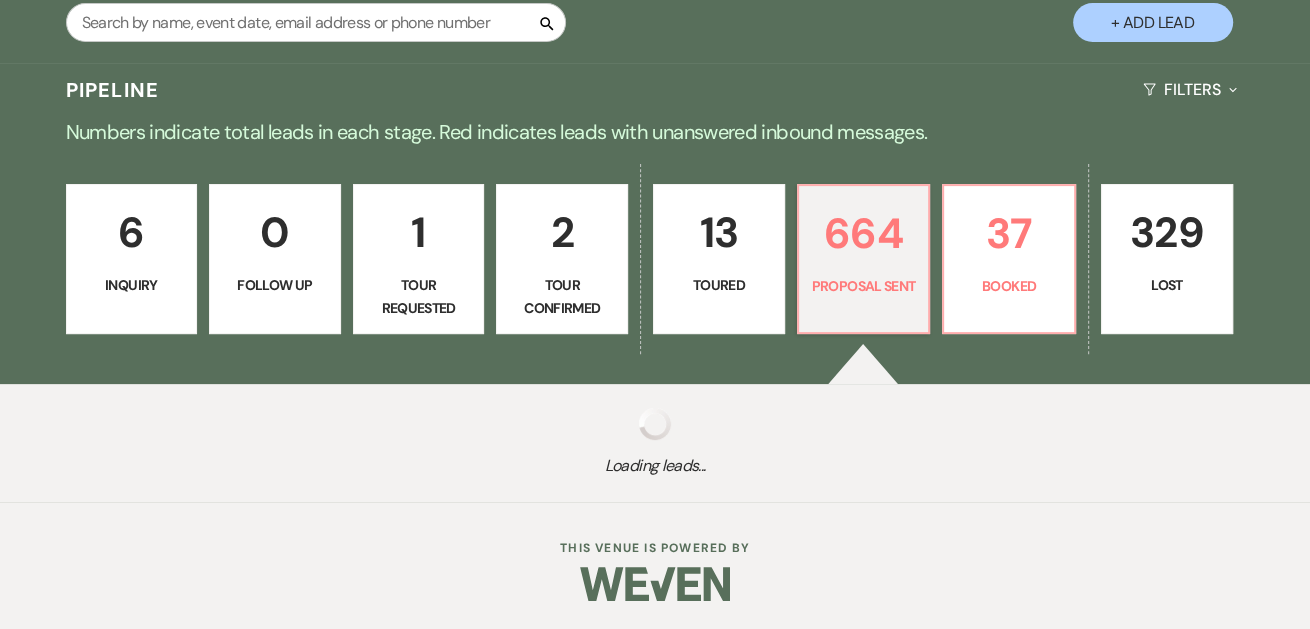 select on "6" 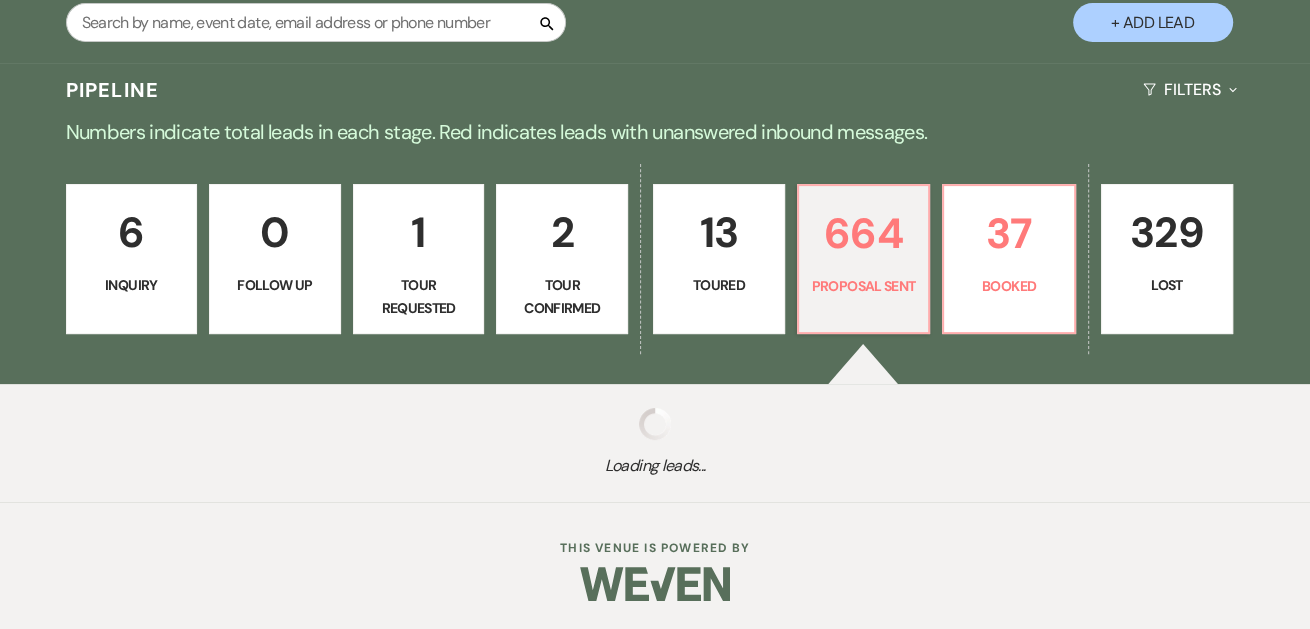 select on "6" 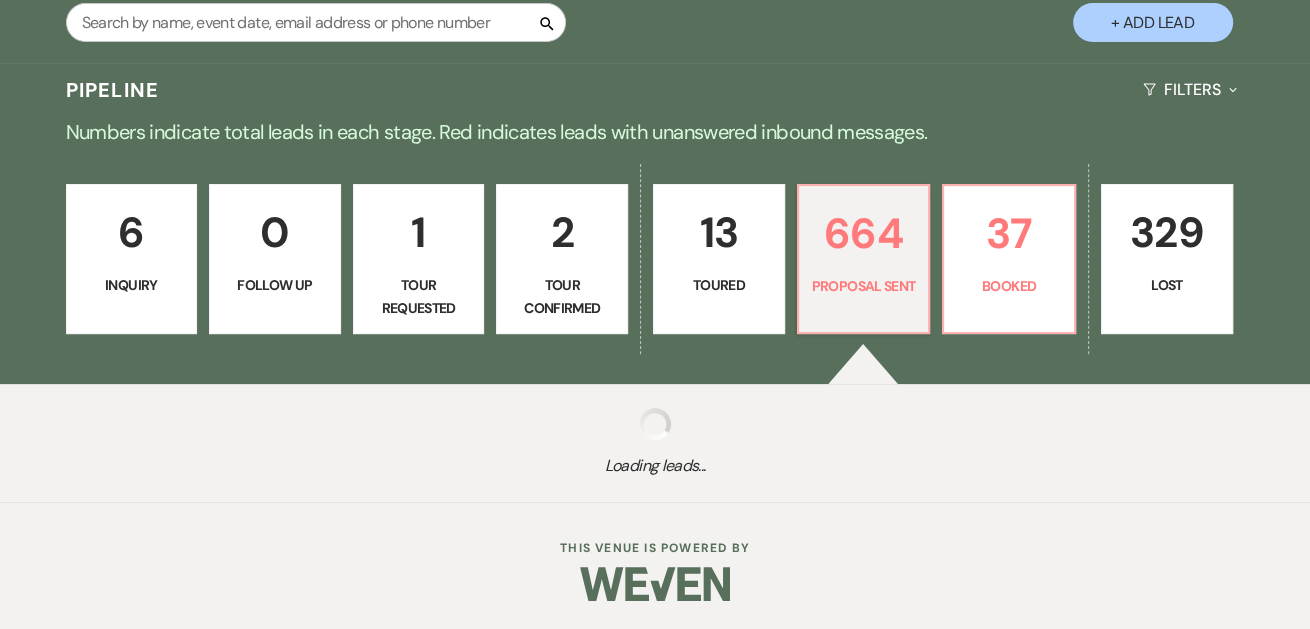 select on "6" 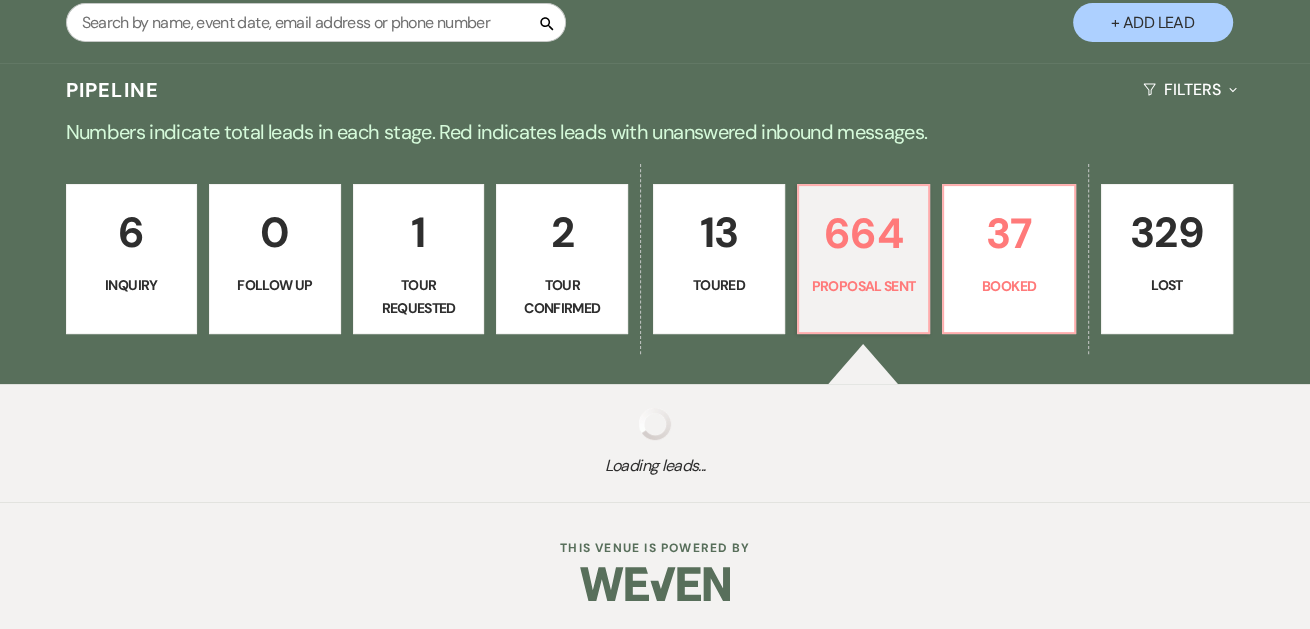 select on "6" 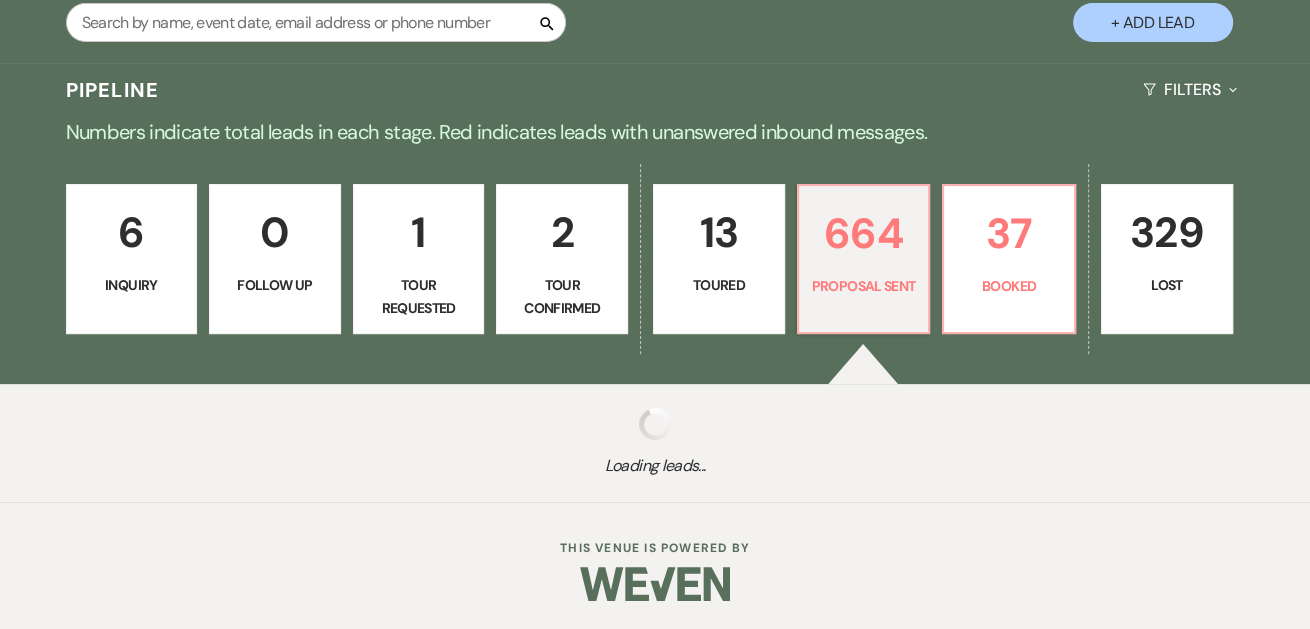 select on "6" 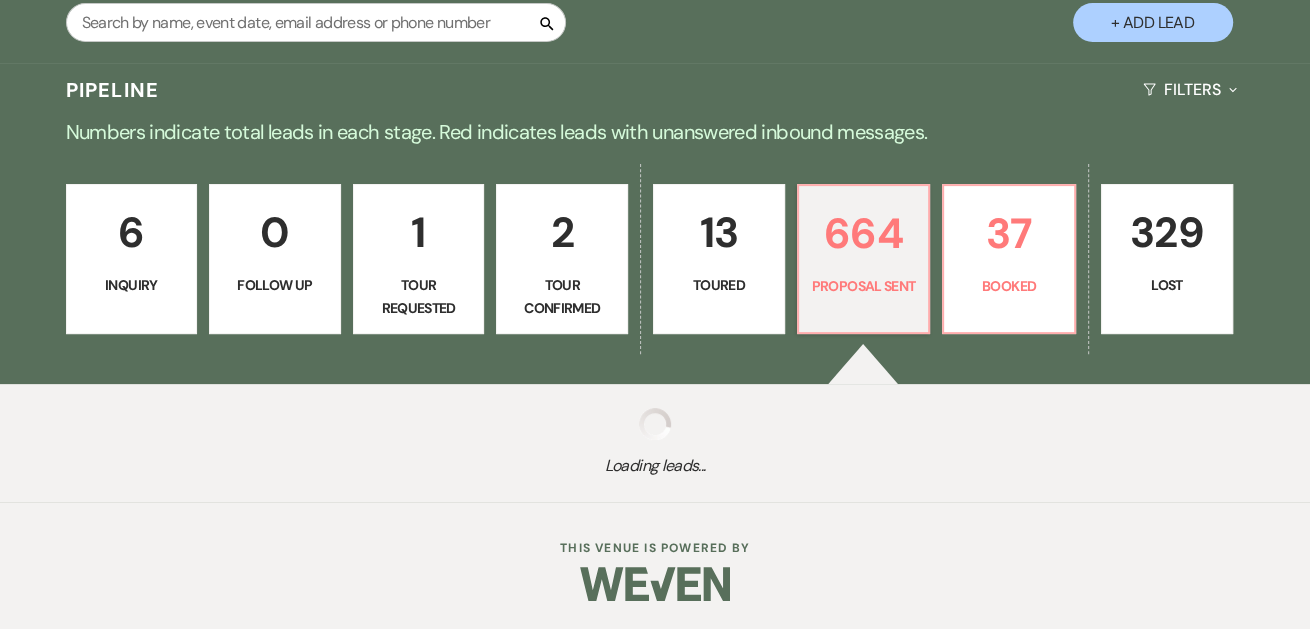 select on "6" 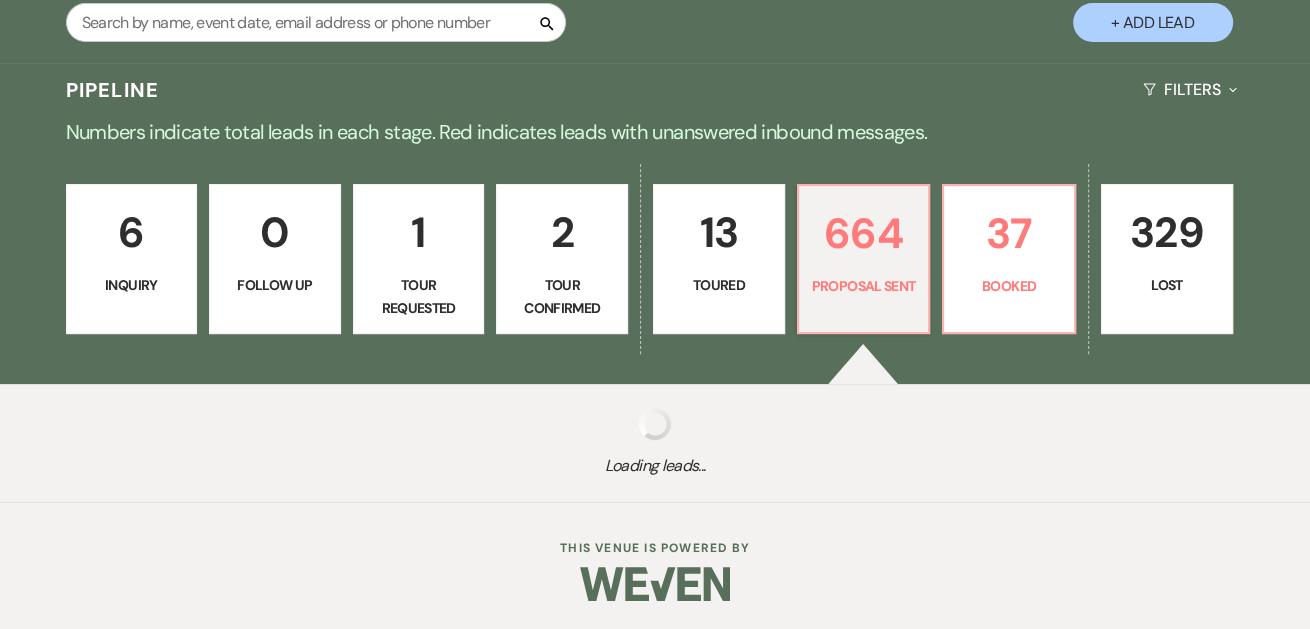 select on "6" 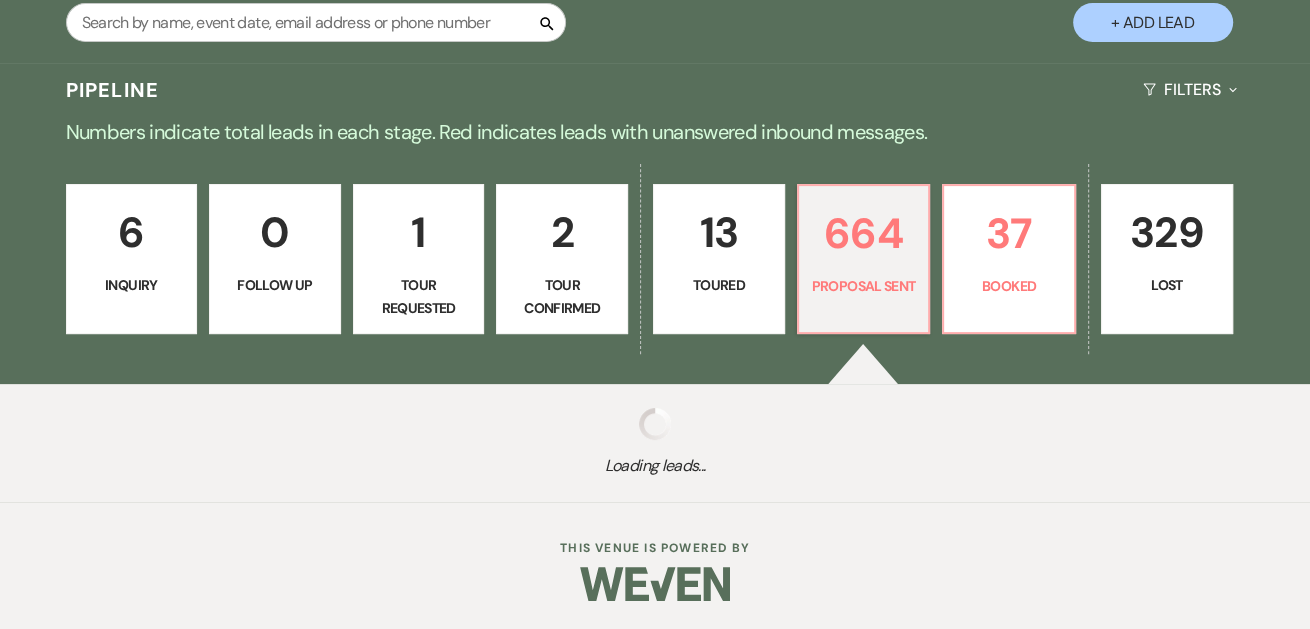 select on "6" 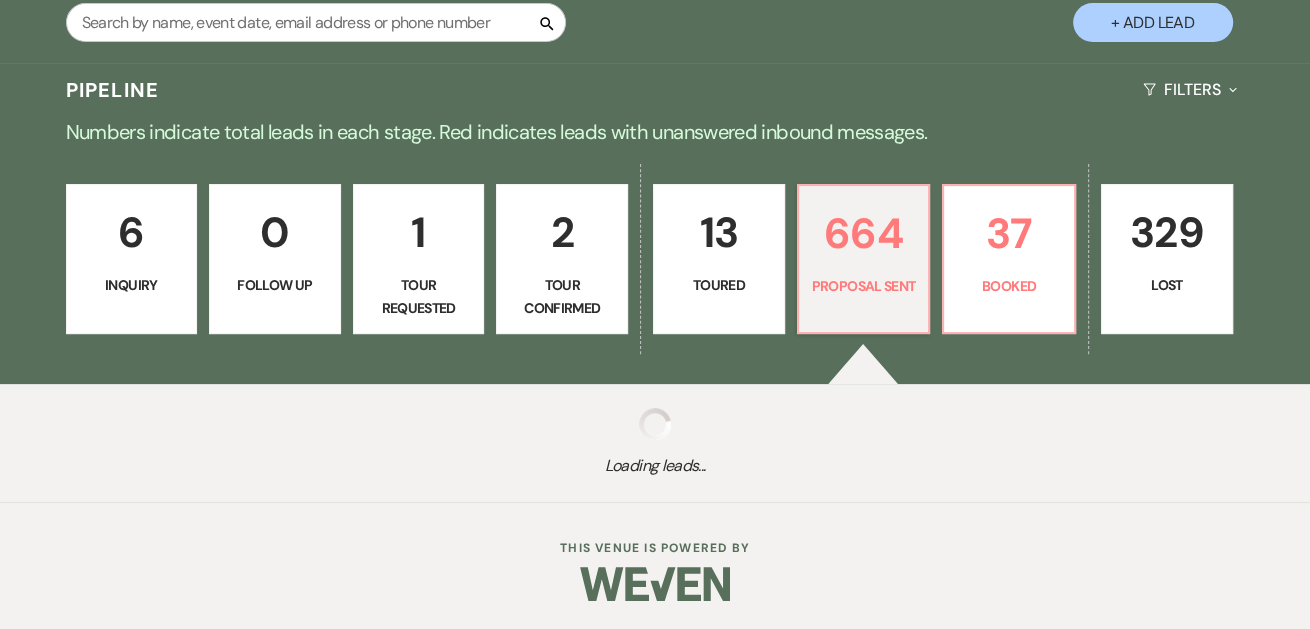 select on "6" 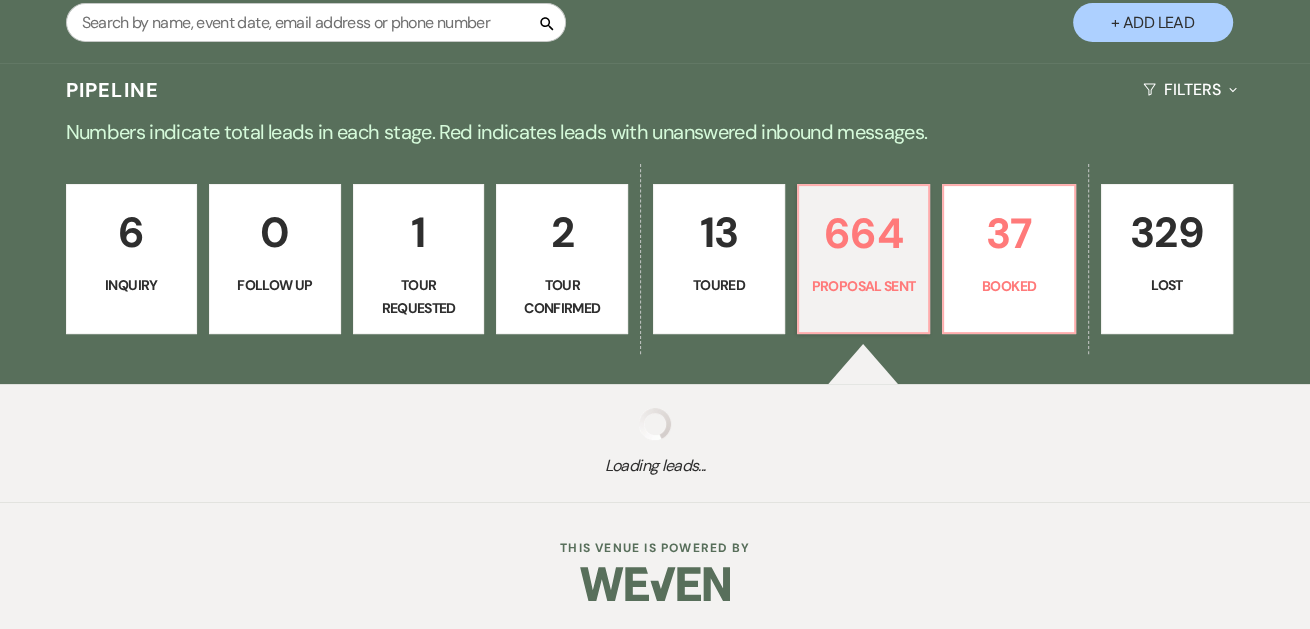 select on "6" 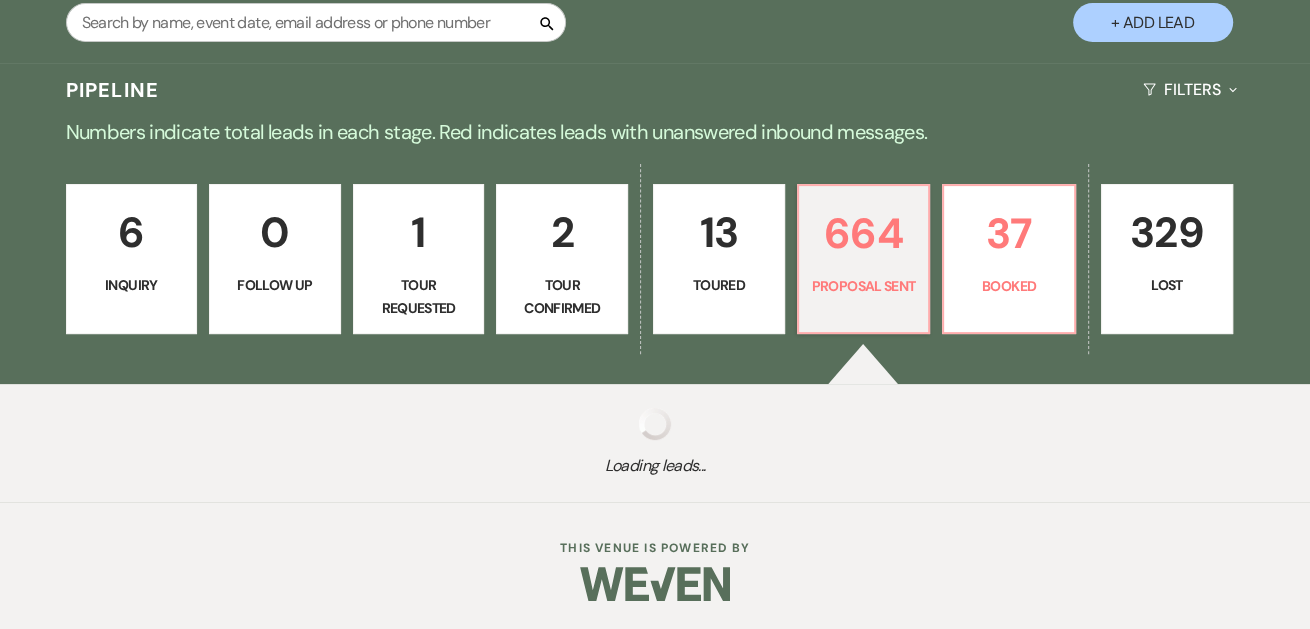 select on "6" 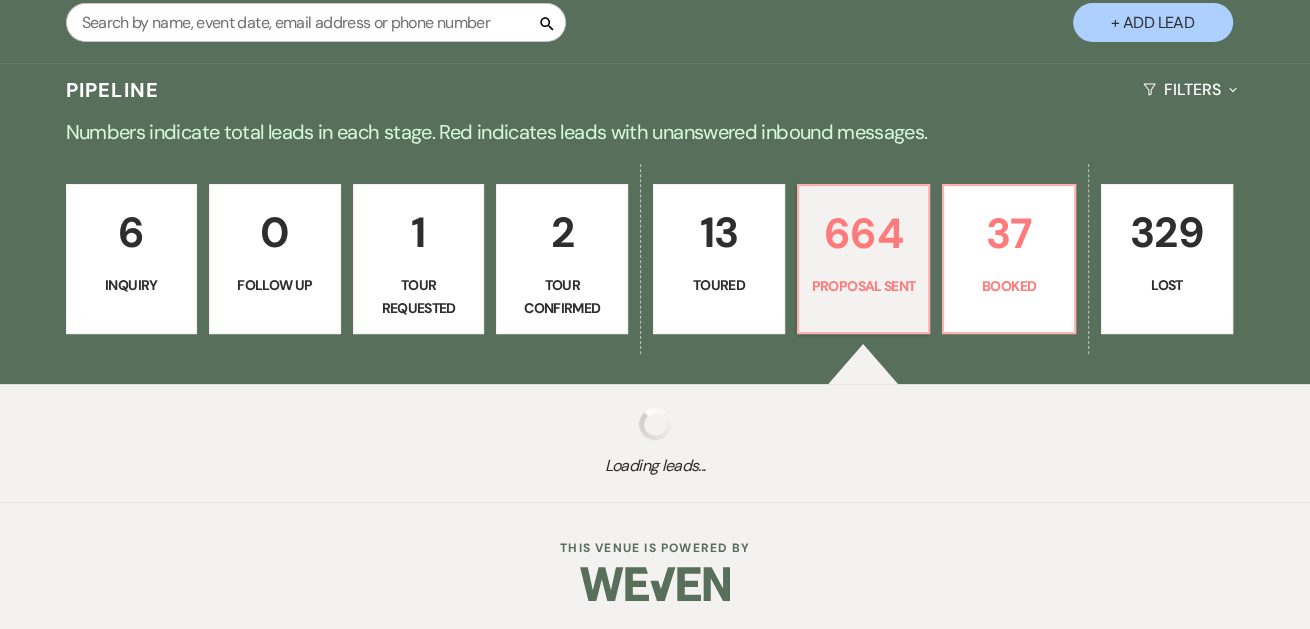 select on "6" 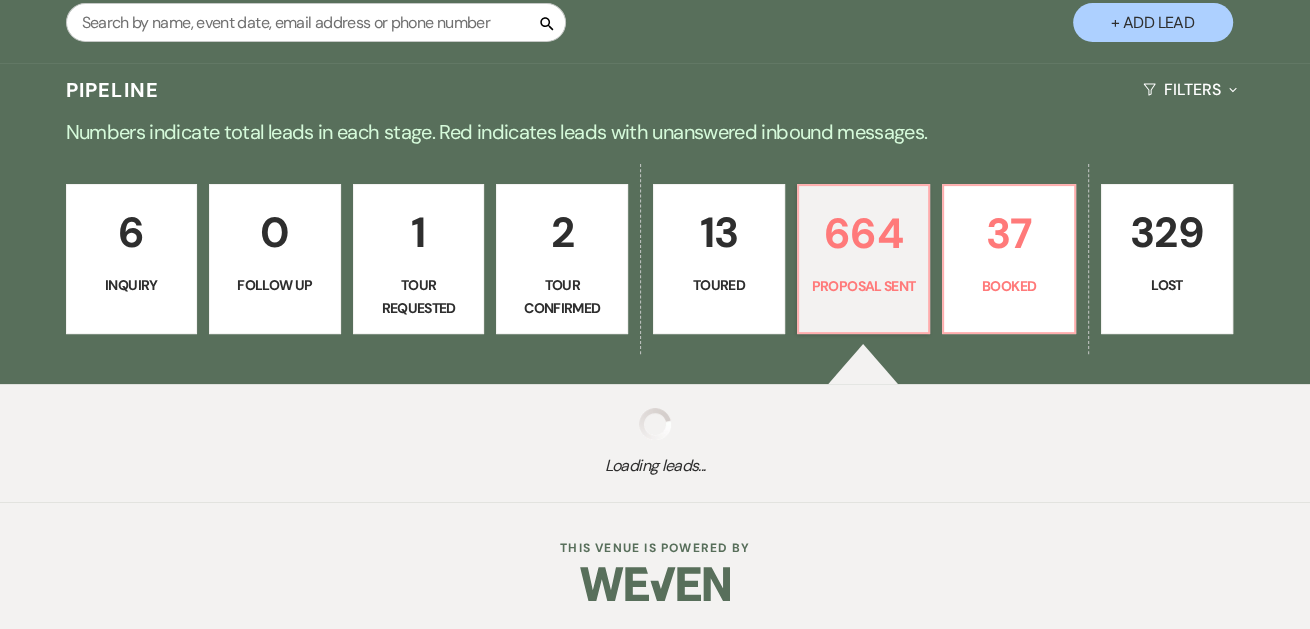 select on "6" 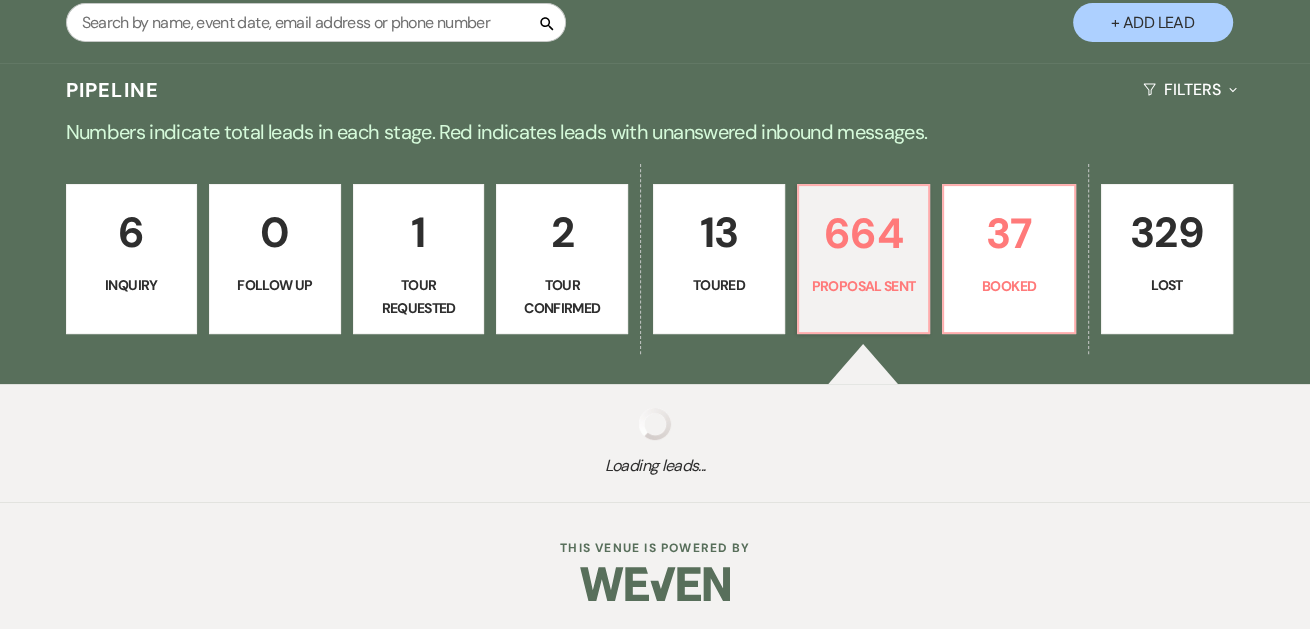 select on "6" 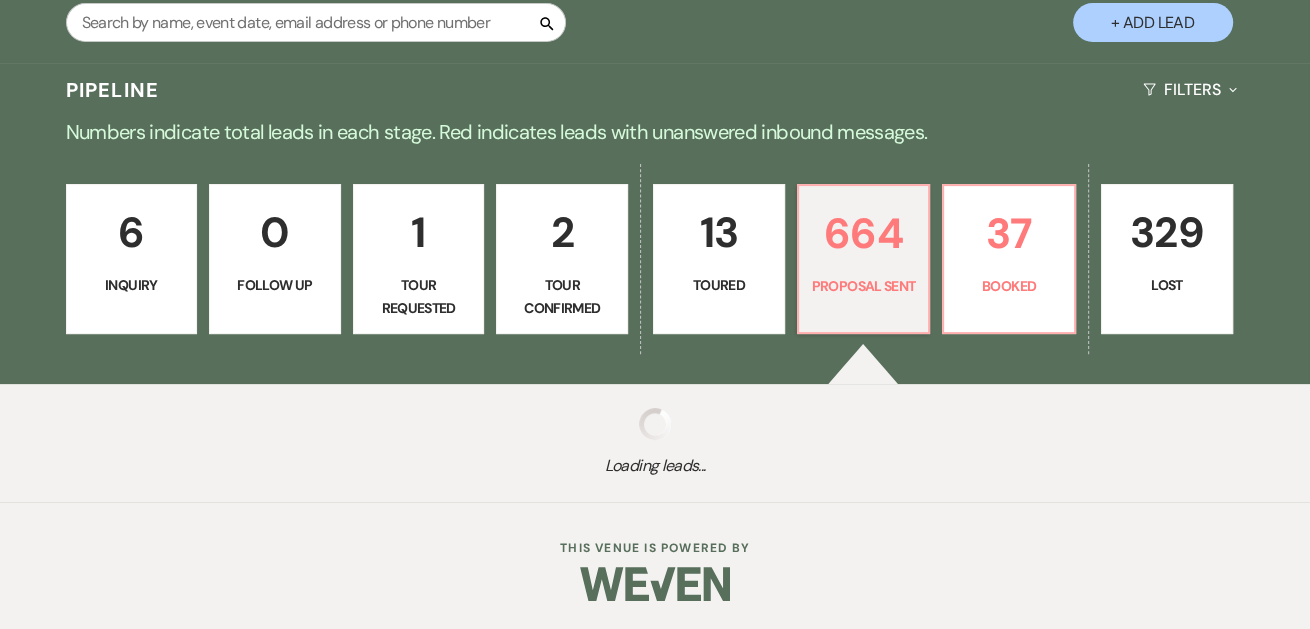 select on "6" 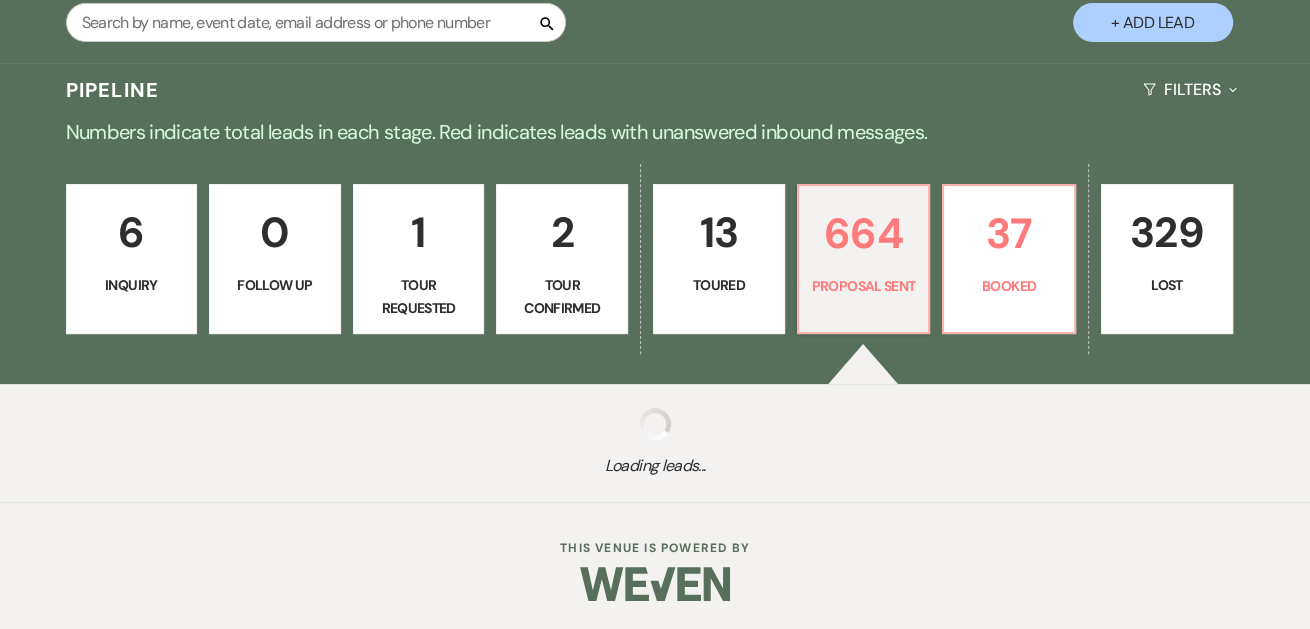 select on "6" 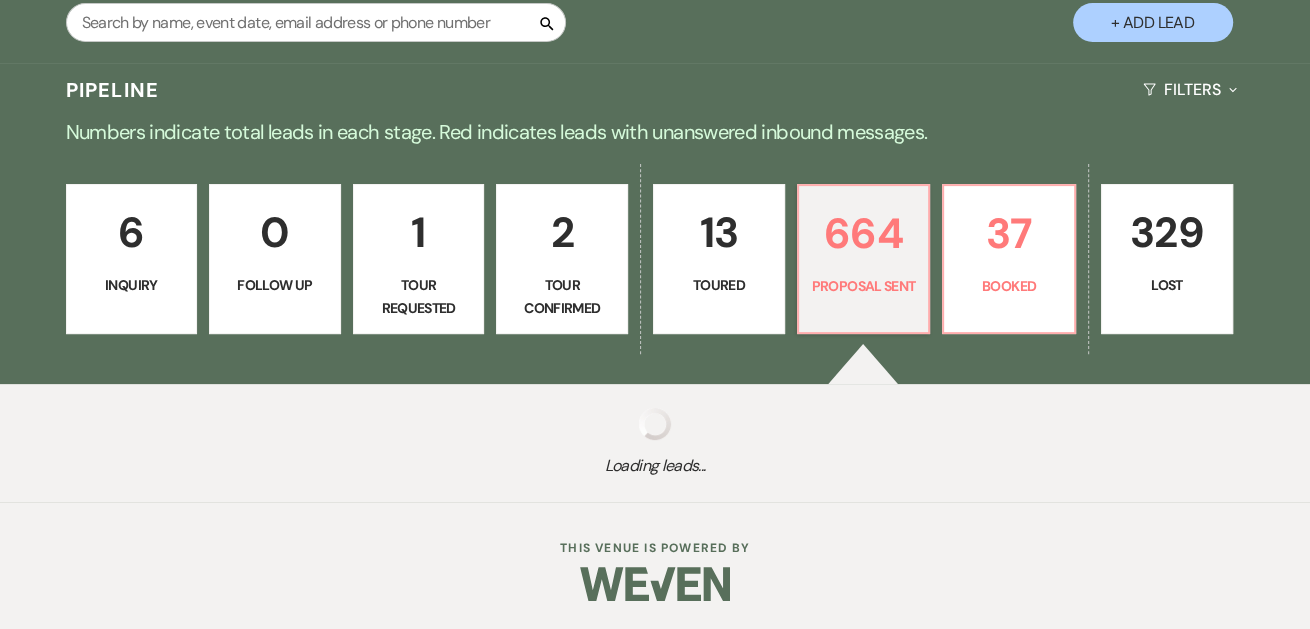 select on "6" 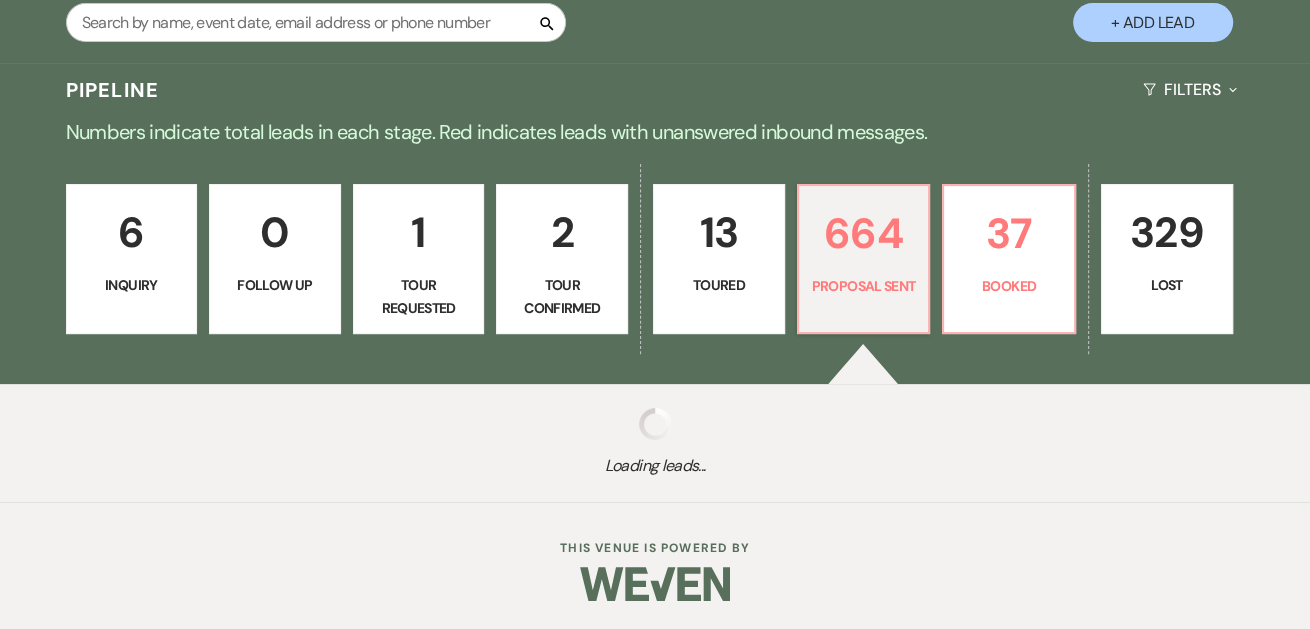 select on "6" 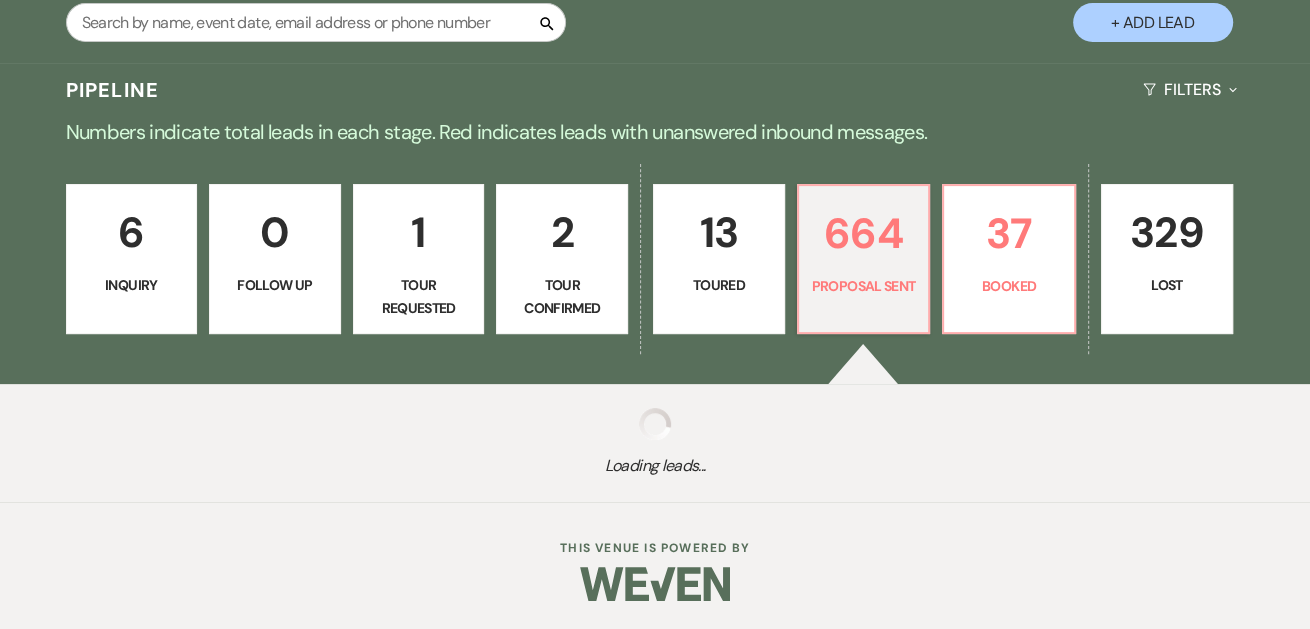 select on "6" 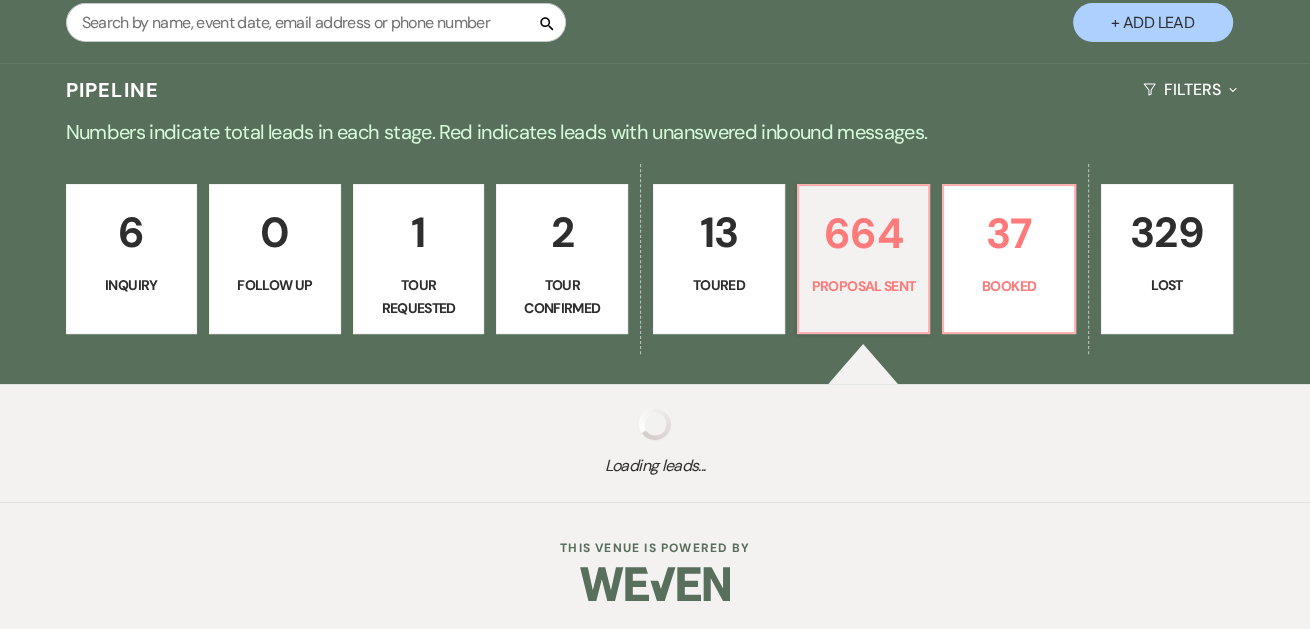 select on "6" 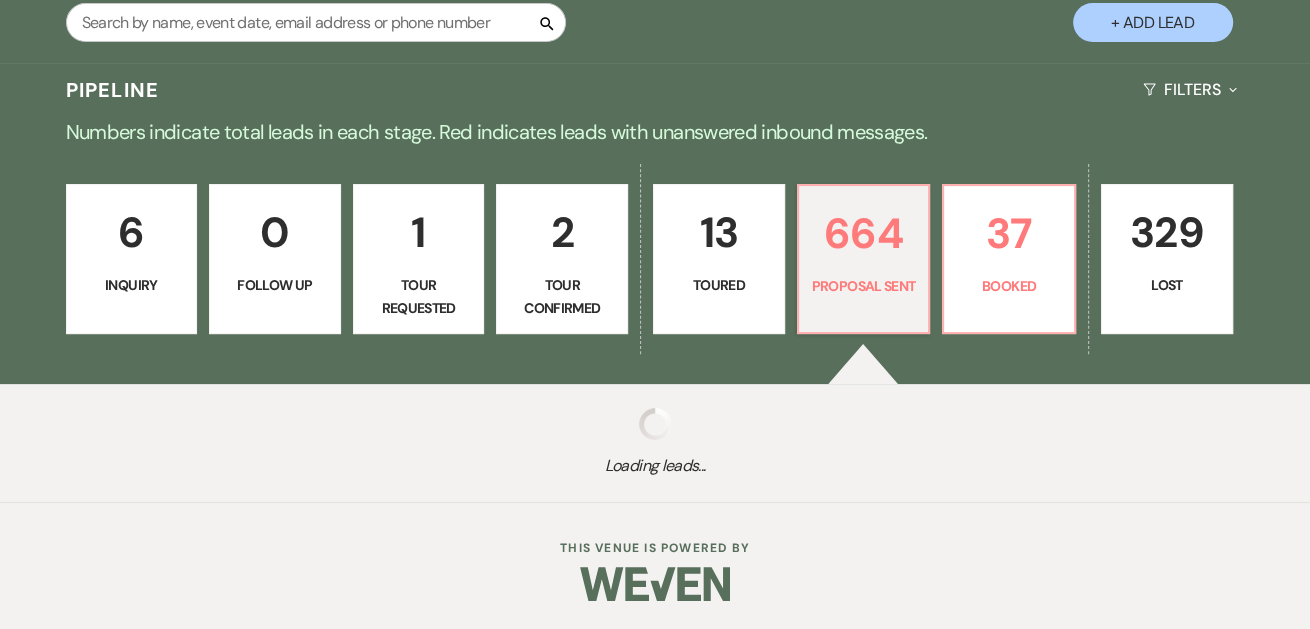 select on "6" 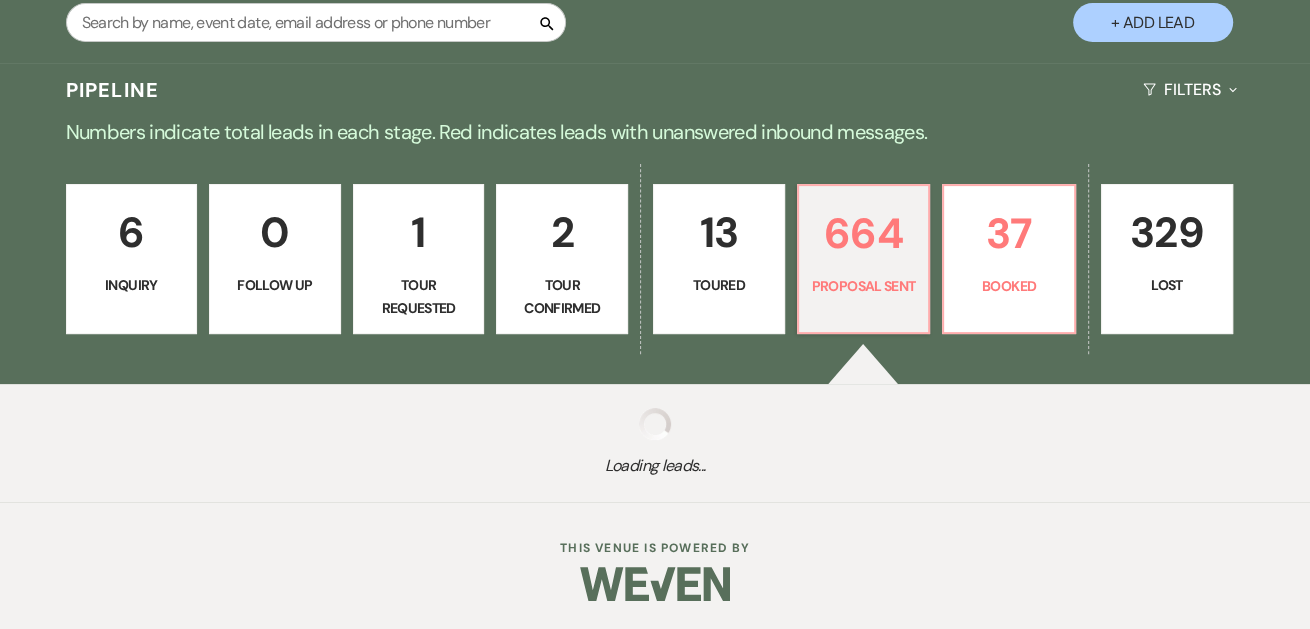 select on "6" 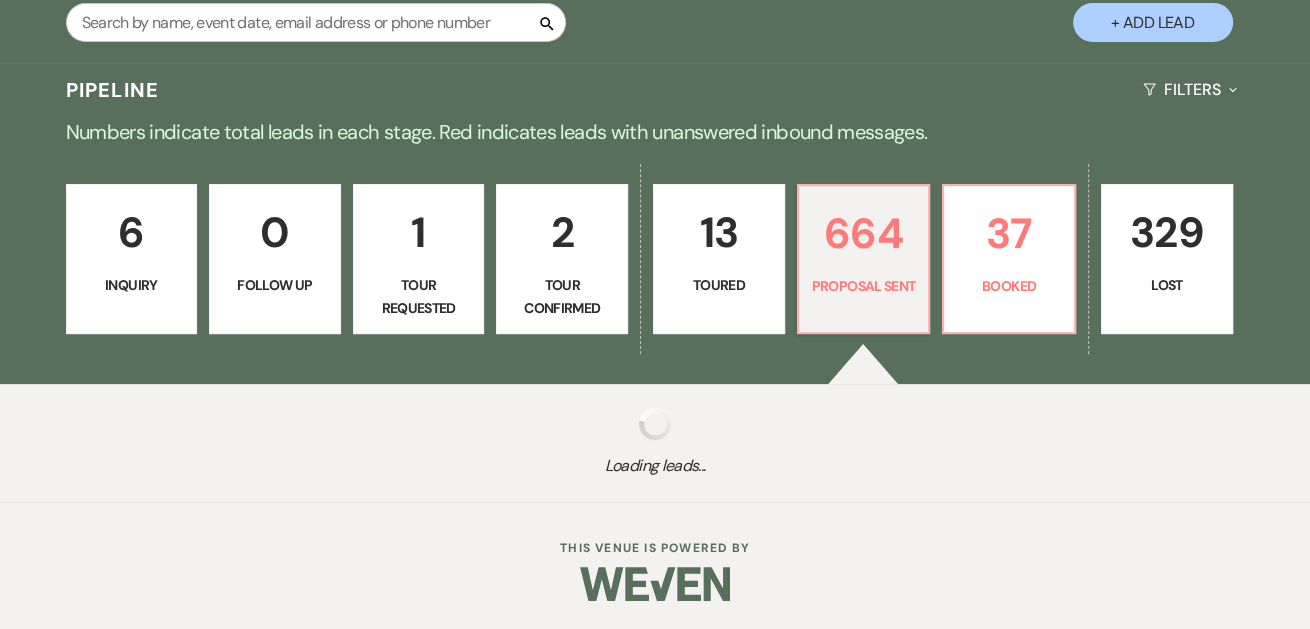 select on "6" 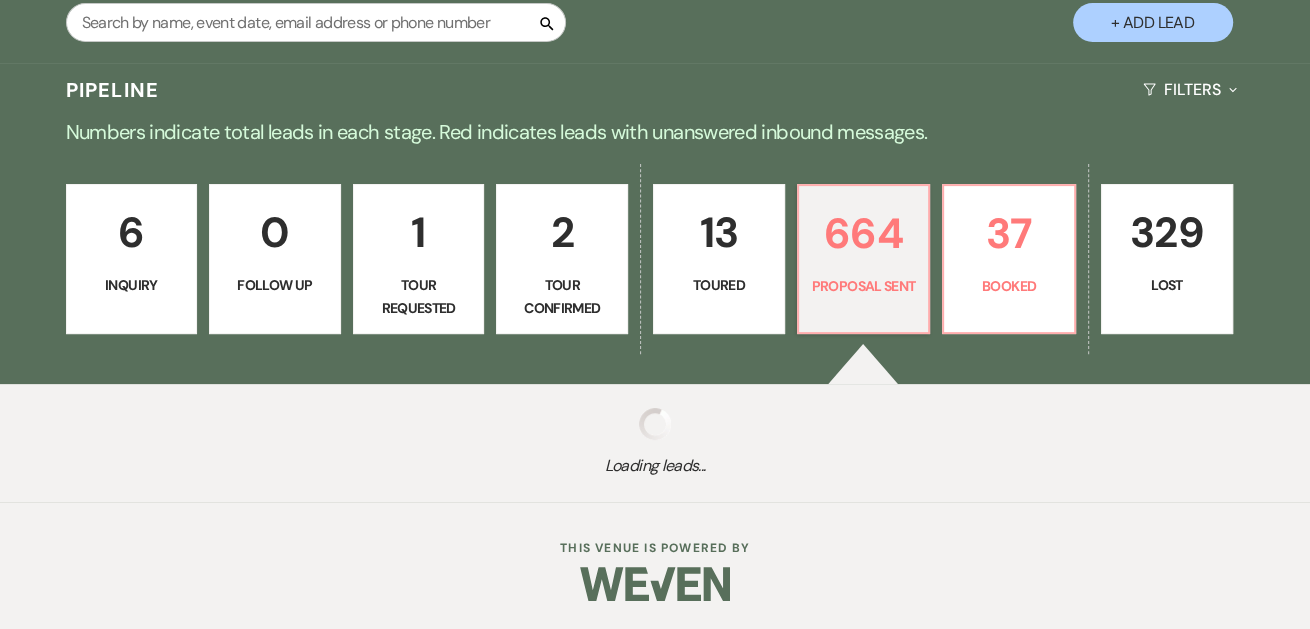select on "6" 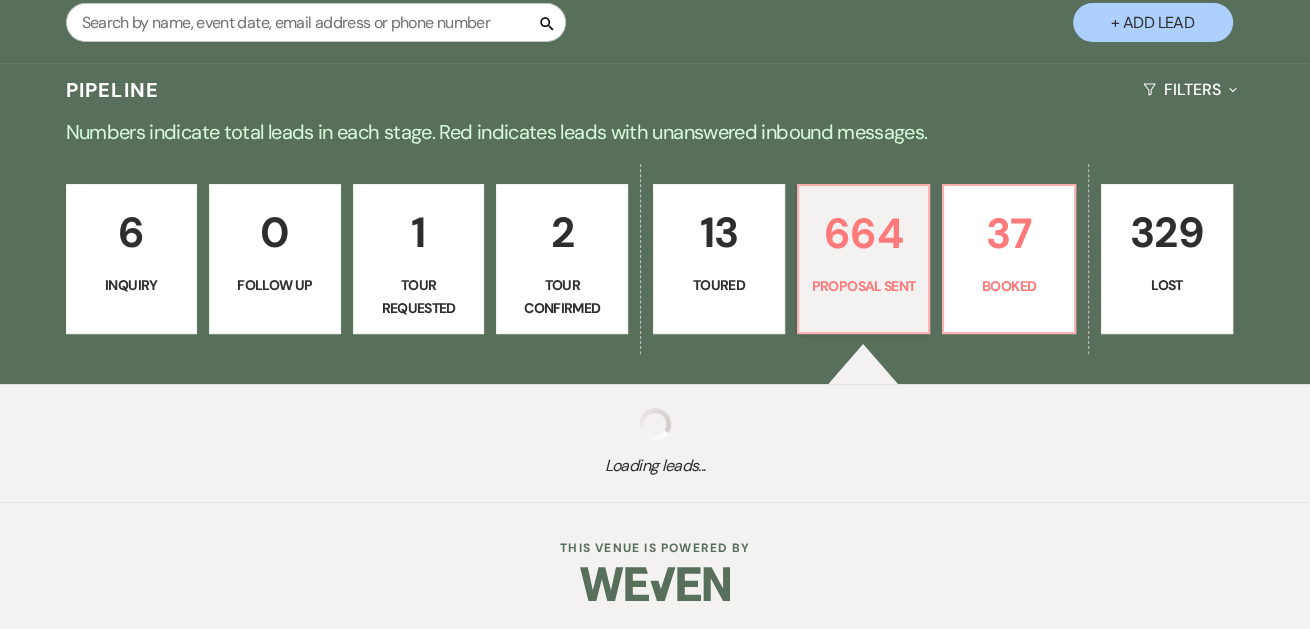 select on "6" 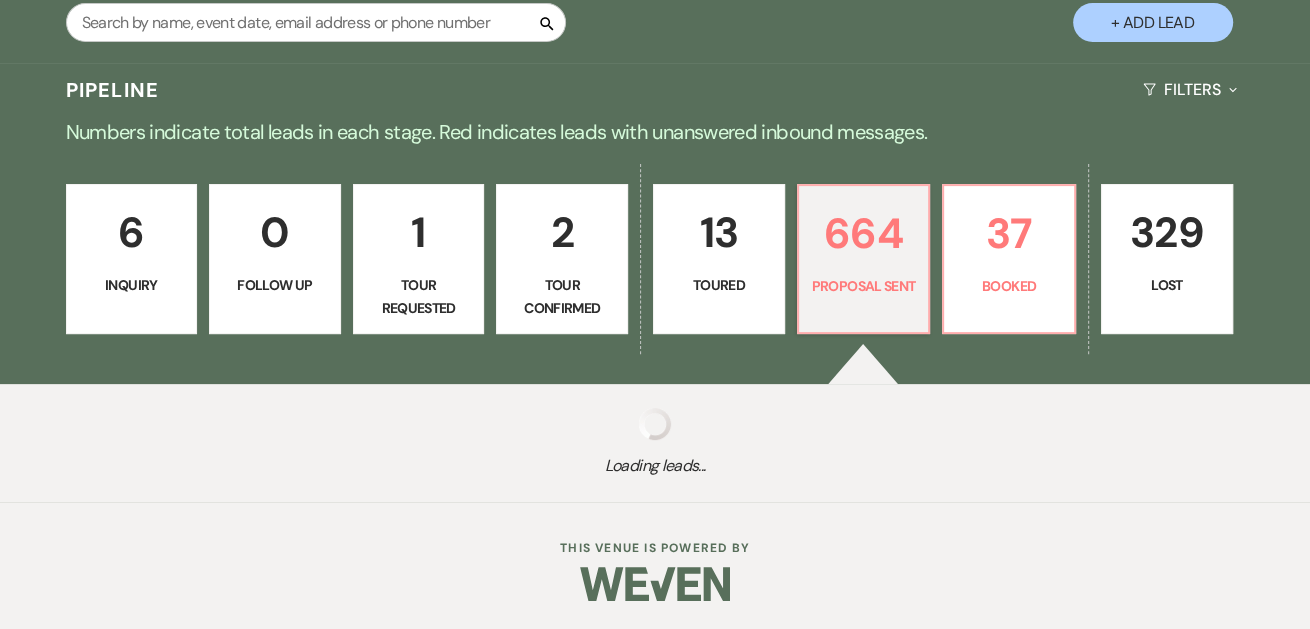 select on "6" 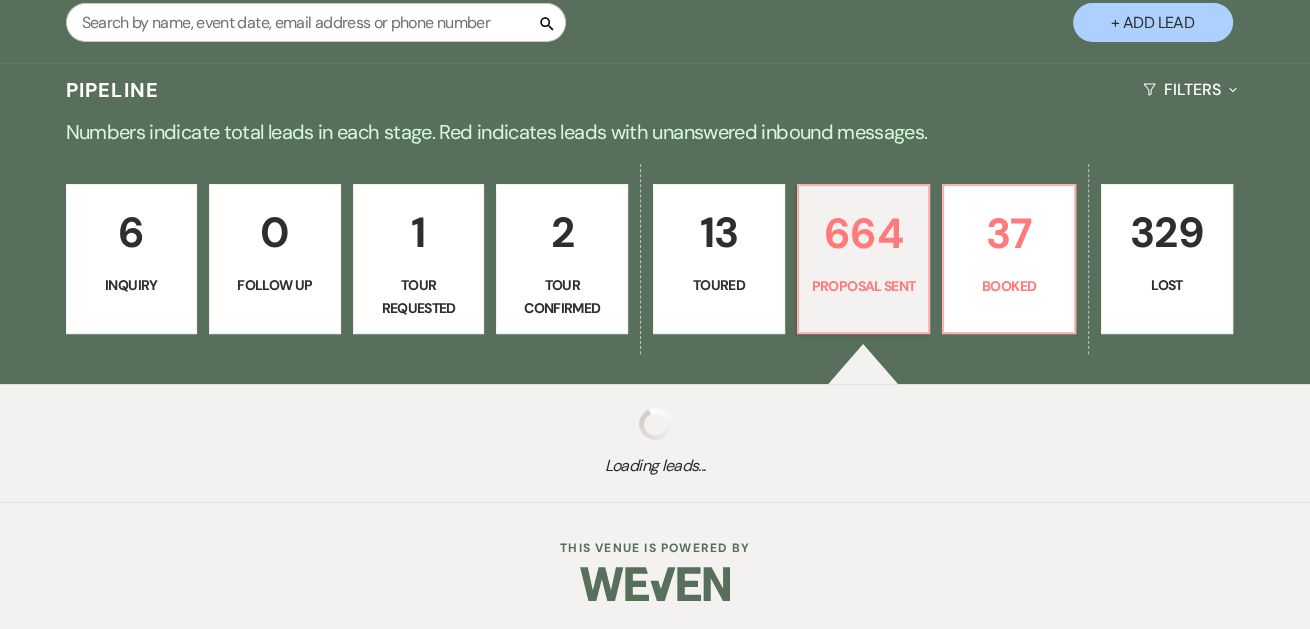 select on "6" 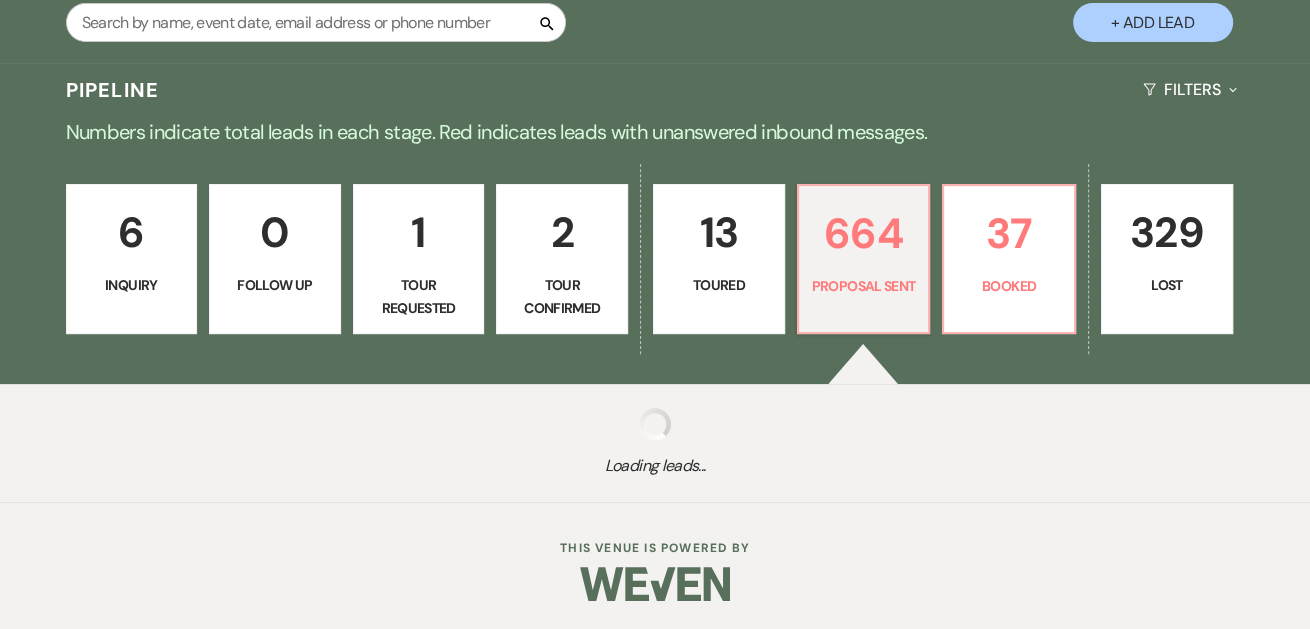 select on "6" 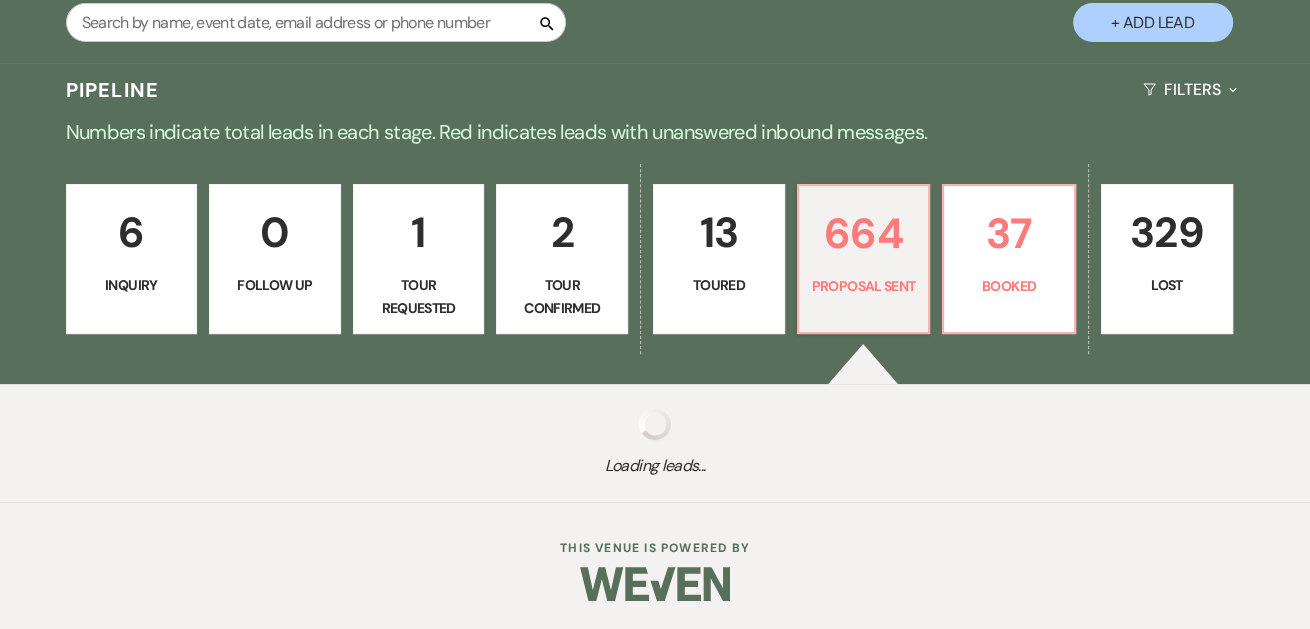 select on "6" 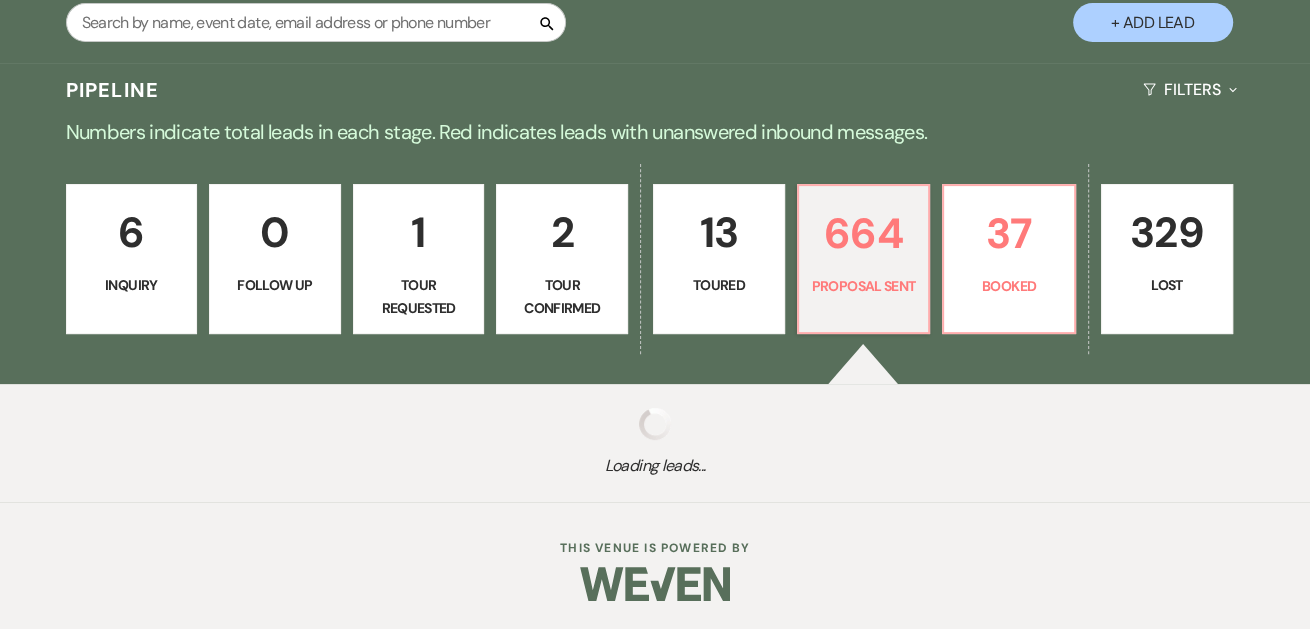 select on "6" 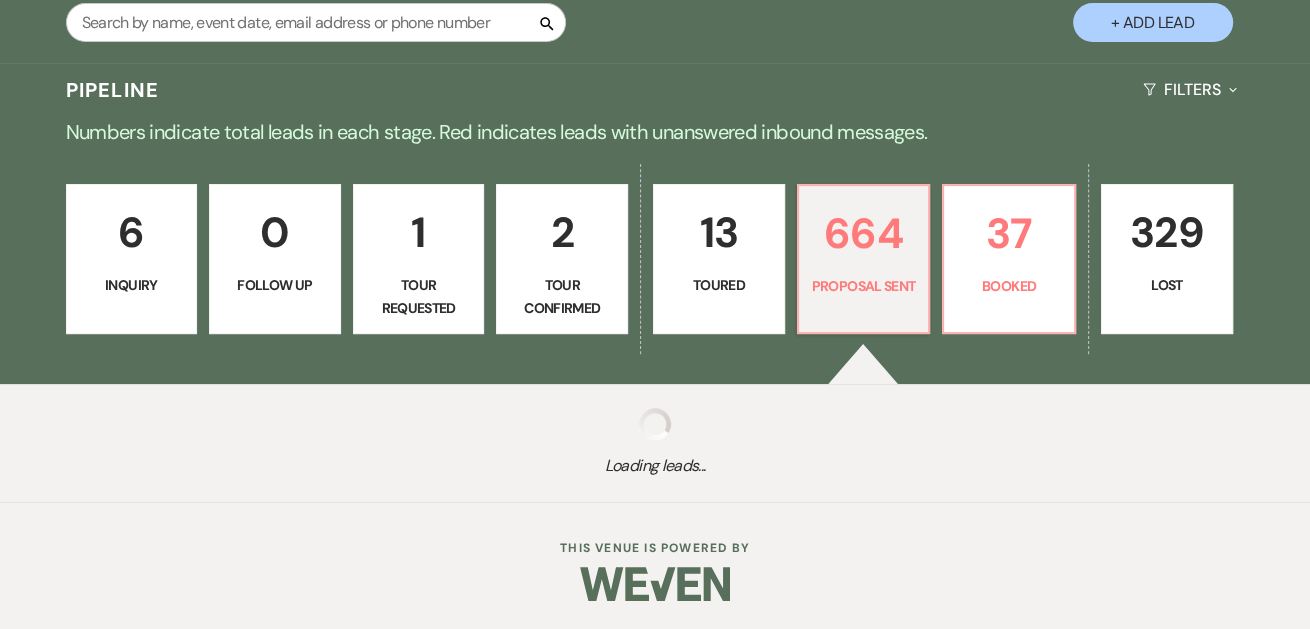 select on "6" 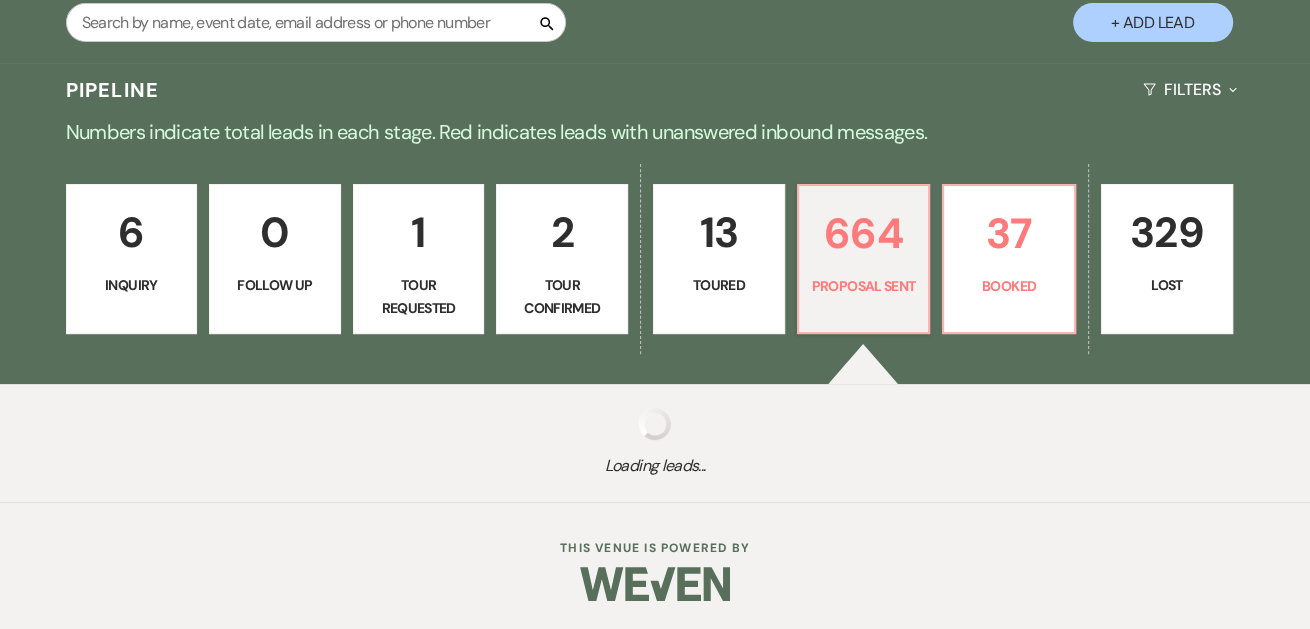 select on "6" 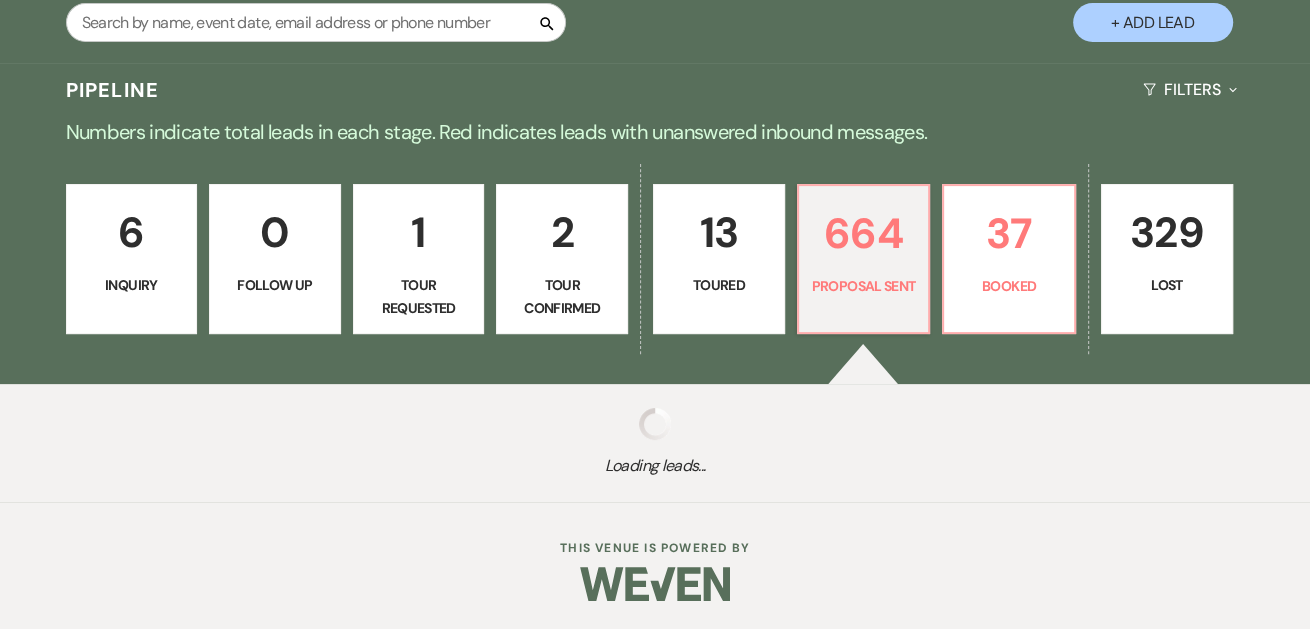 select on "6" 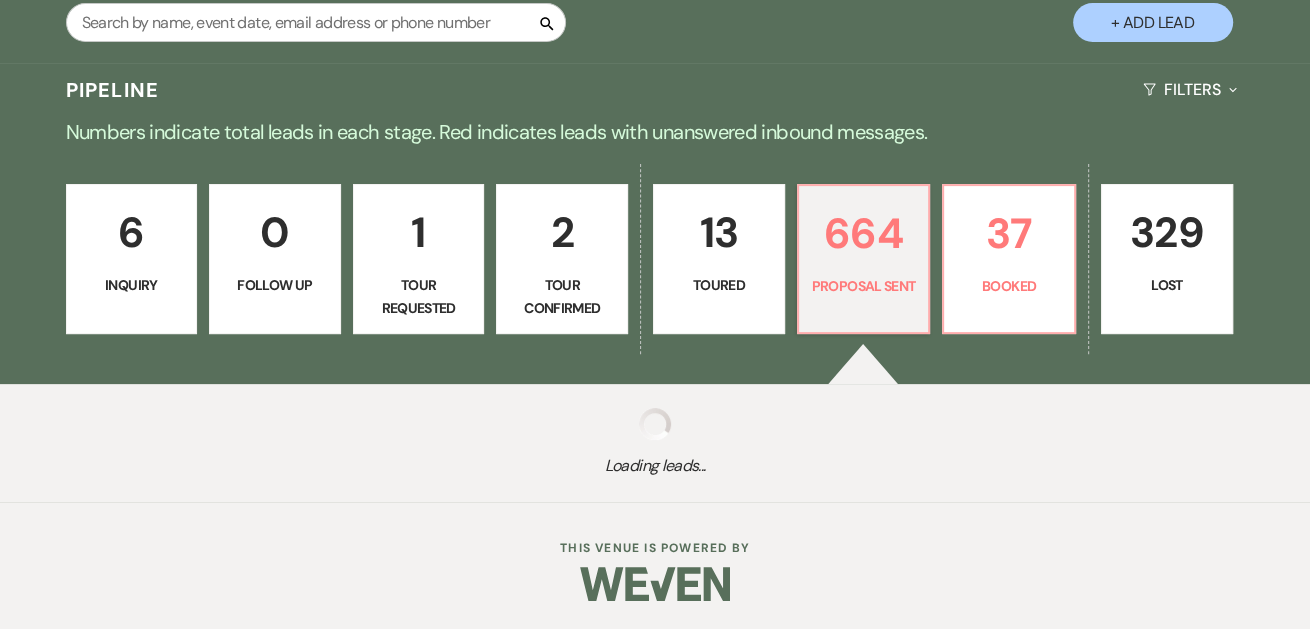 select on "6" 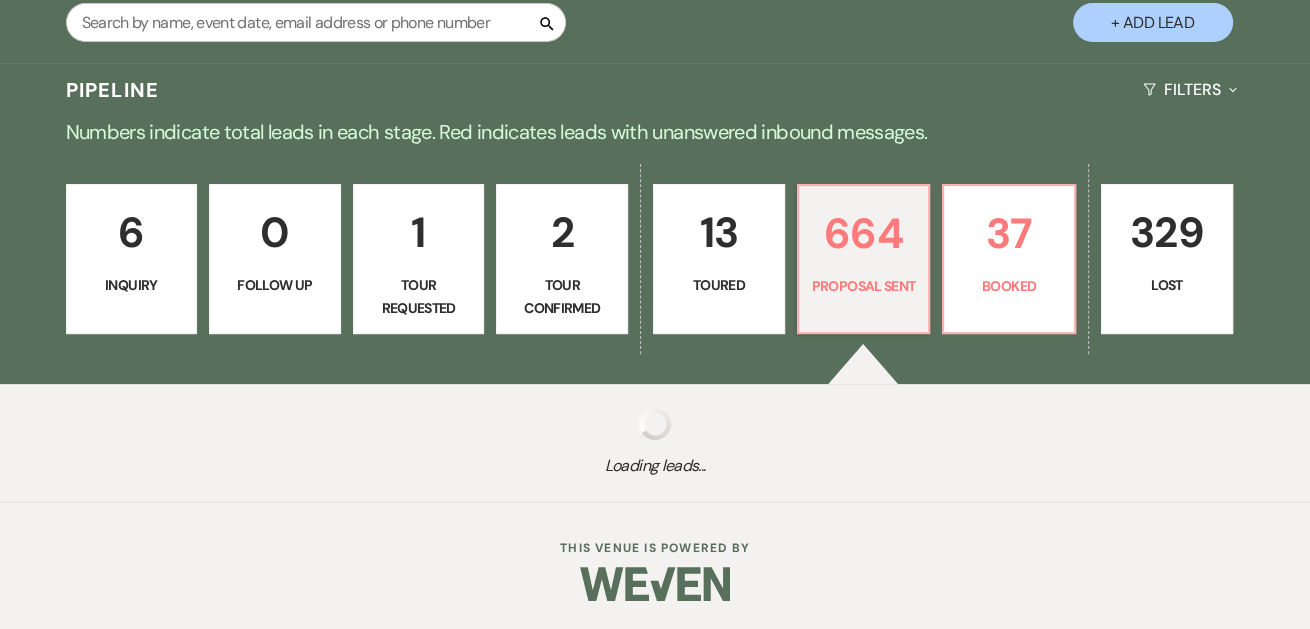 select on "6" 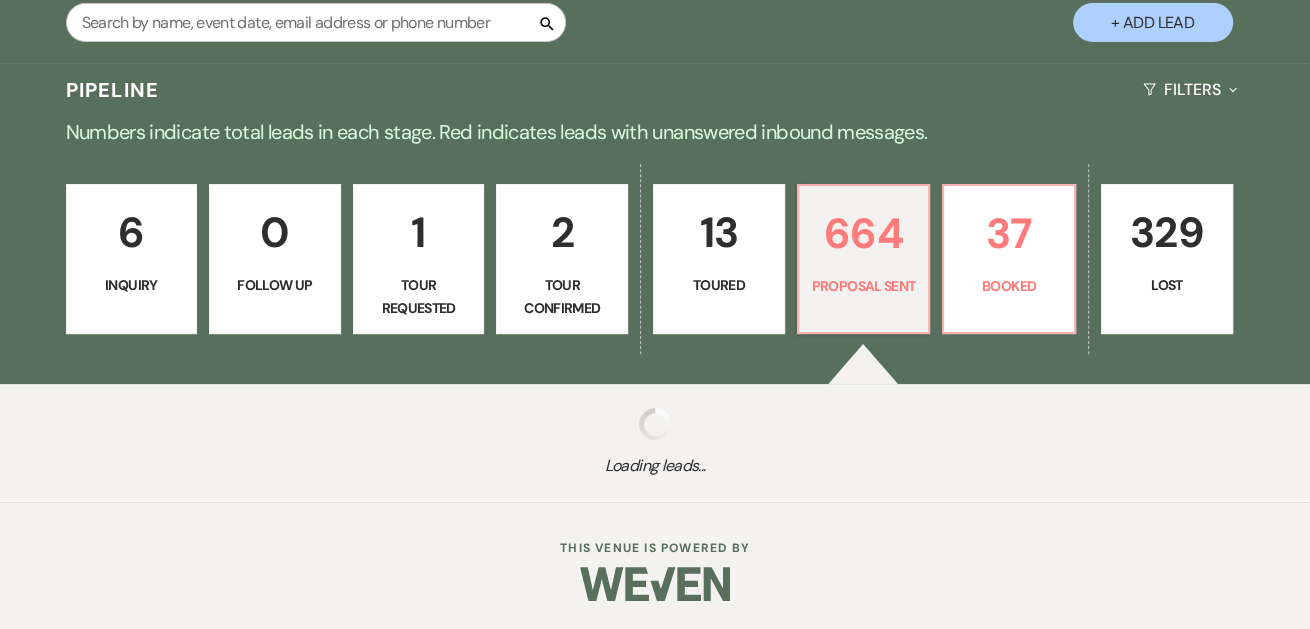 select on "6" 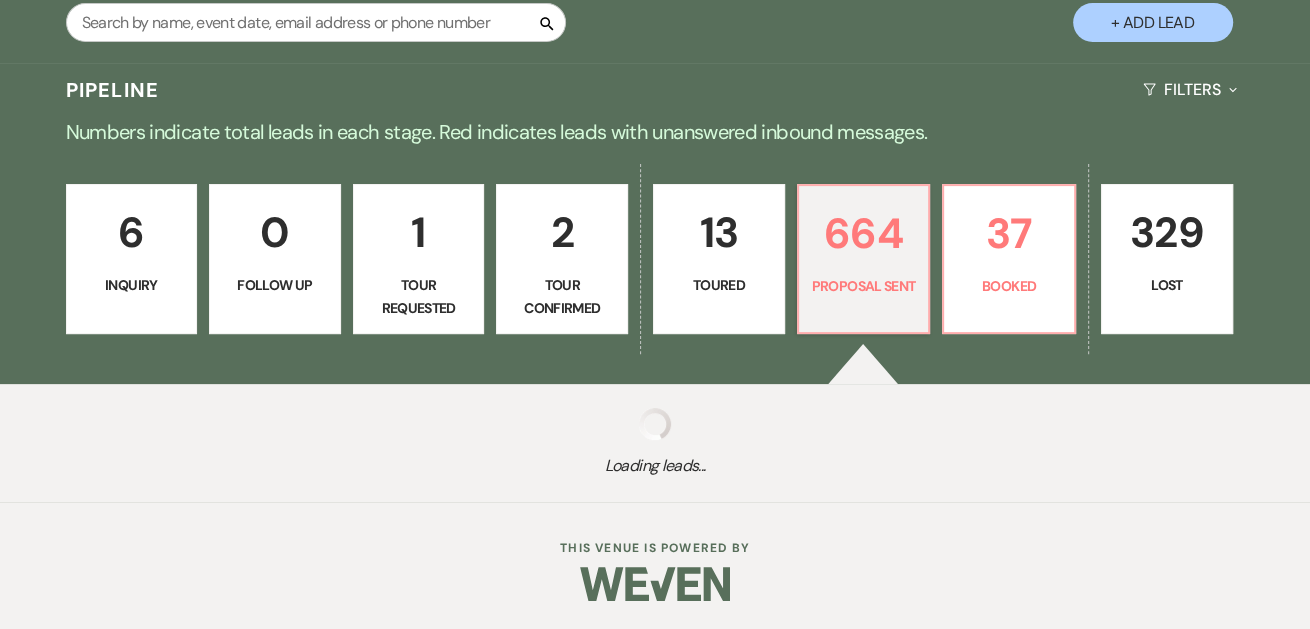 select on "6" 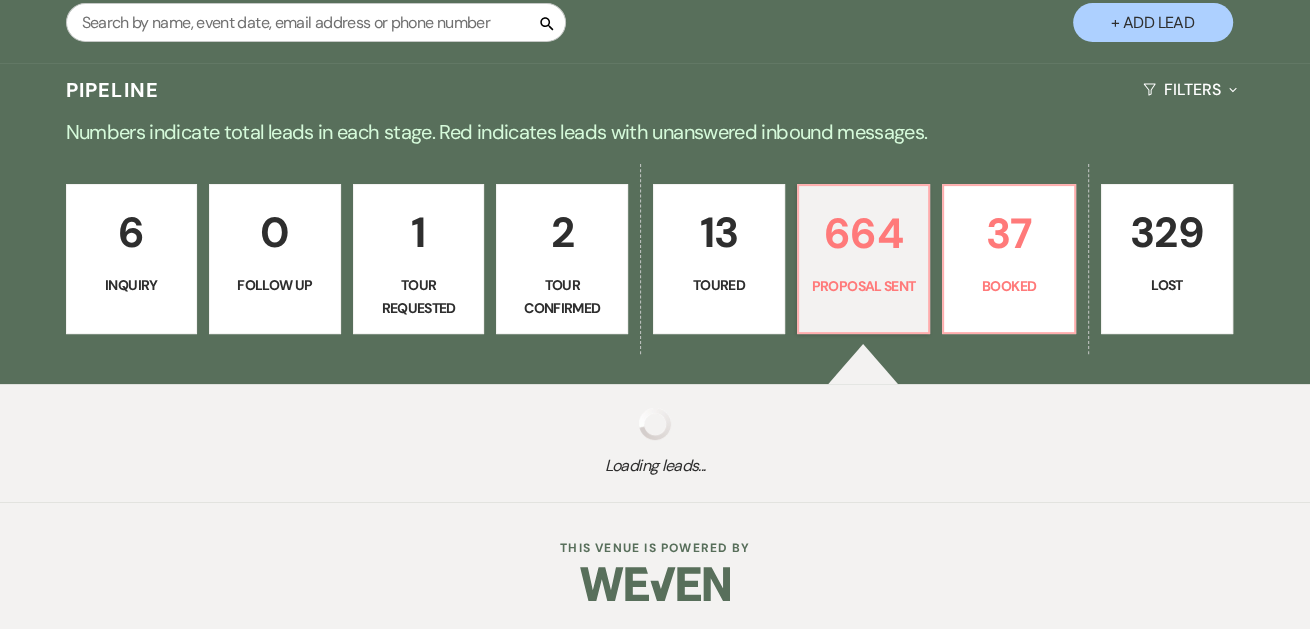 select on "6" 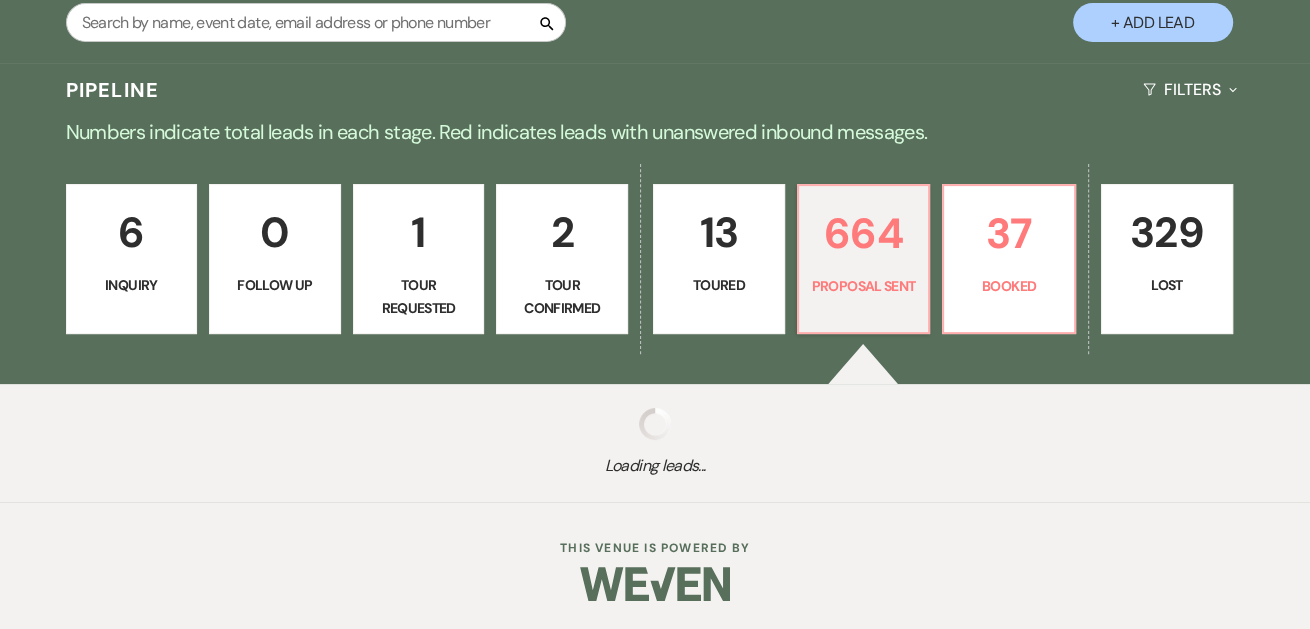select on "6" 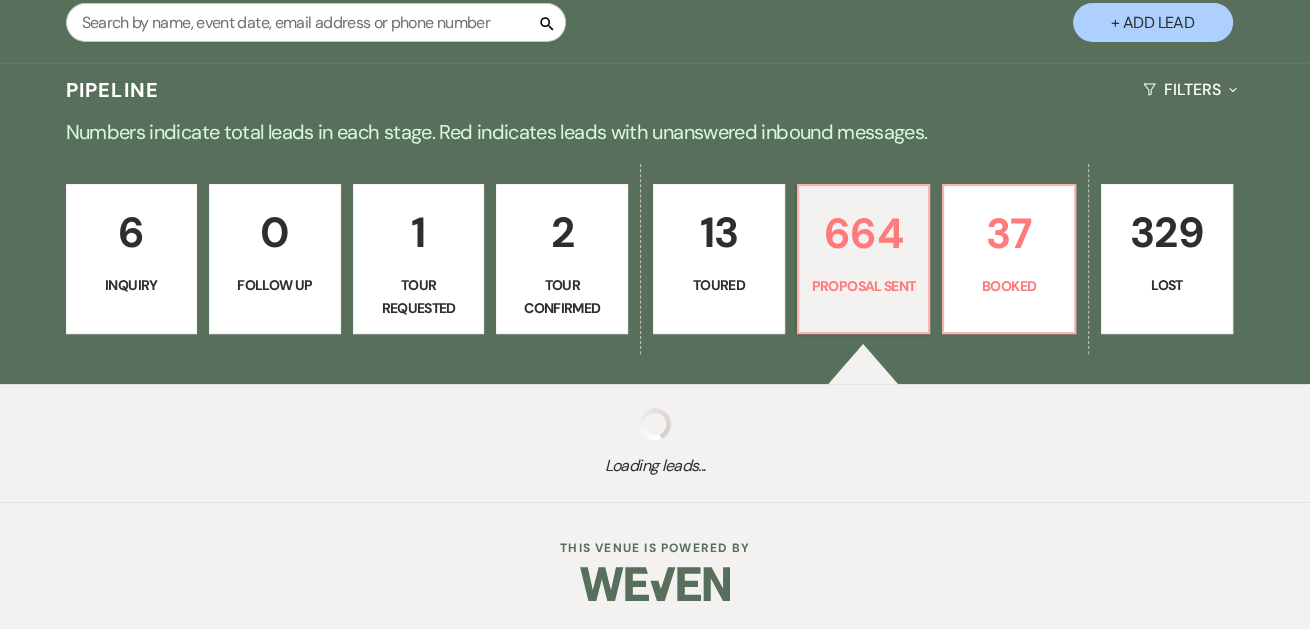 select on "6" 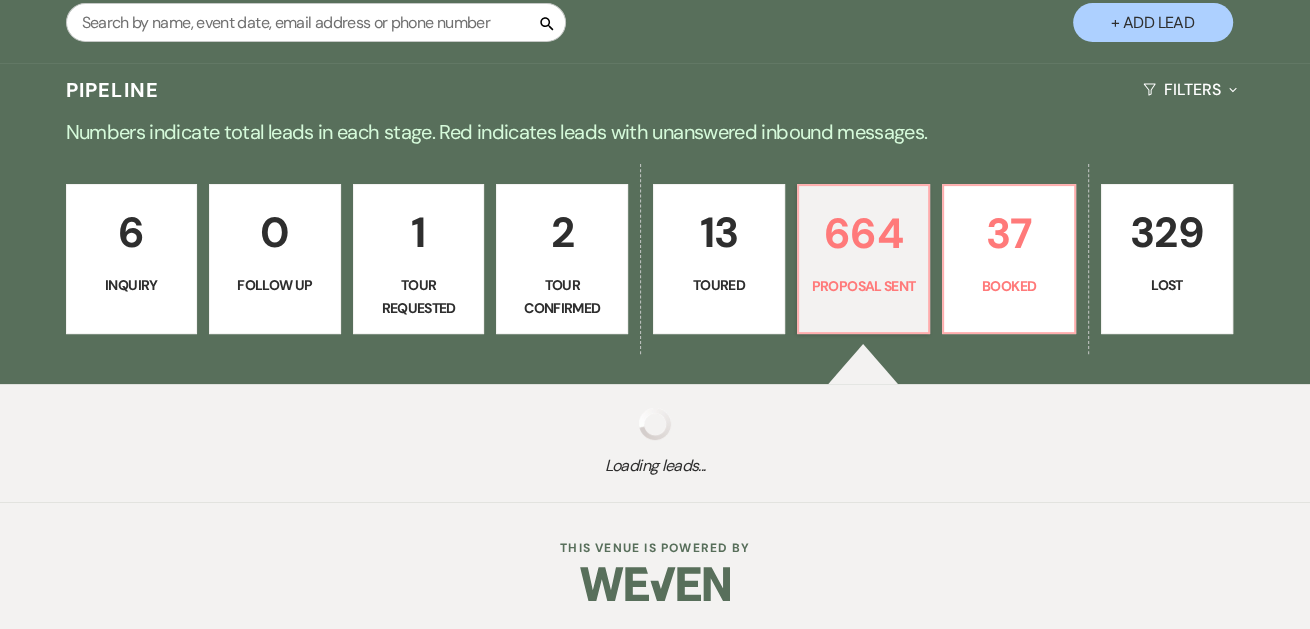 select on "6" 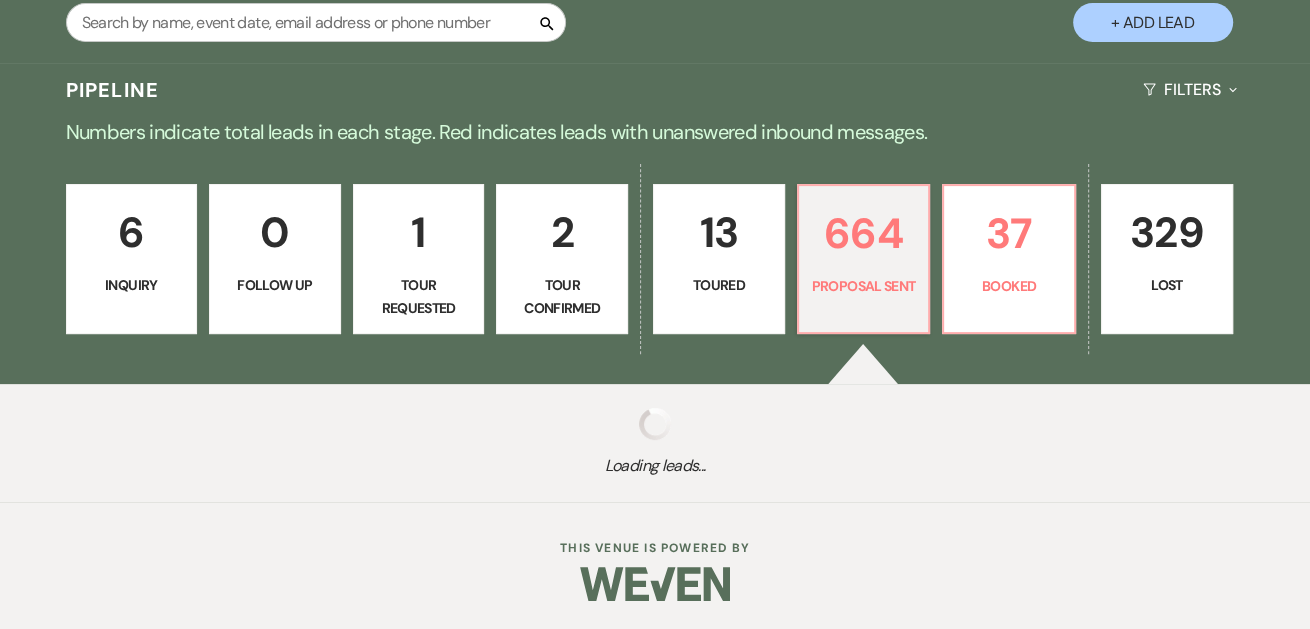 select on "6" 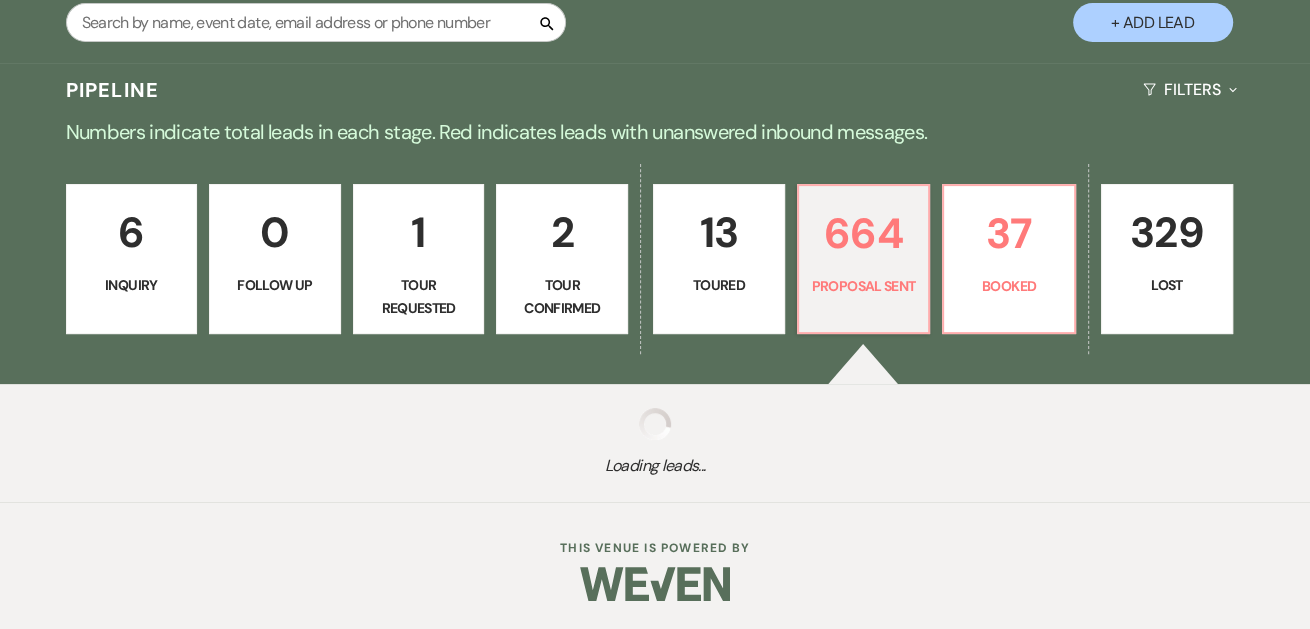 select on "6" 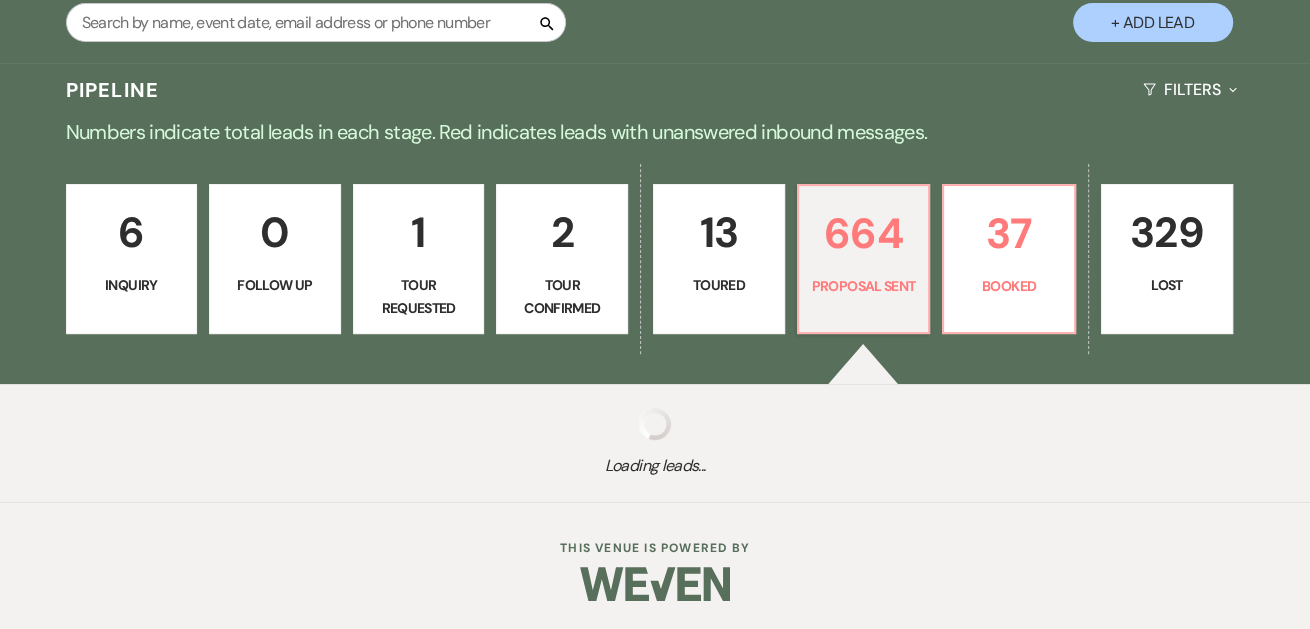select on "6" 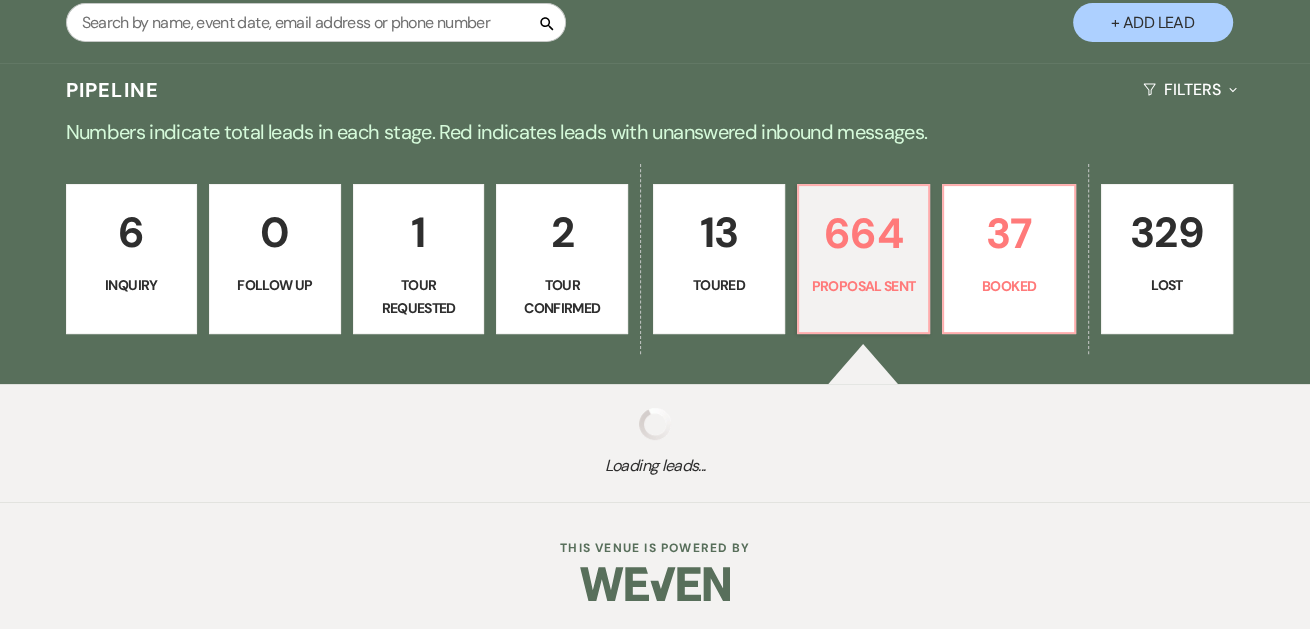 select on "6" 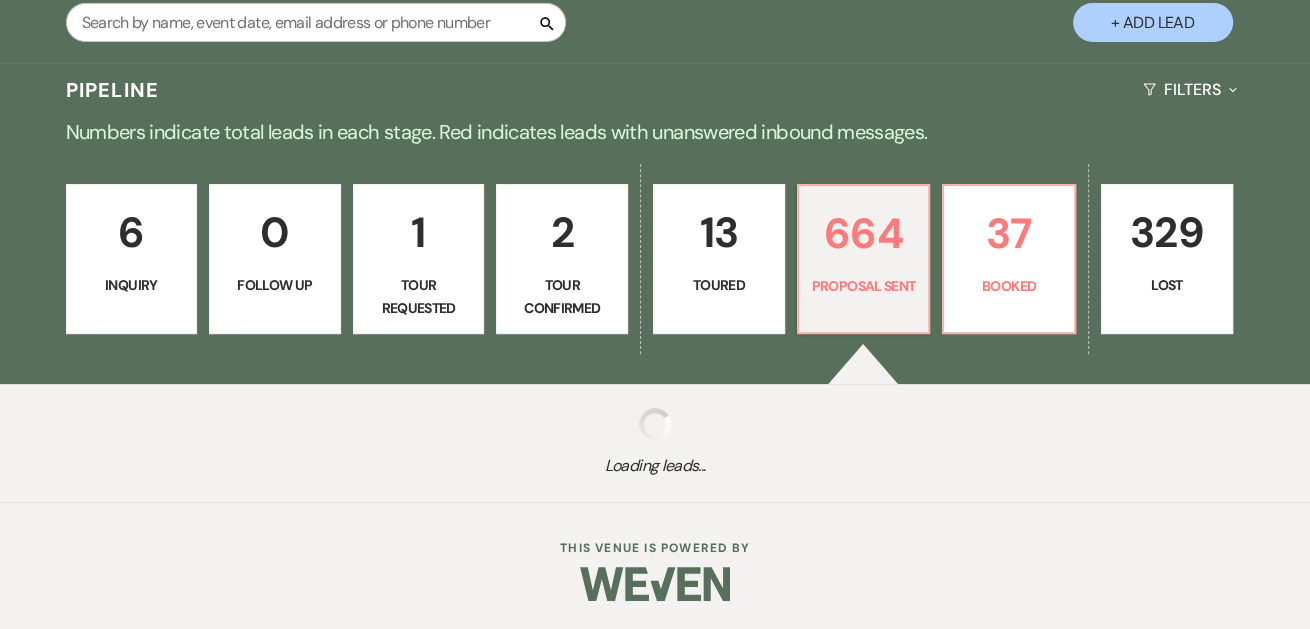 select on "6" 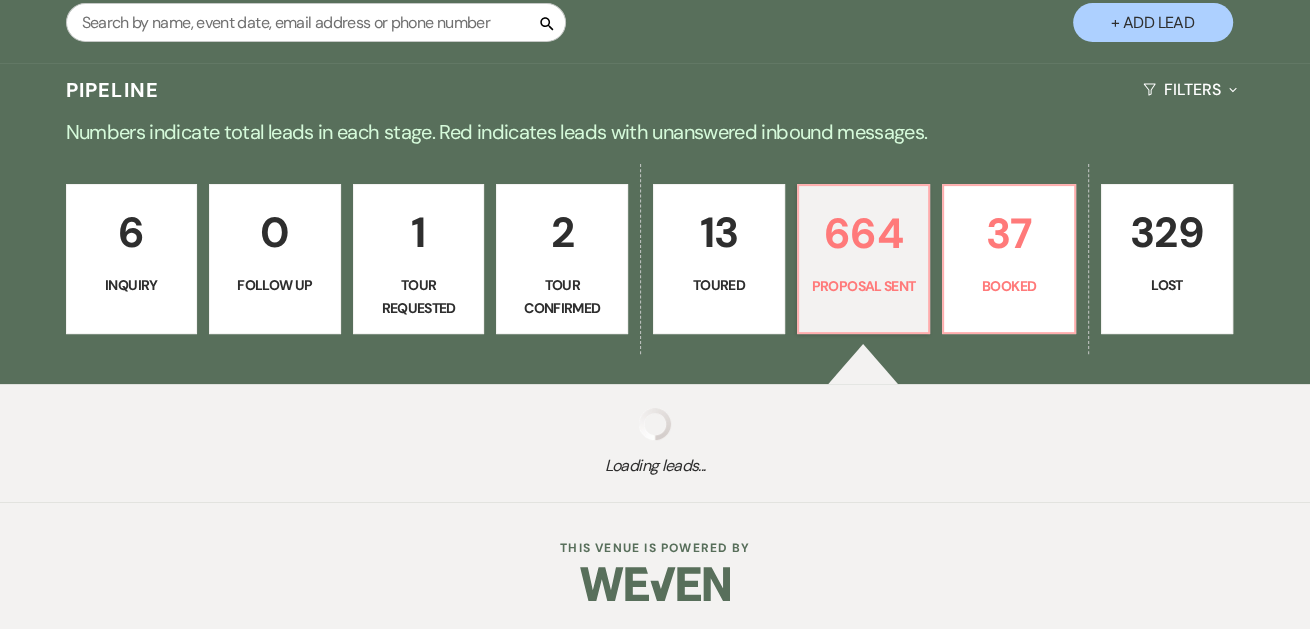select on "6" 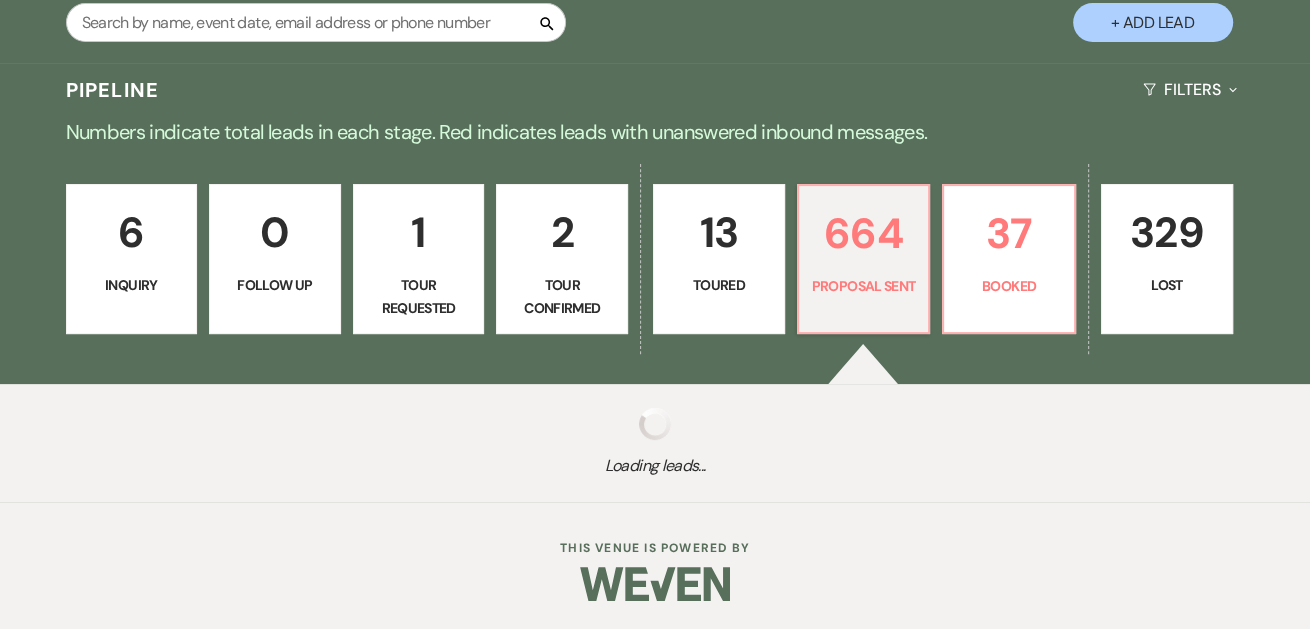 select on "6" 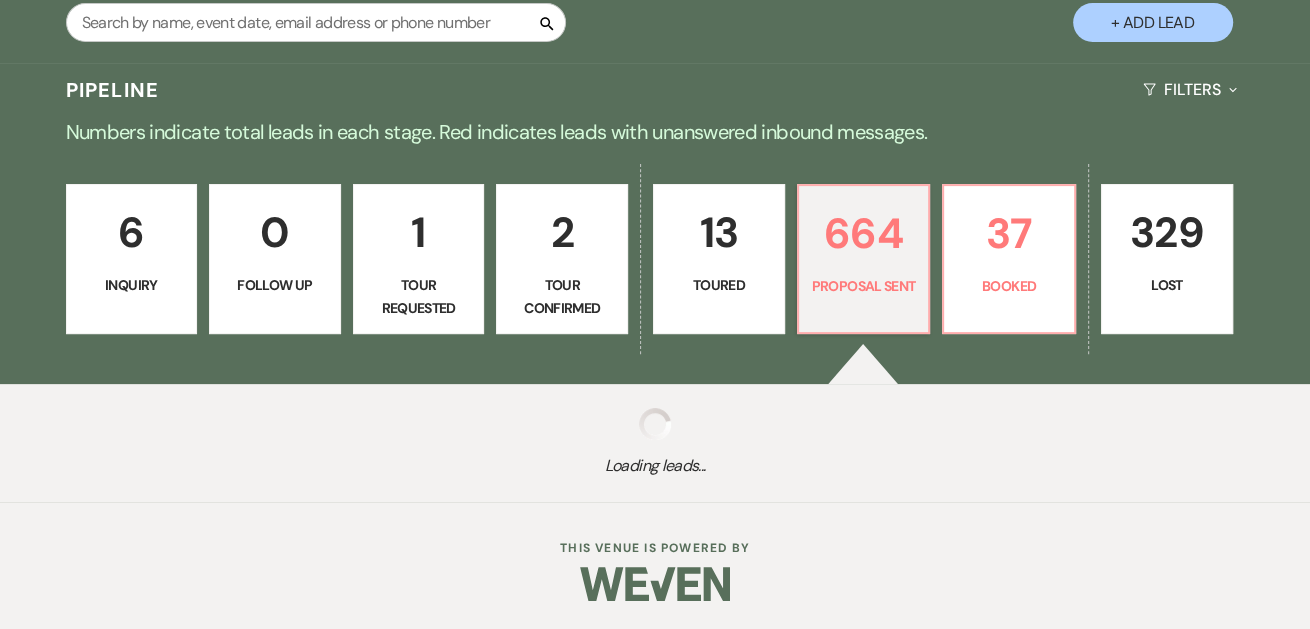 select on "6" 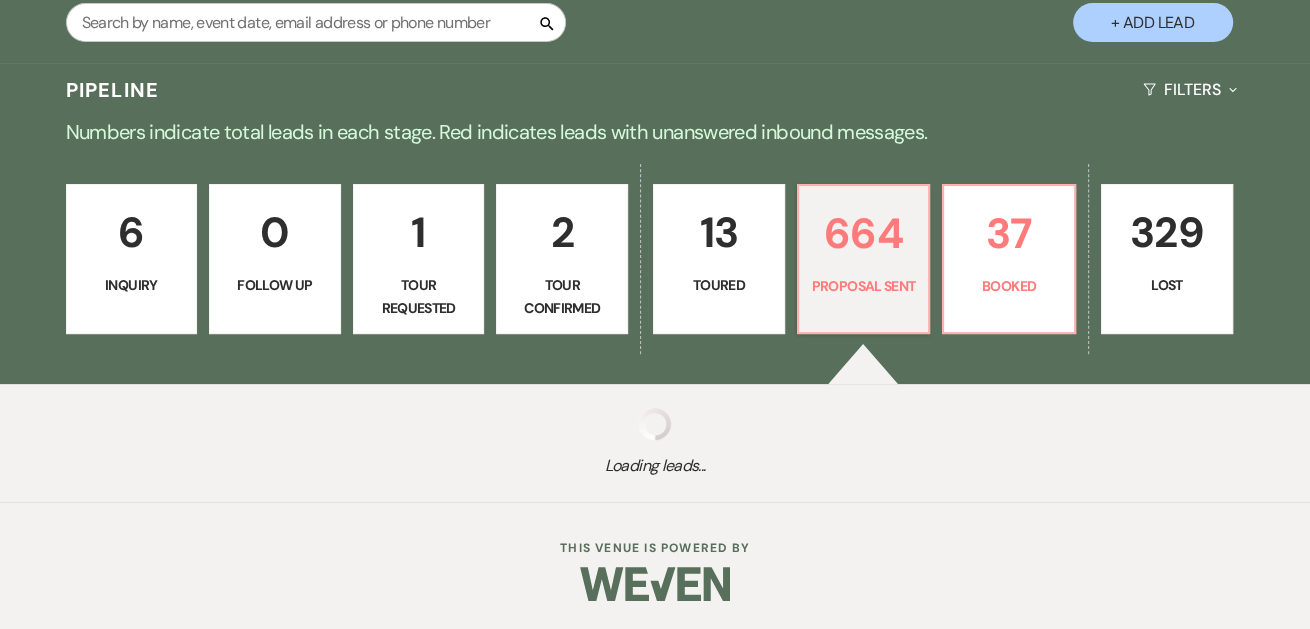 select on "6" 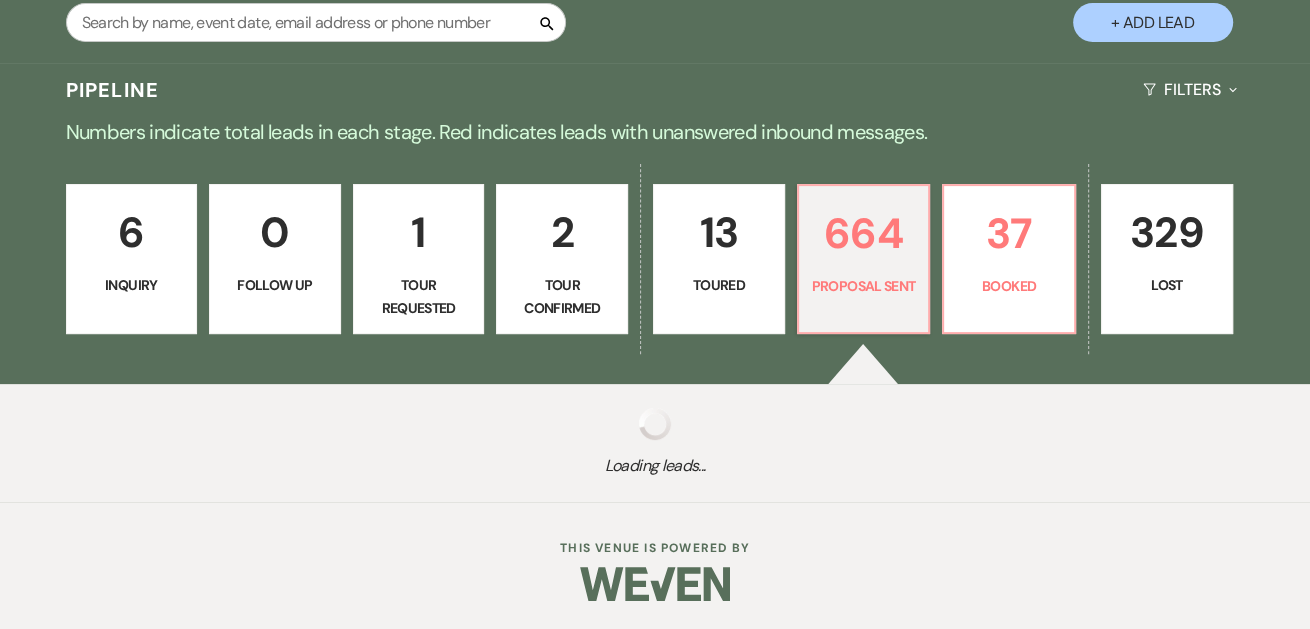 select on "6" 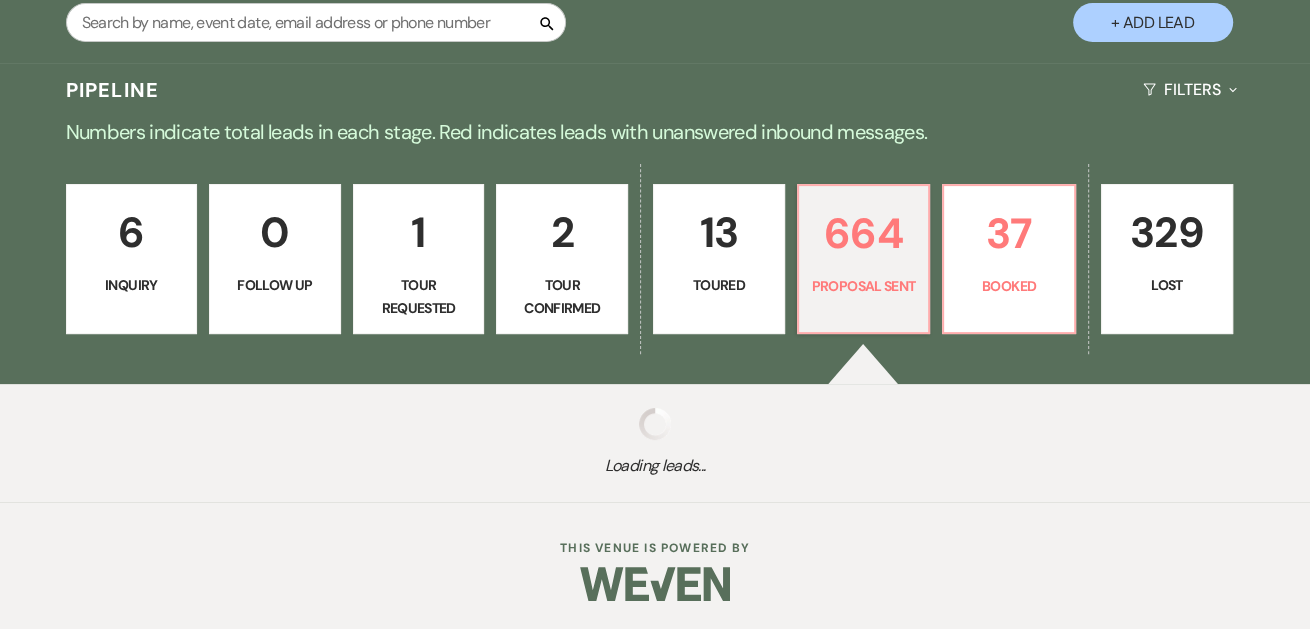 select on "6" 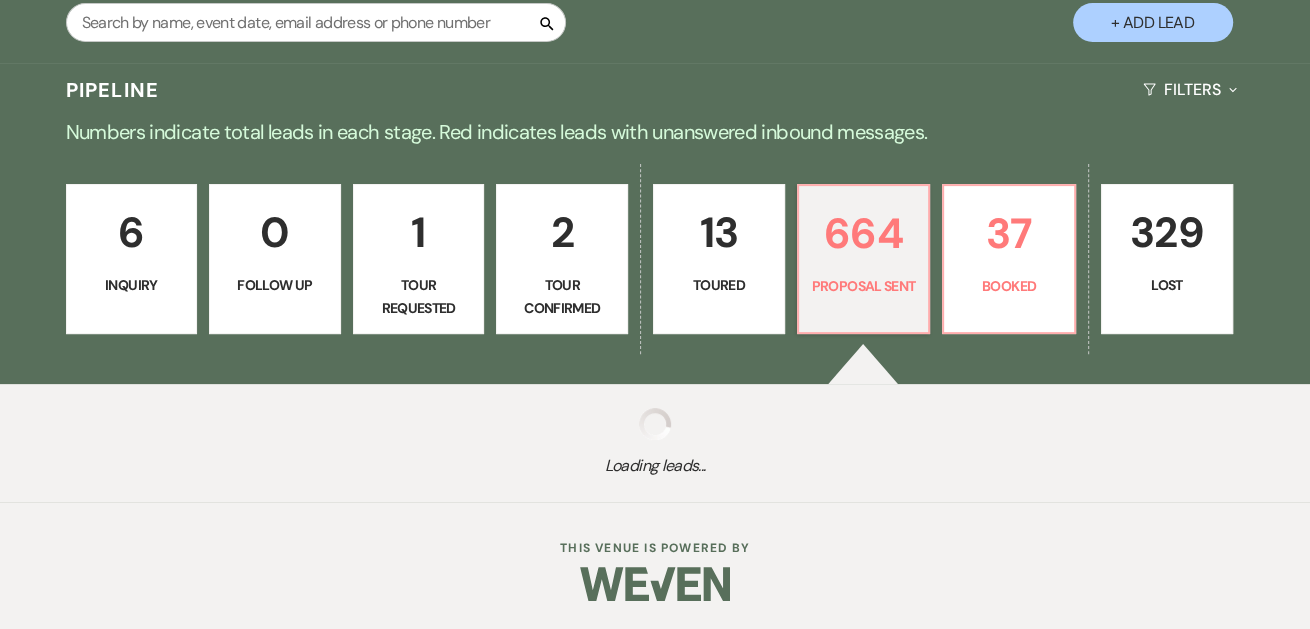 select on "6" 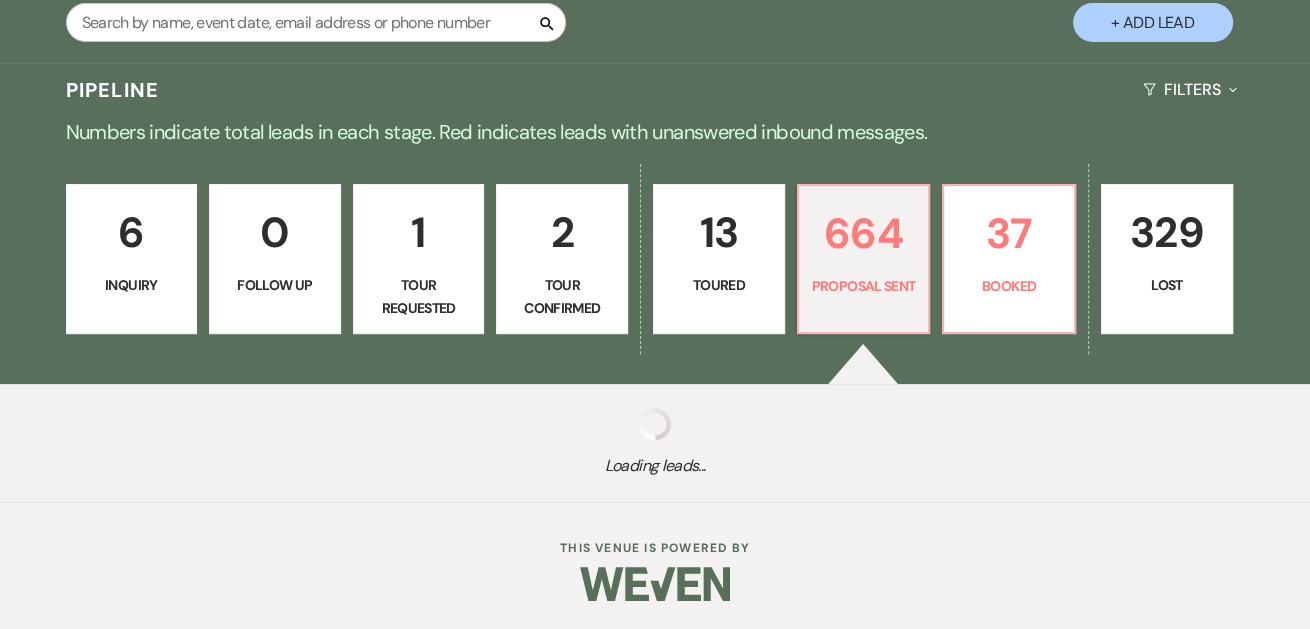 select on "6" 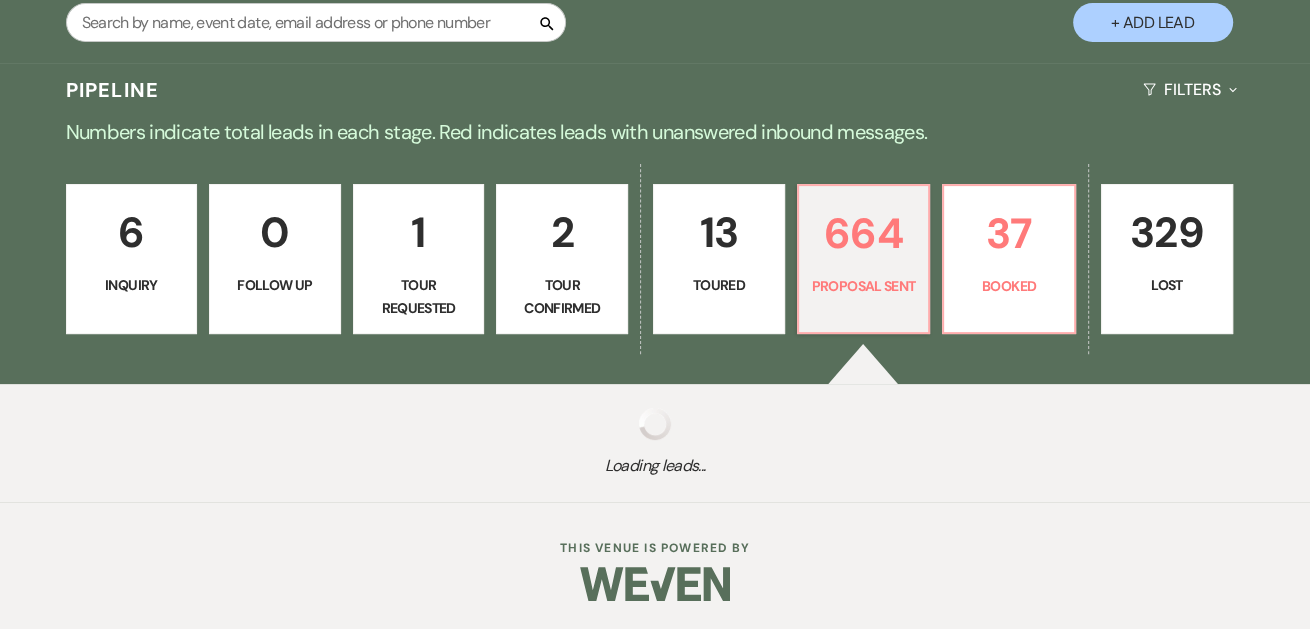 select on "6" 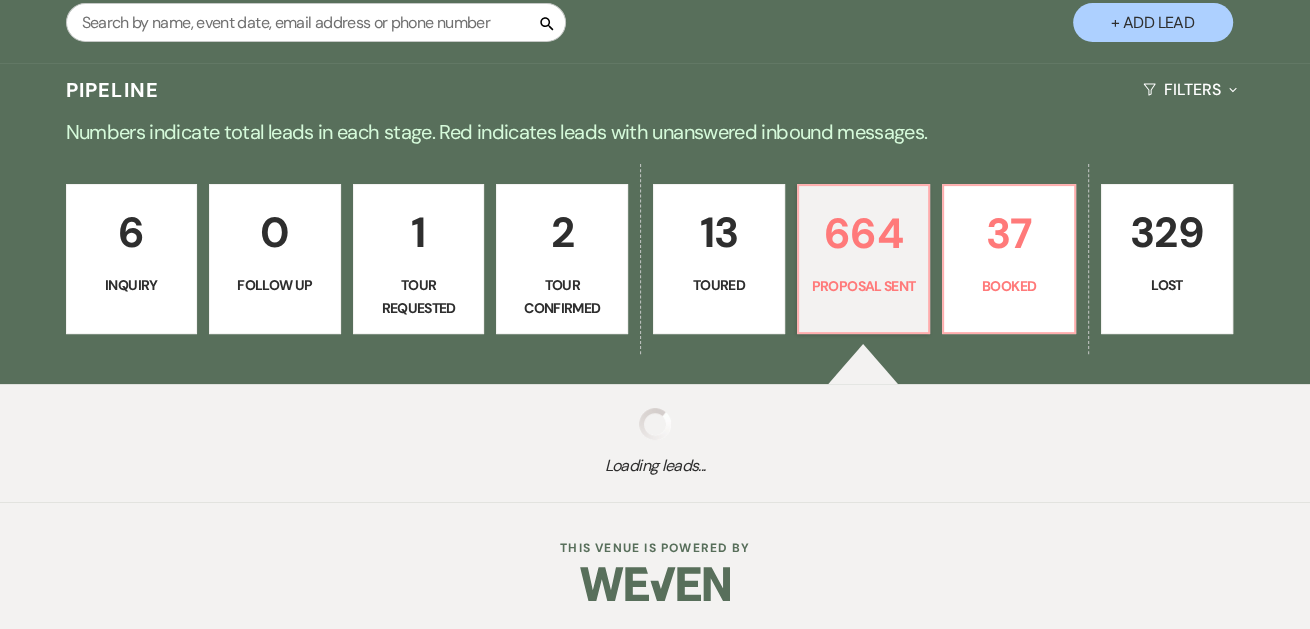 select on "6" 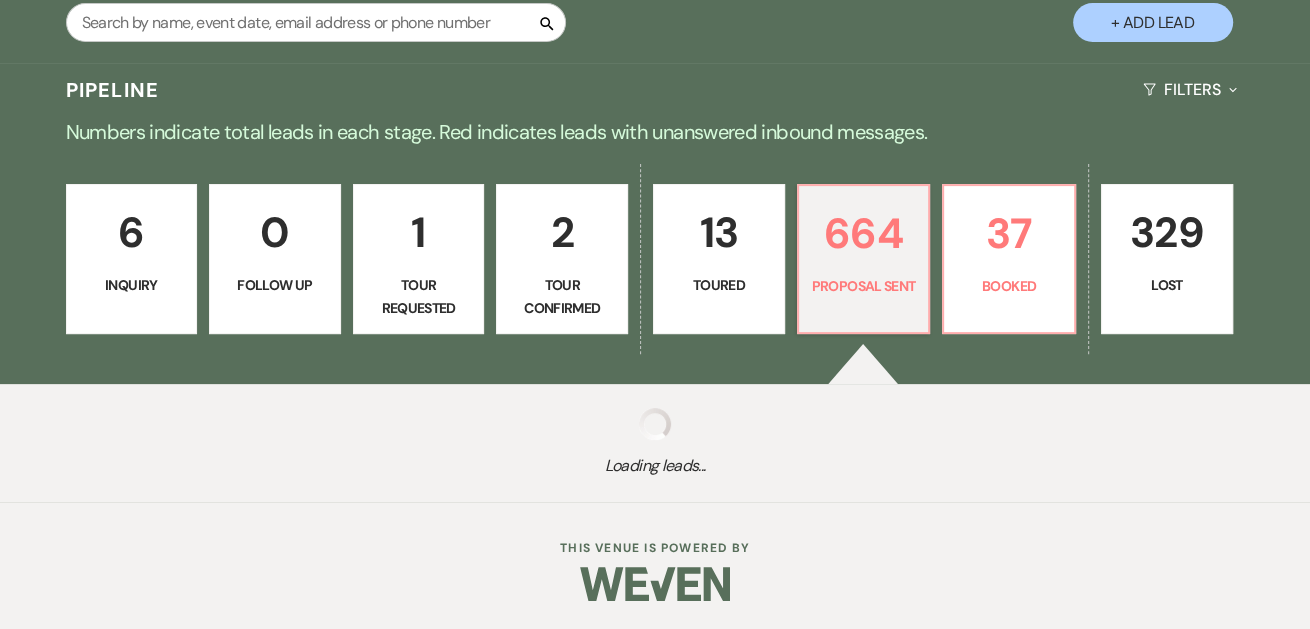 select on "6" 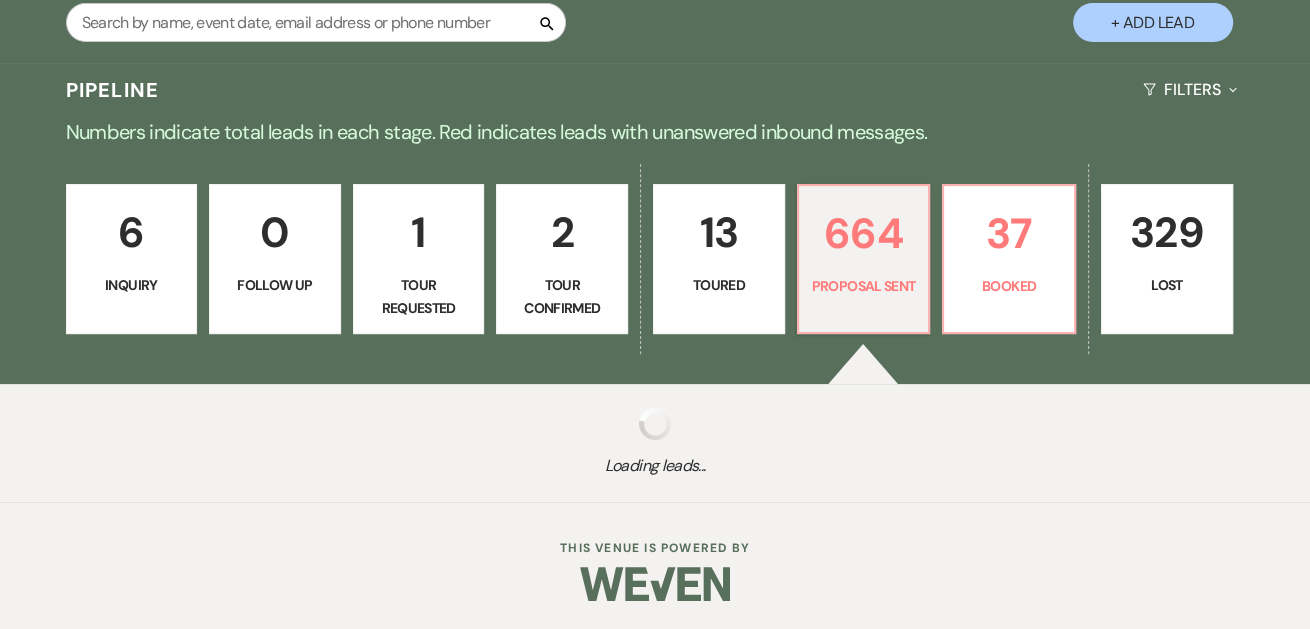 select on "6" 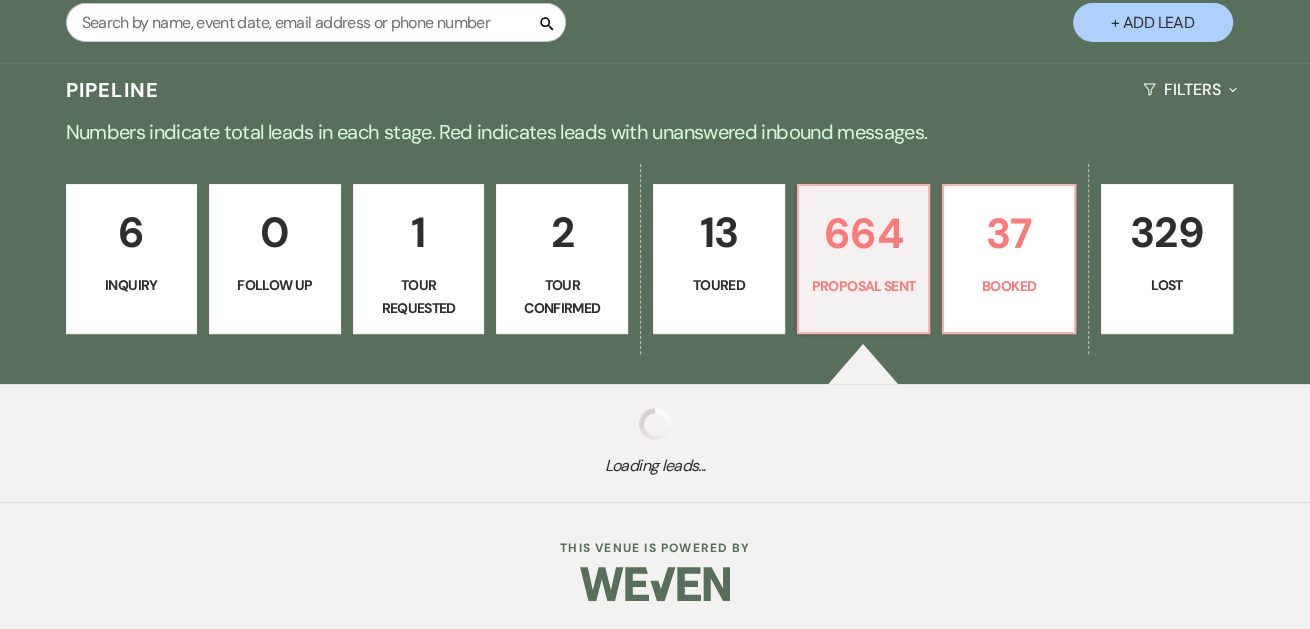 select on "6" 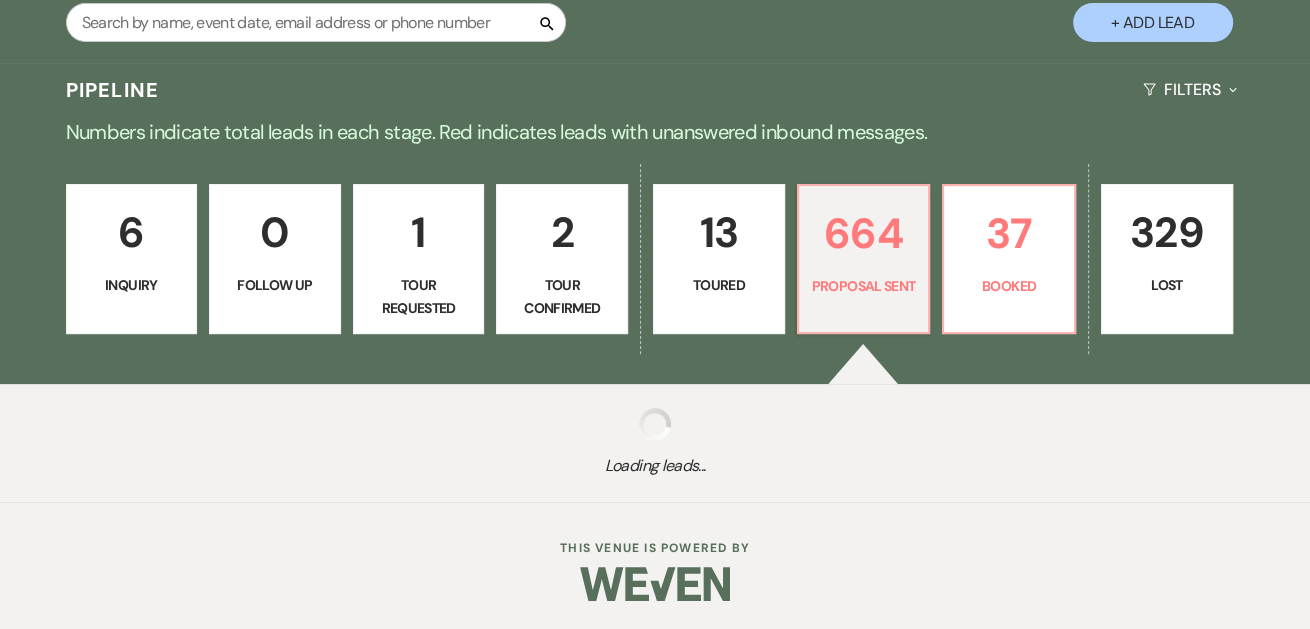 select on "6" 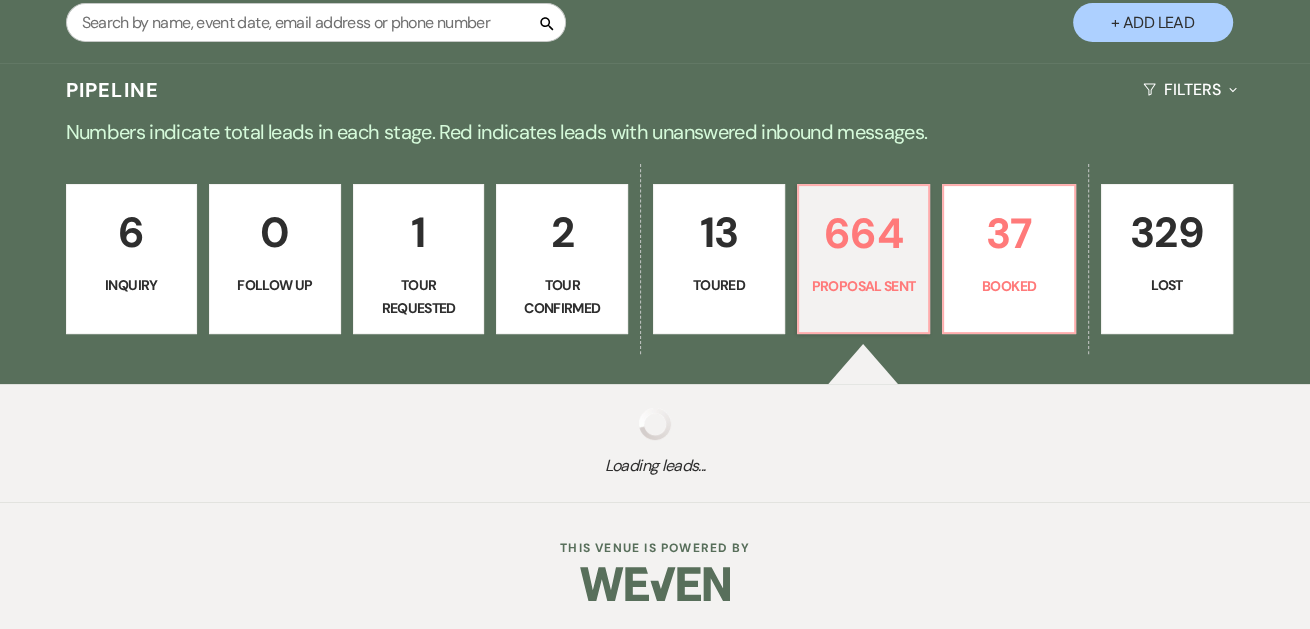 select on "6" 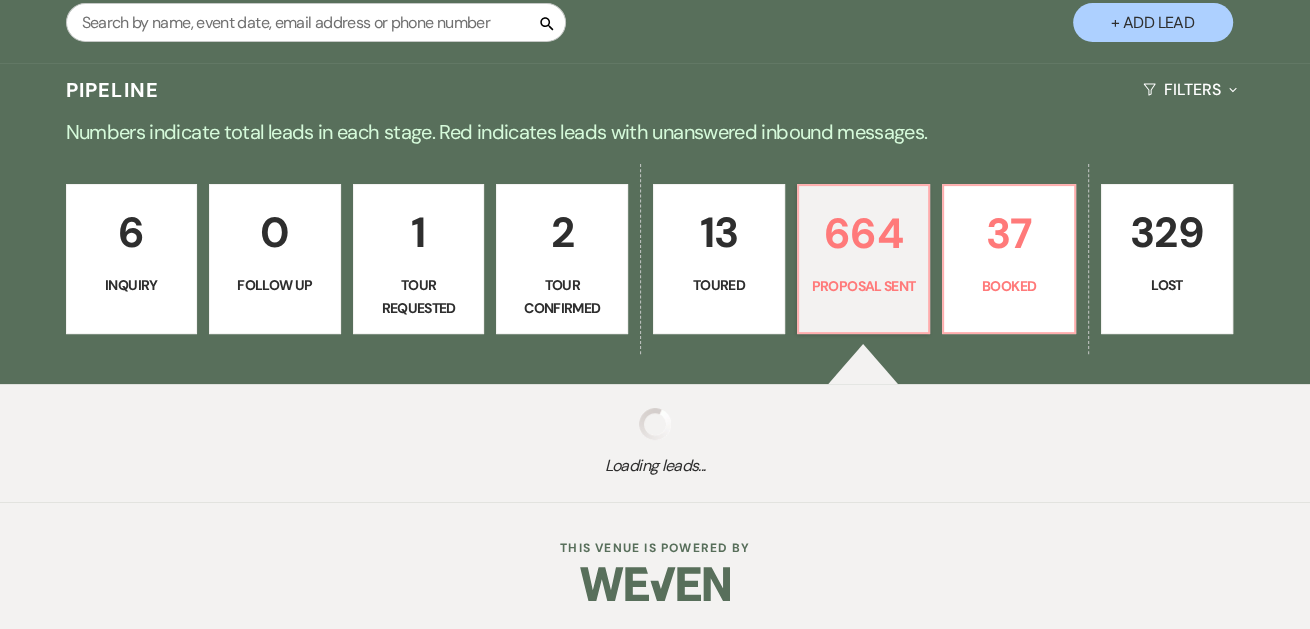 select on "6" 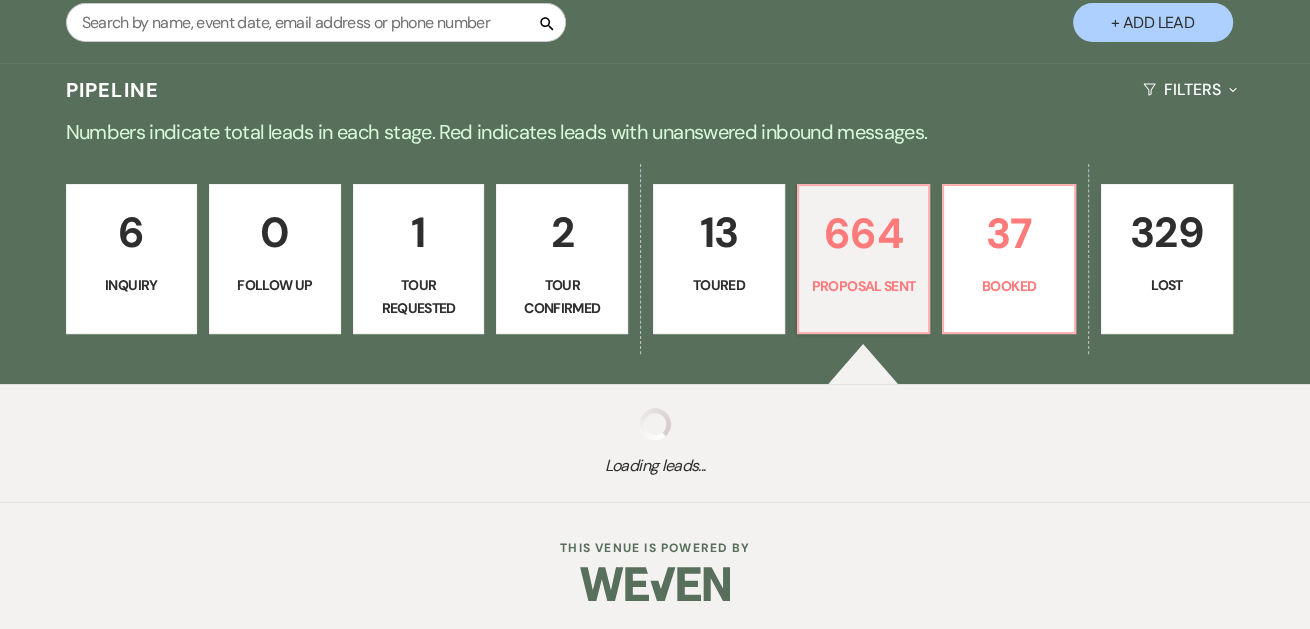 select on "6" 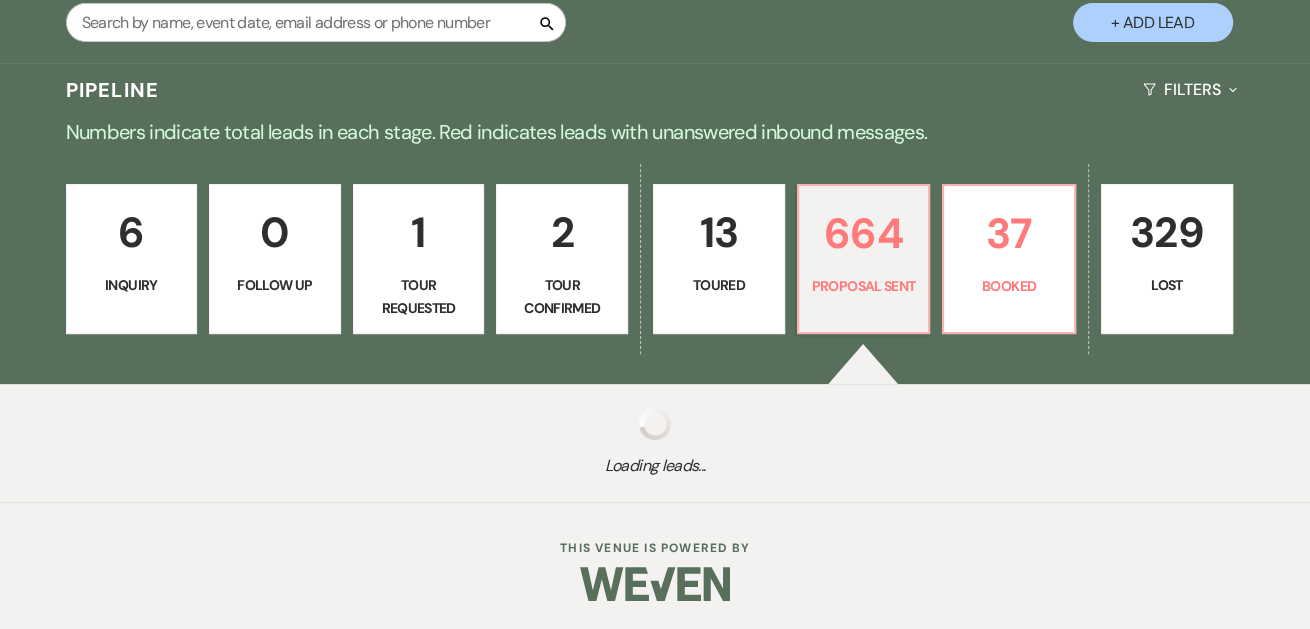 select on "6" 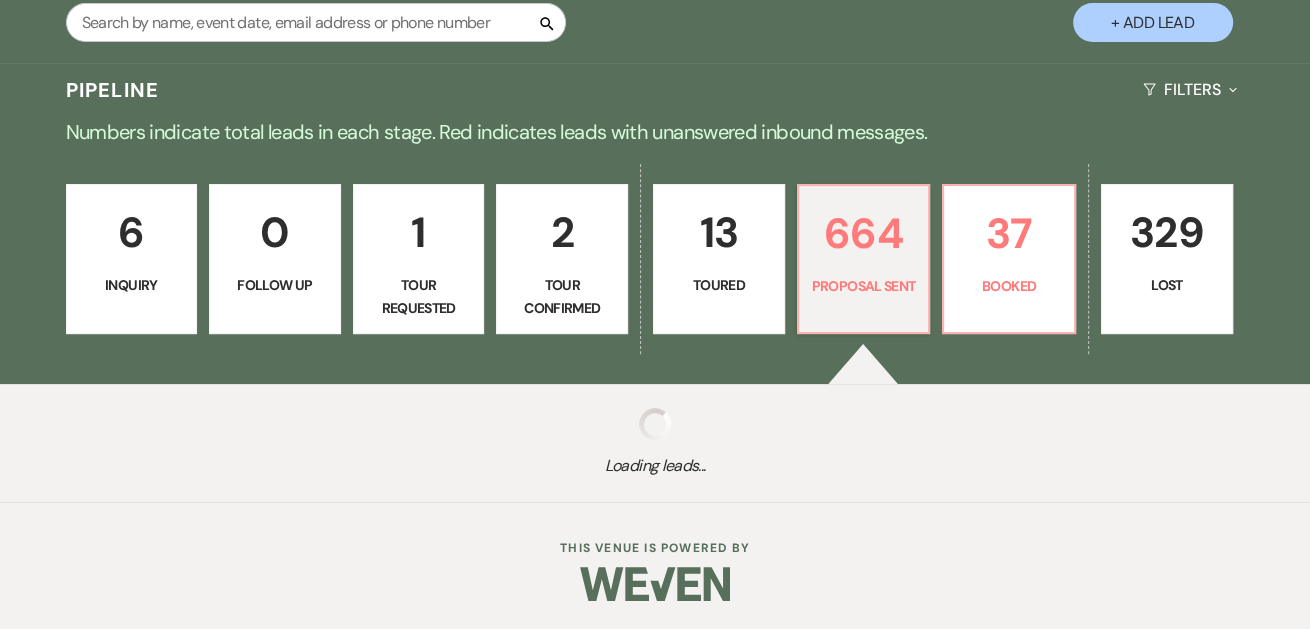select on "6" 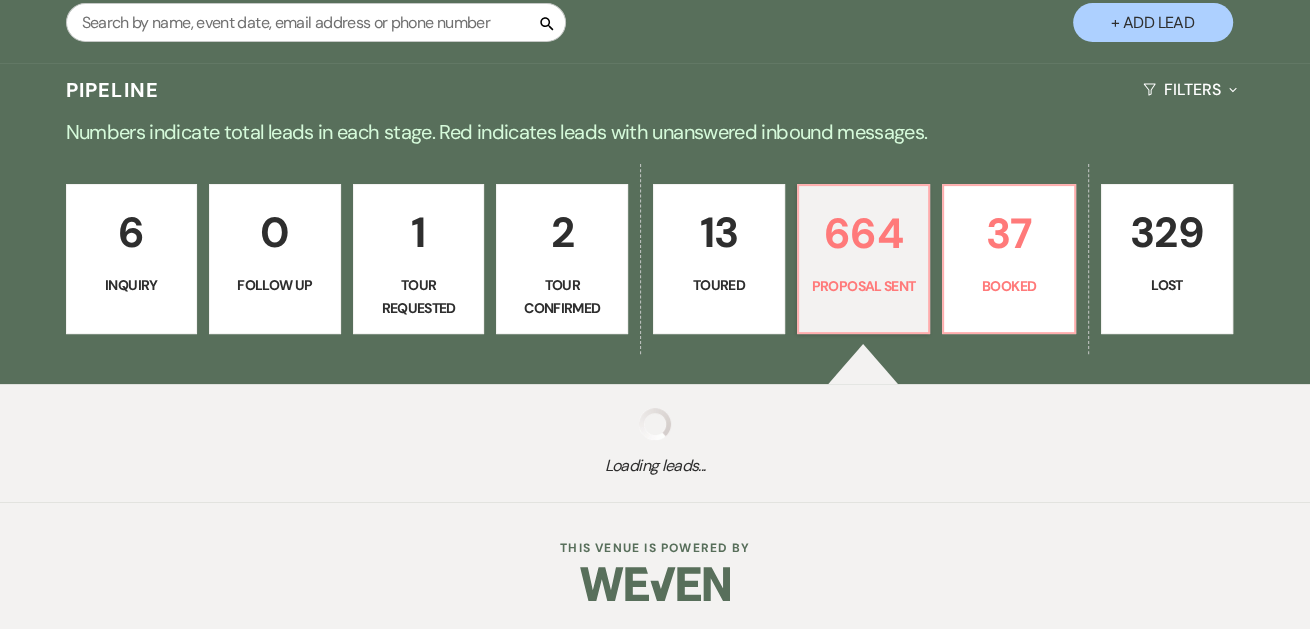 select on "6" 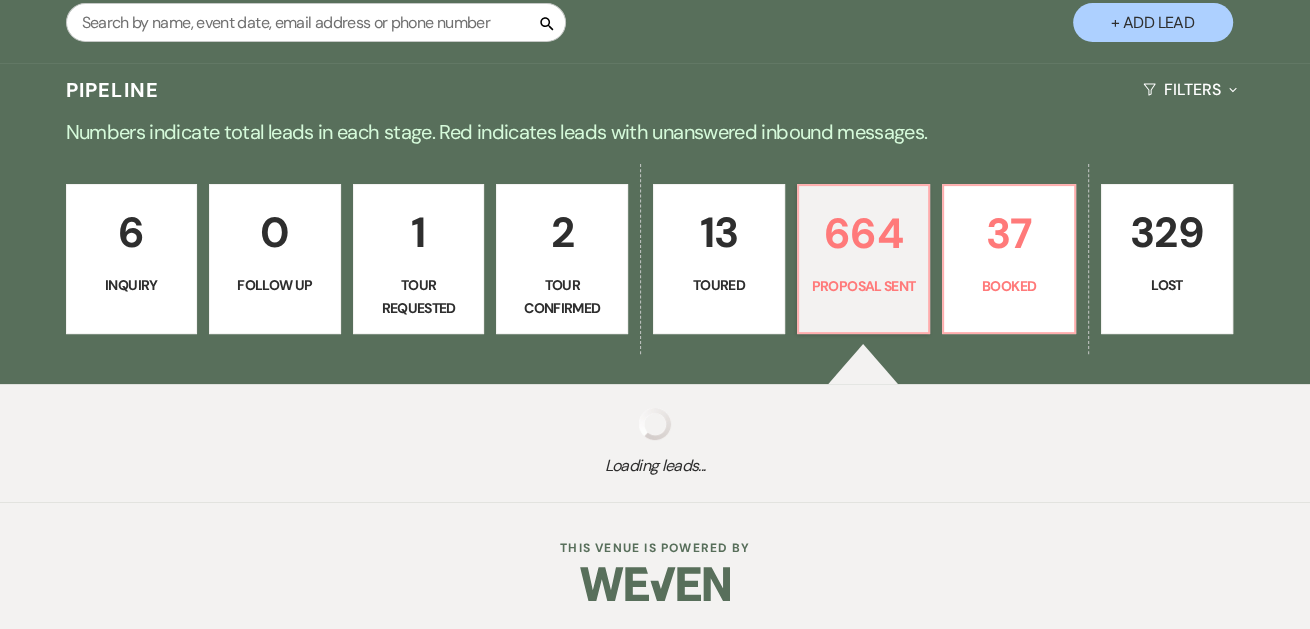 select on "6" 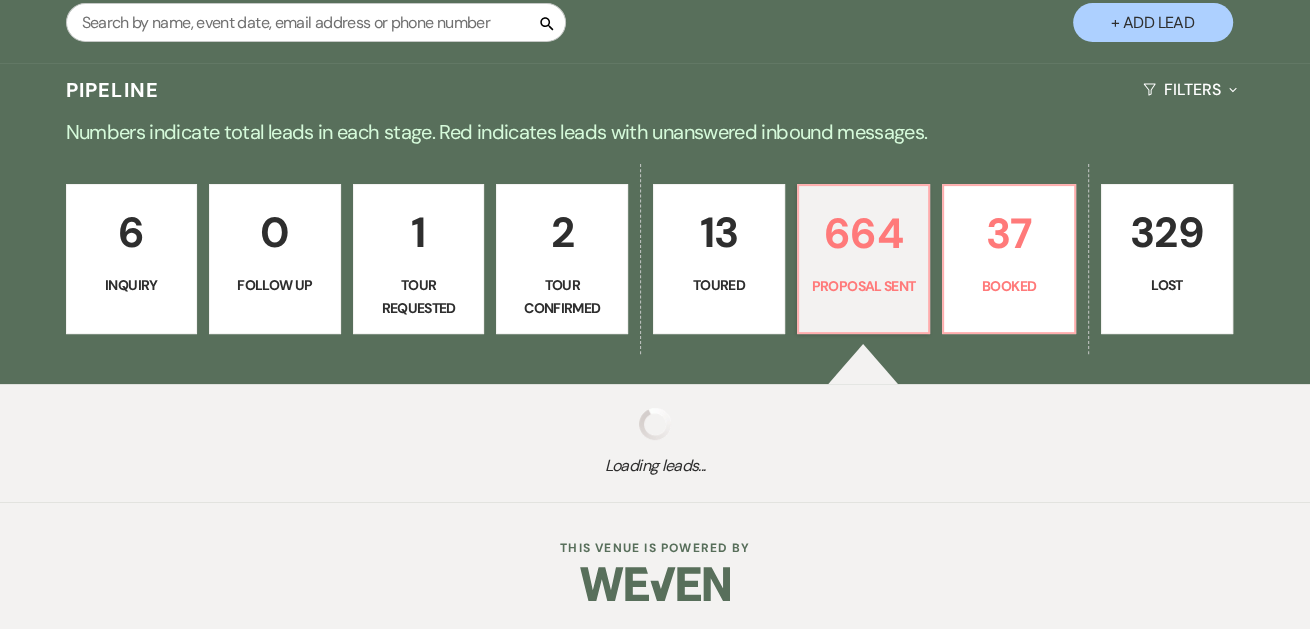 select on "6" 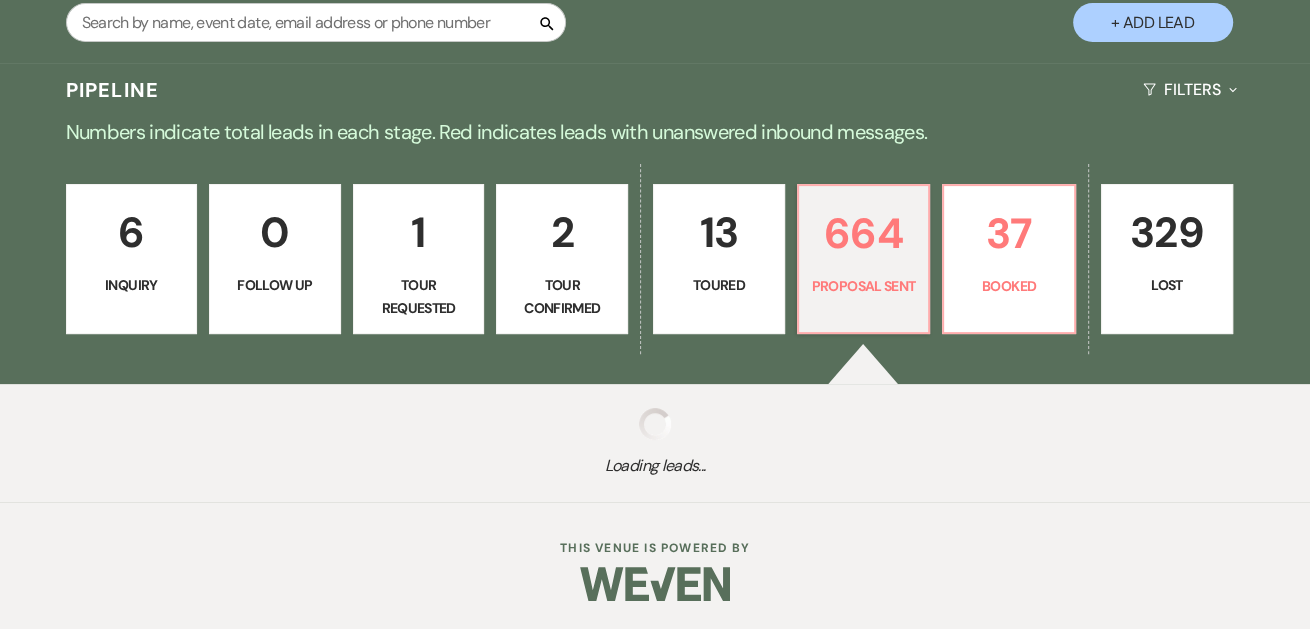 select on "6" 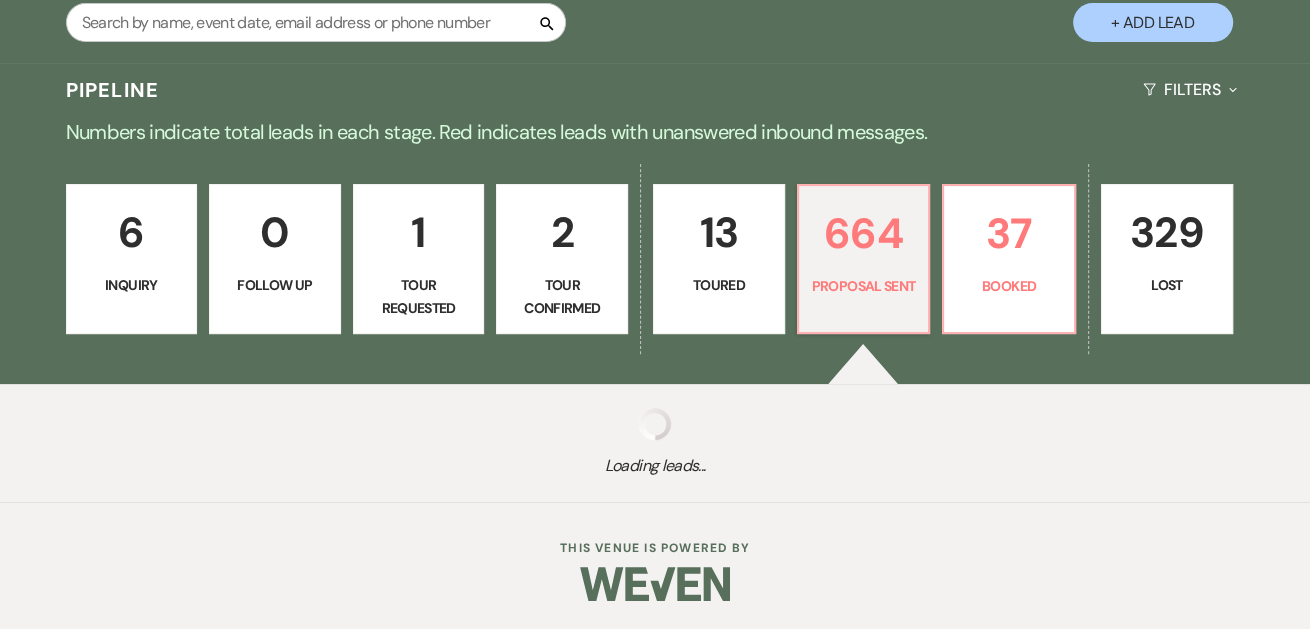 select on "6" 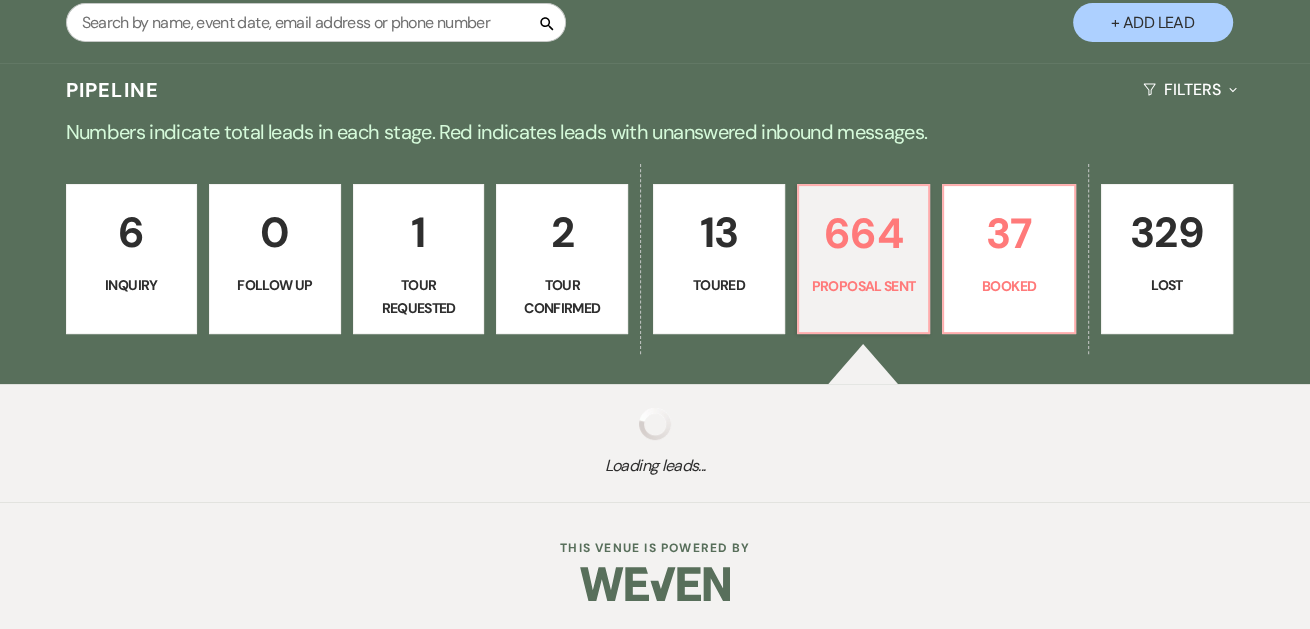 select on "6" 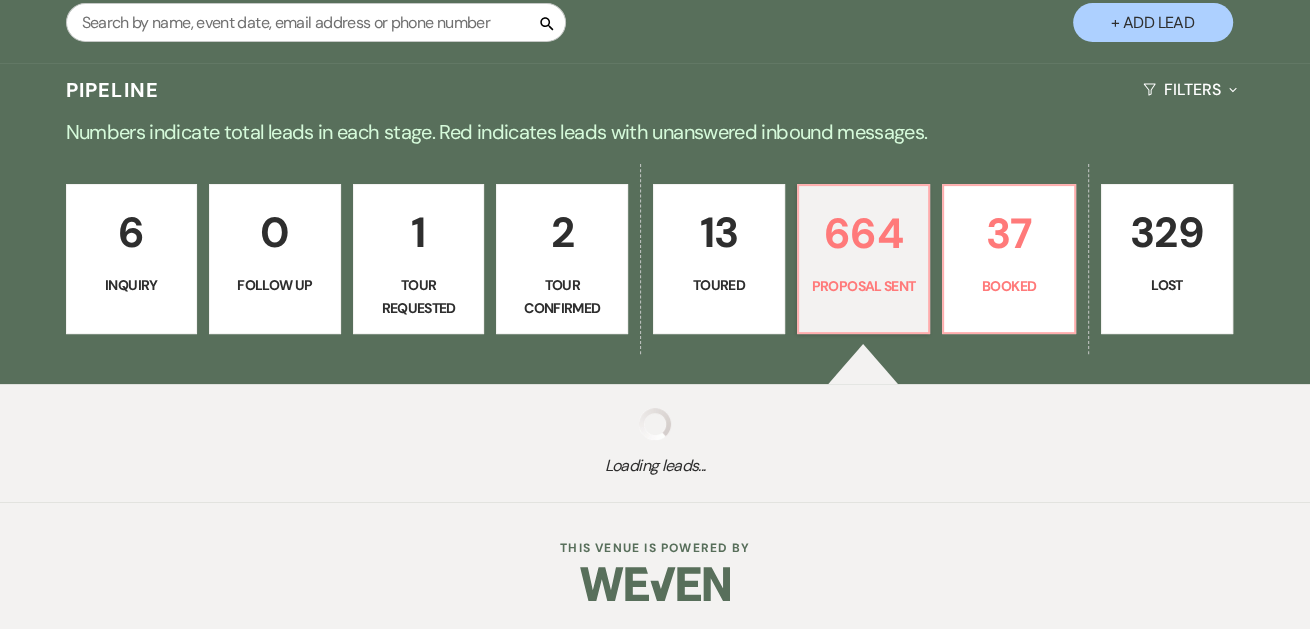 select on "6" 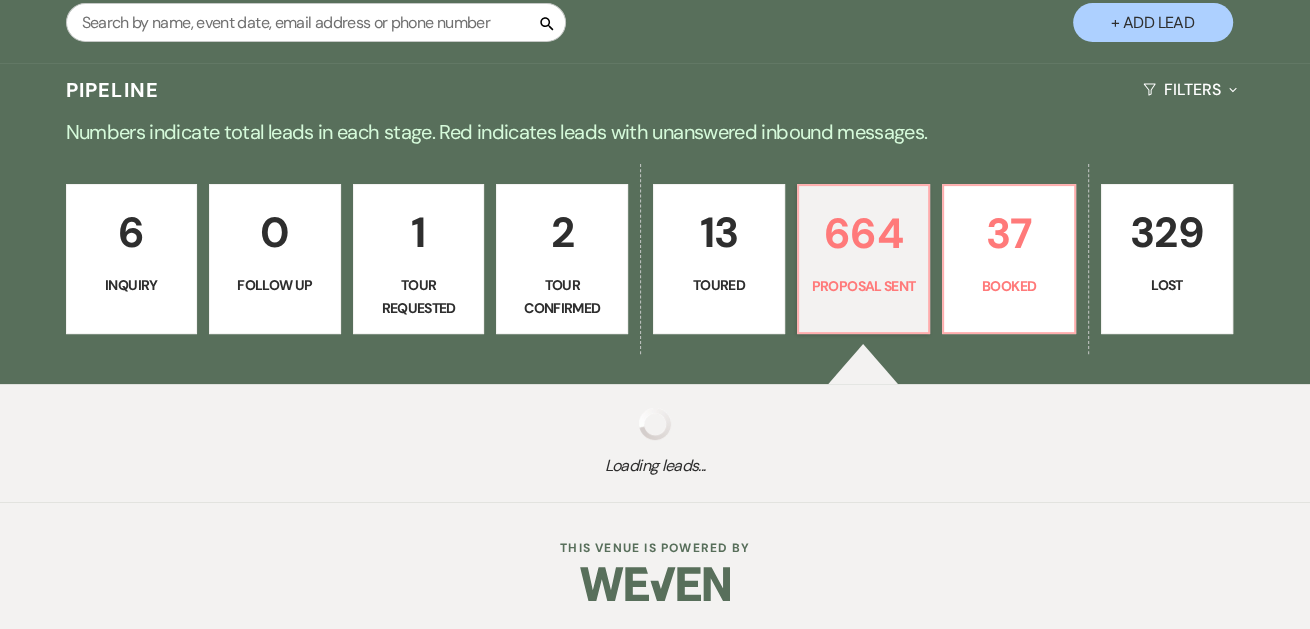 select on "6" 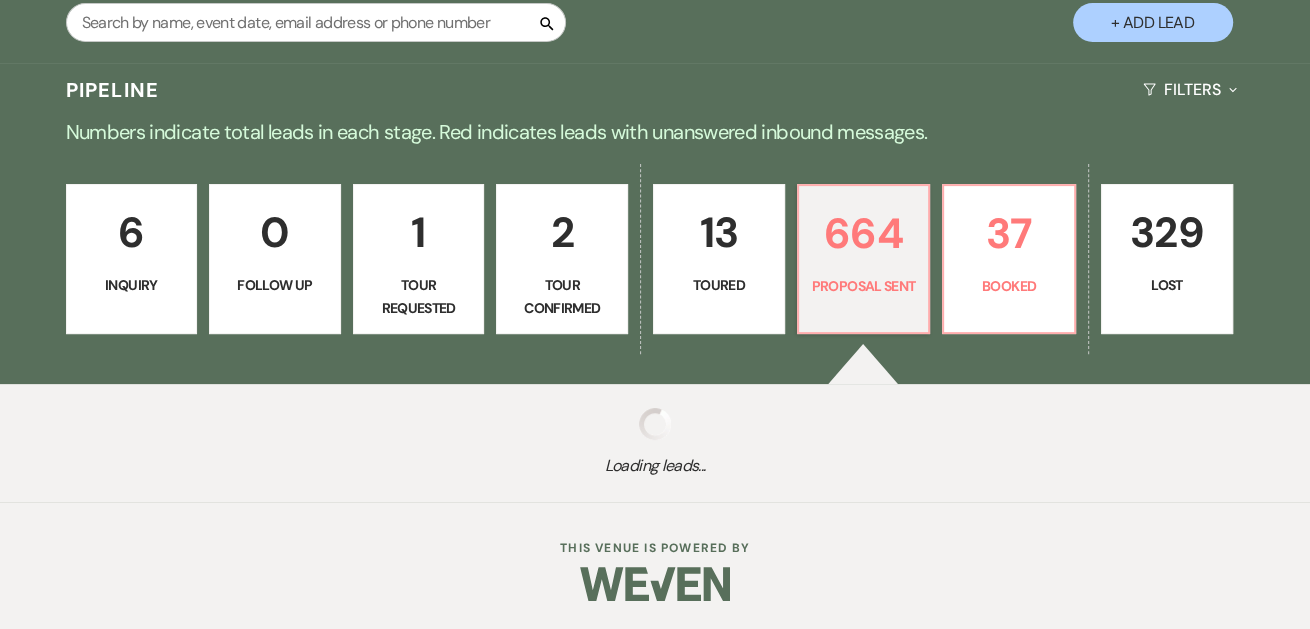select on "6" 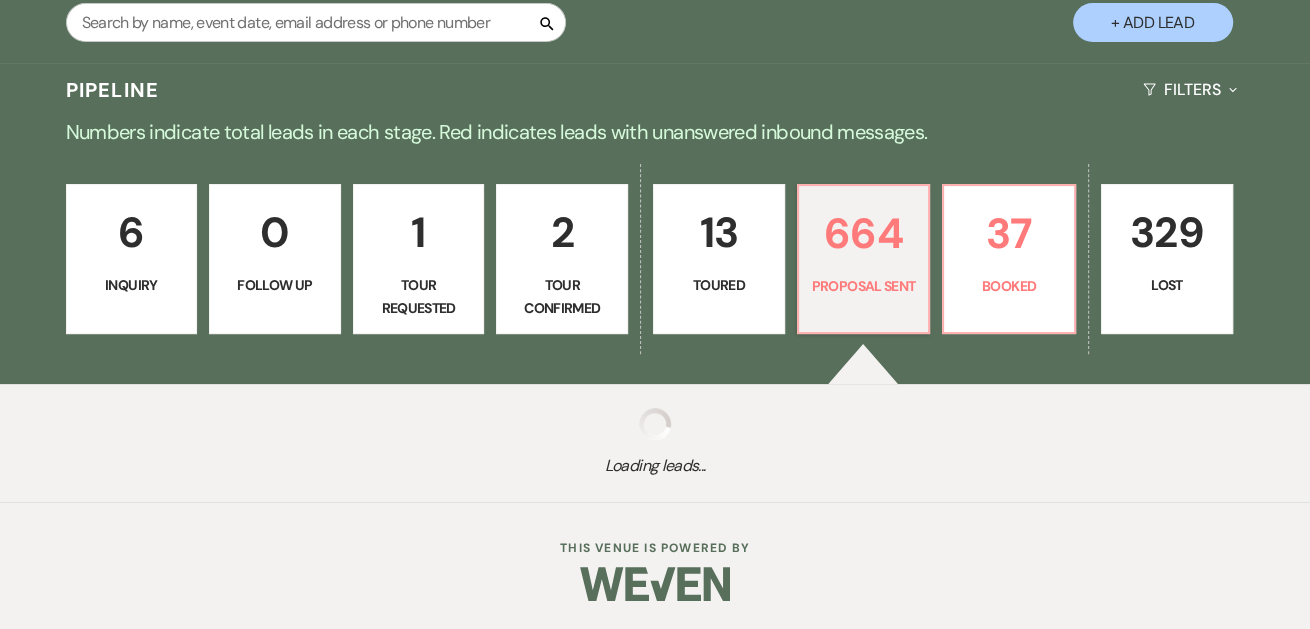 select on "6" 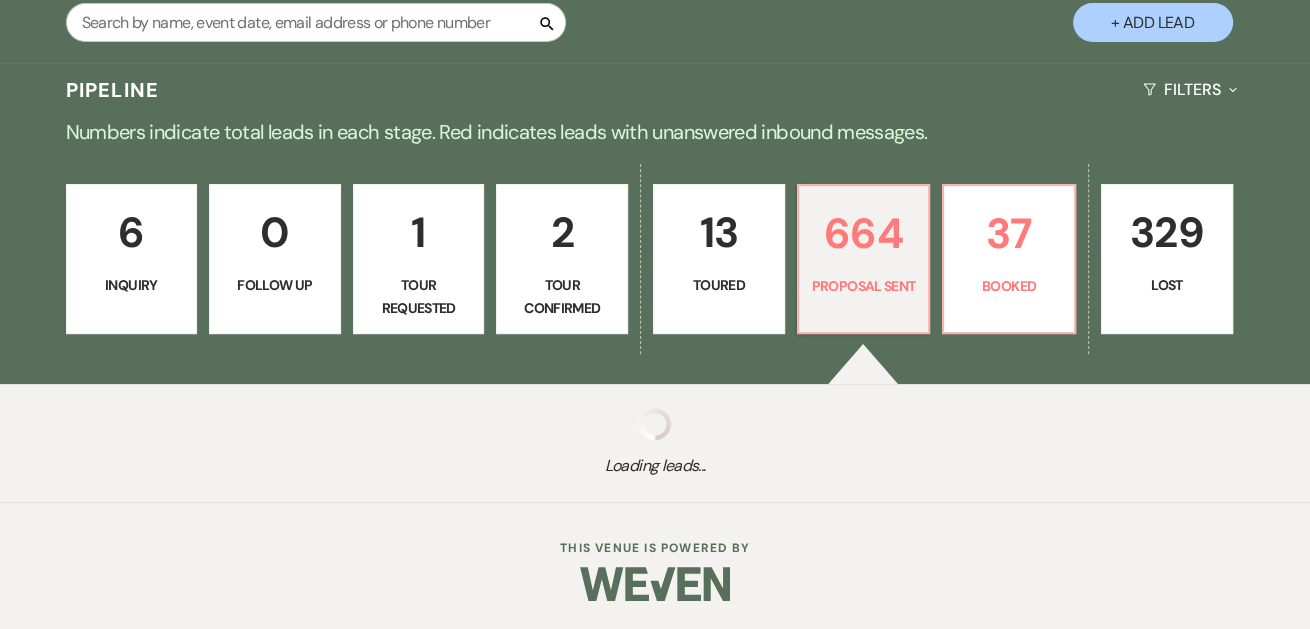 select on "6" 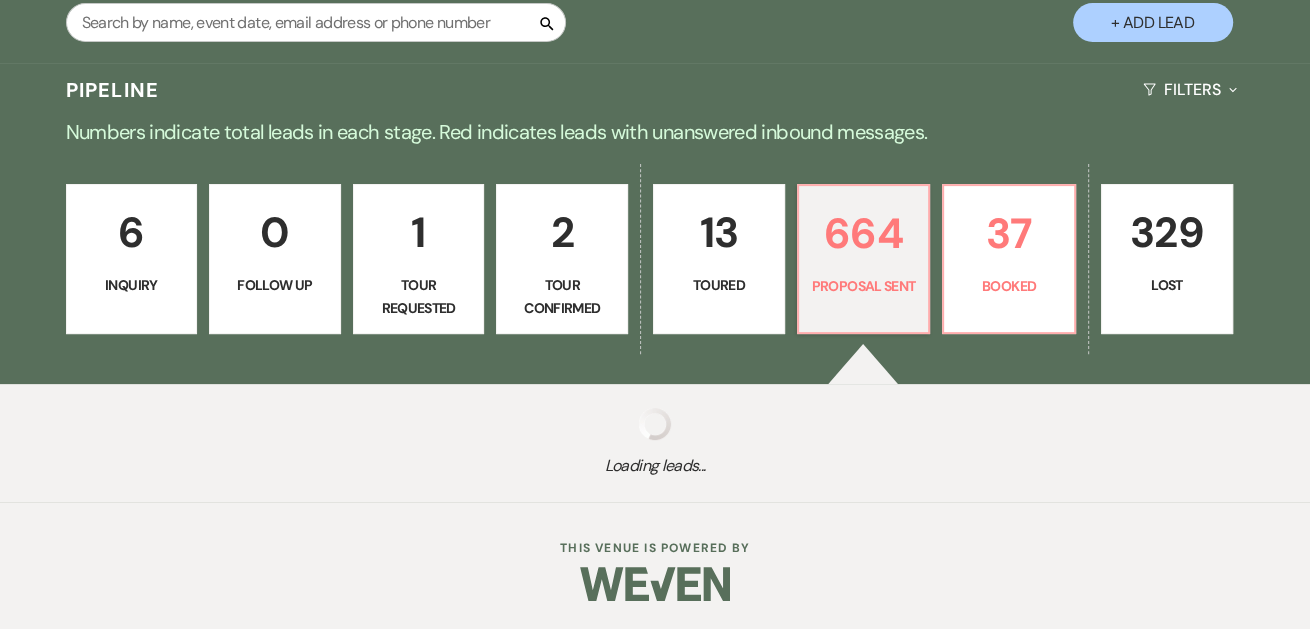 select on "6" 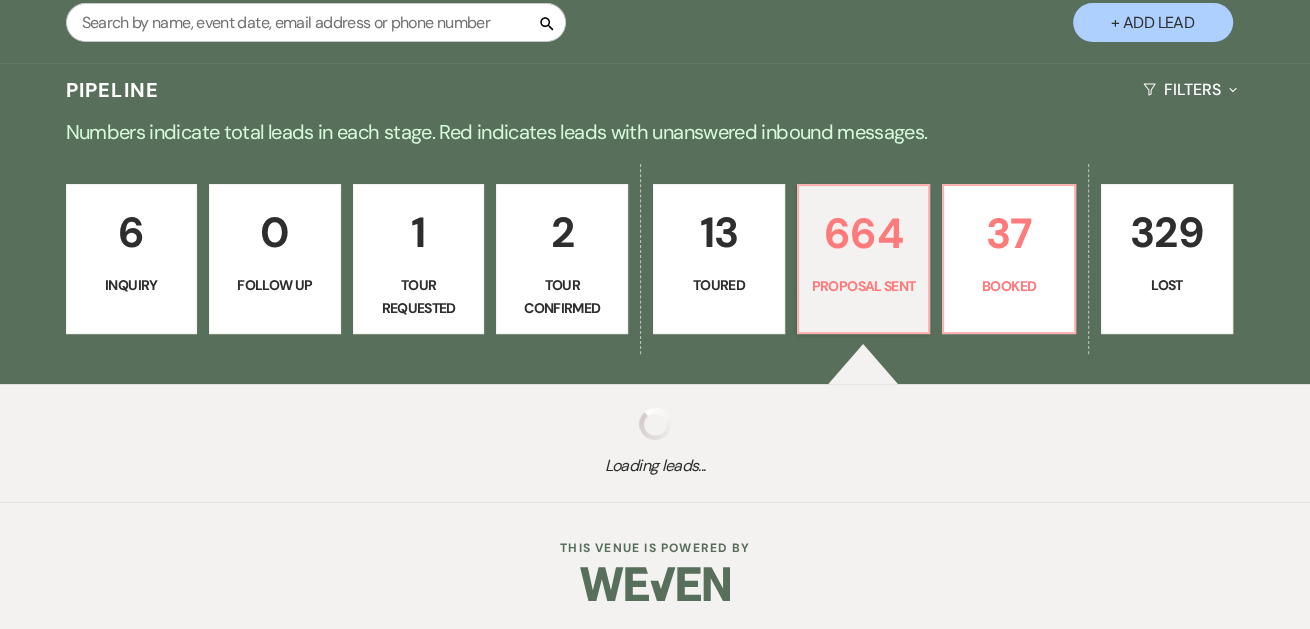 select on "6" 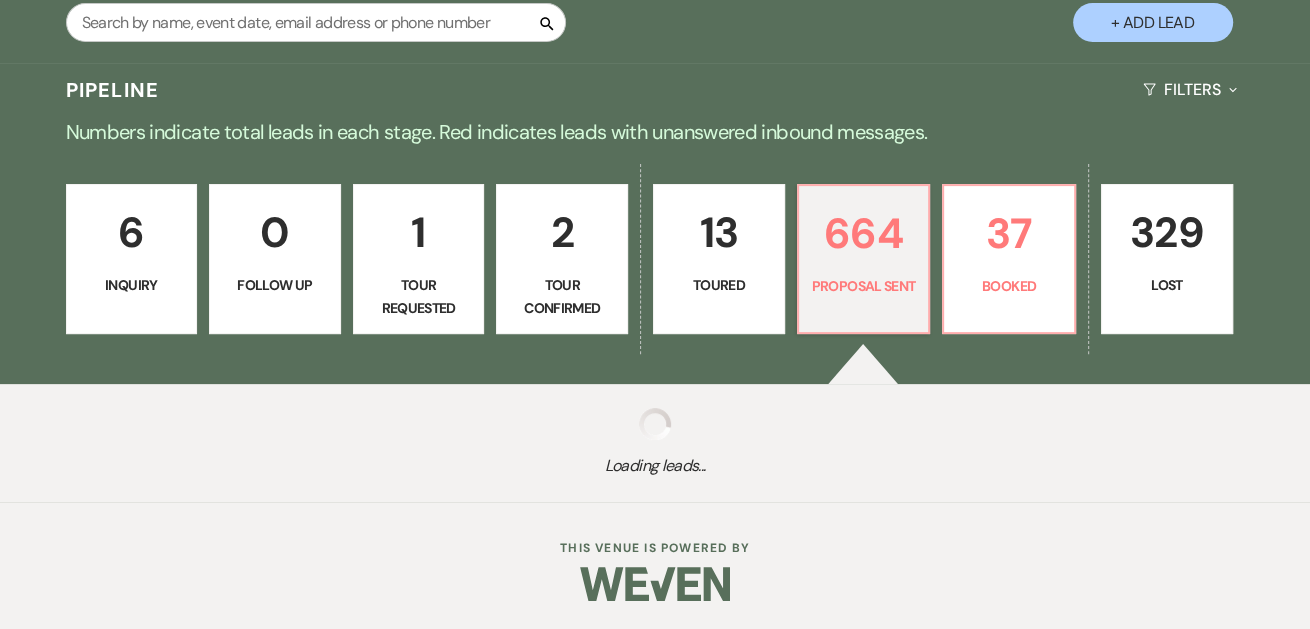 select on "6" 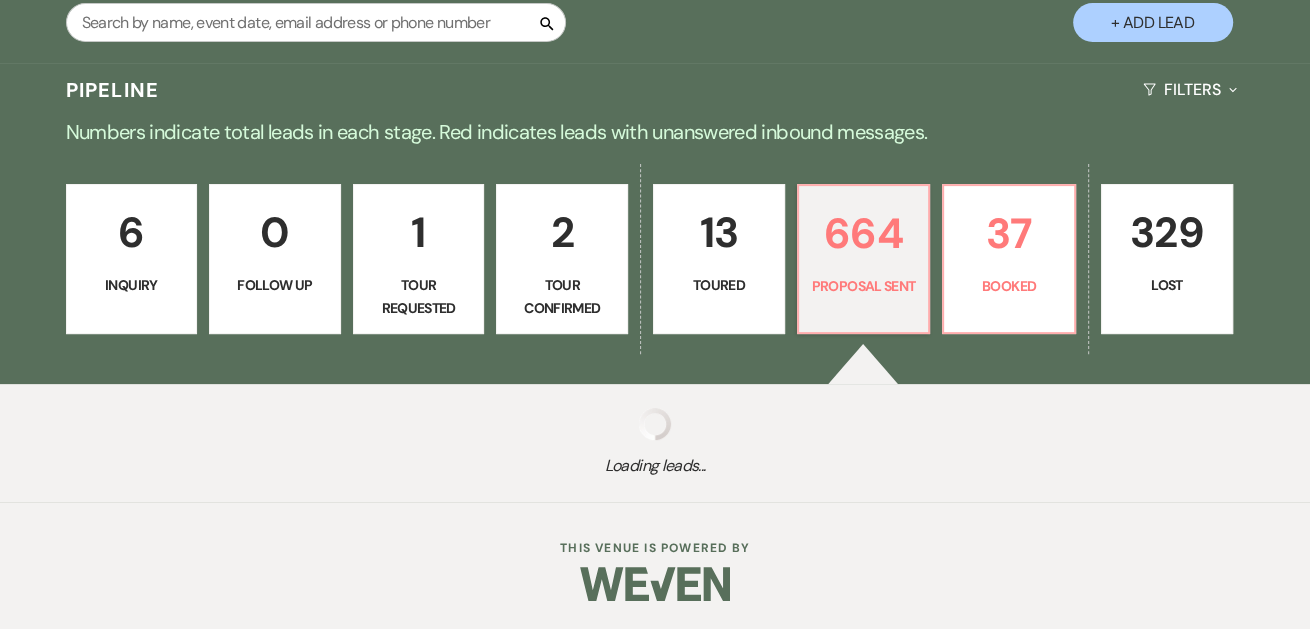 select on "6" 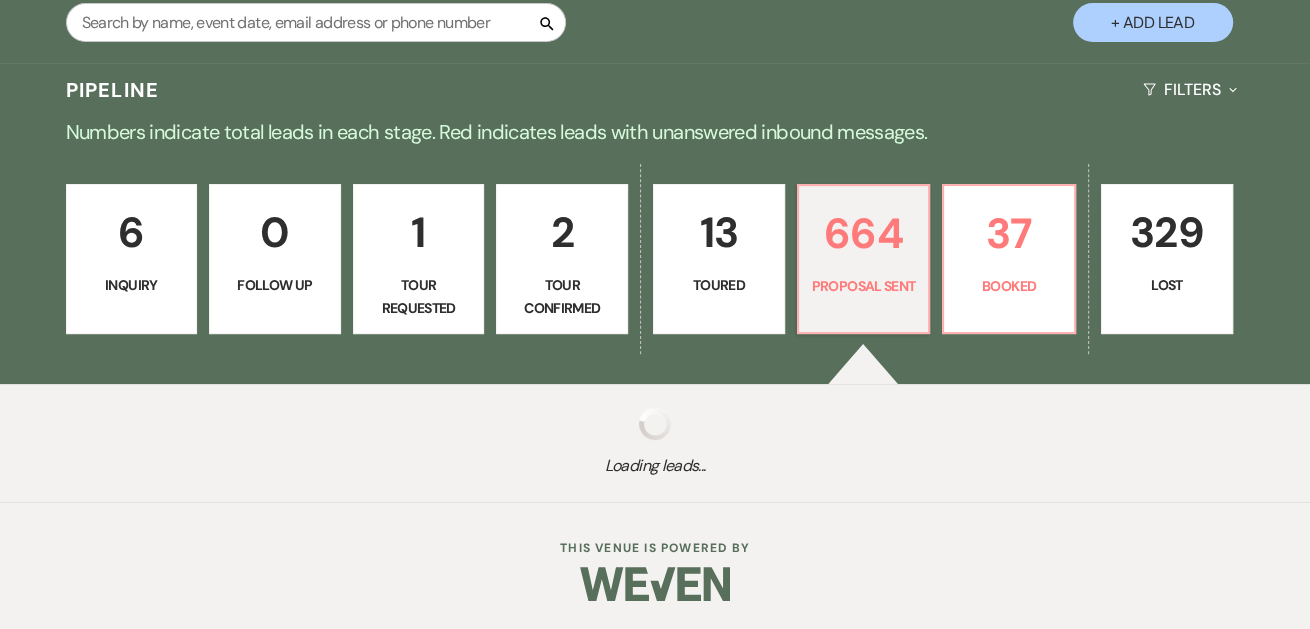 select on "6" 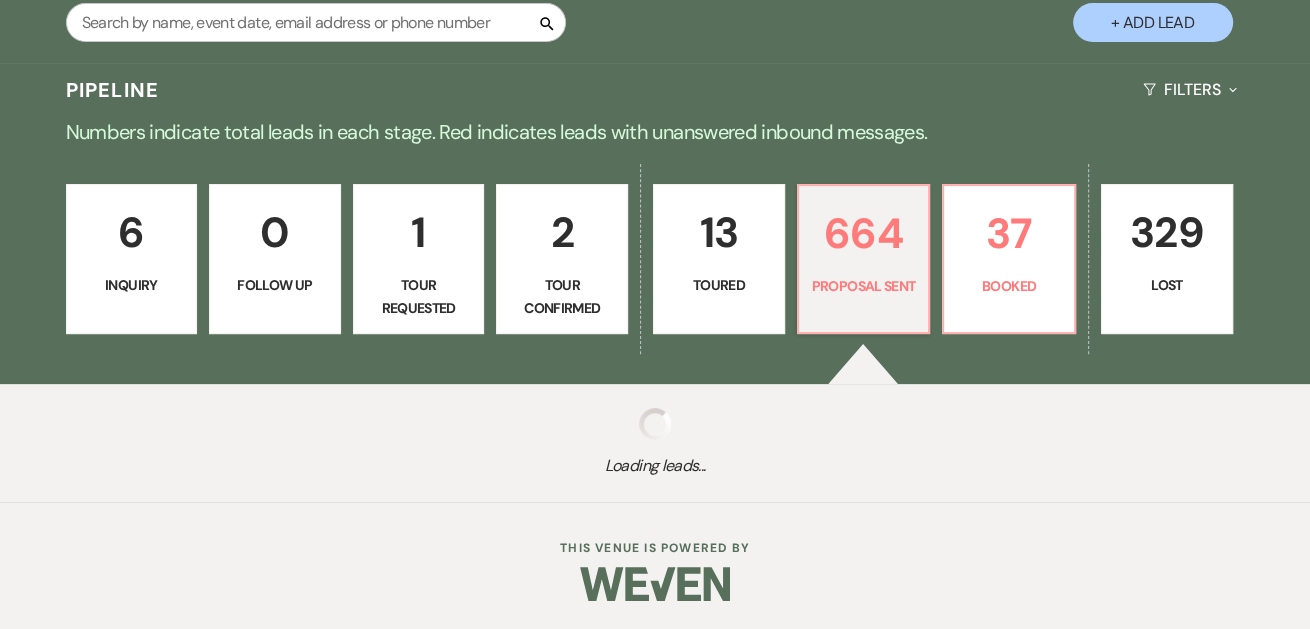 select on "6" 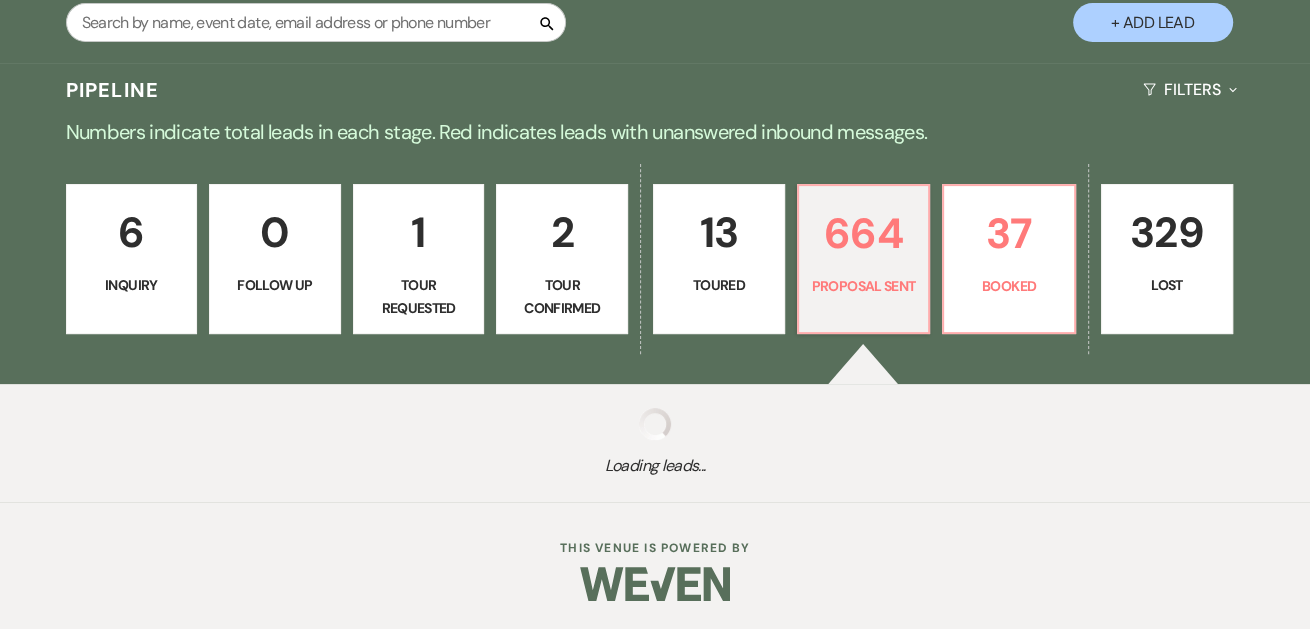 select on "6" 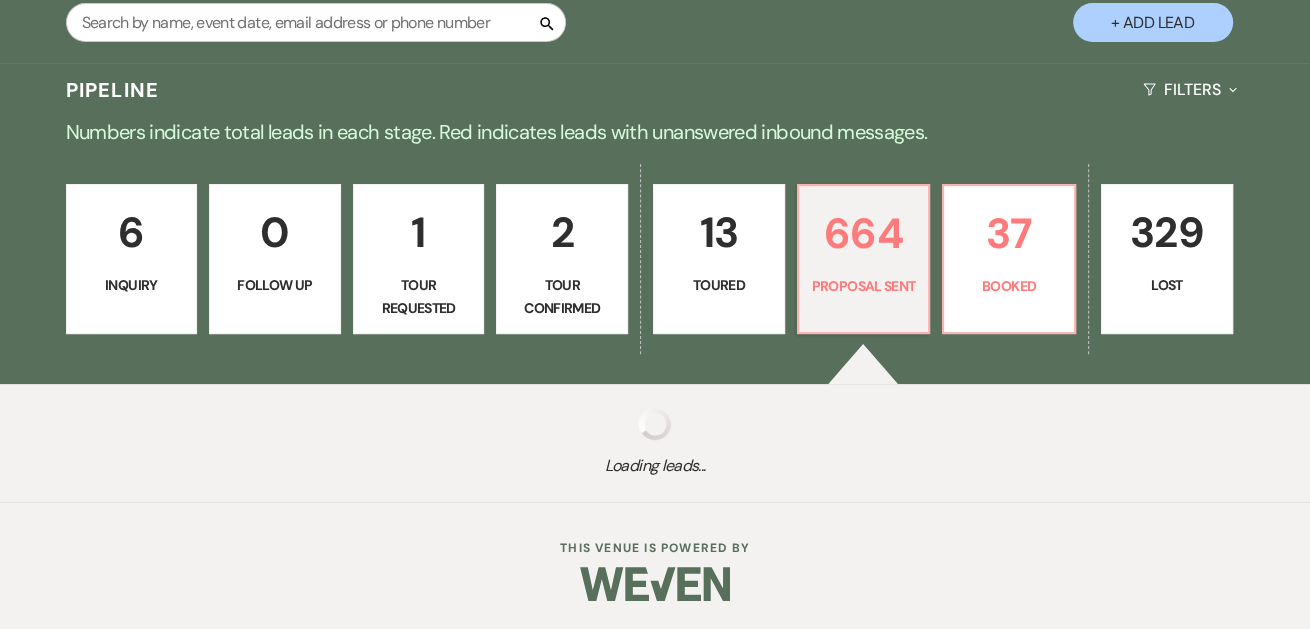 select on "6" 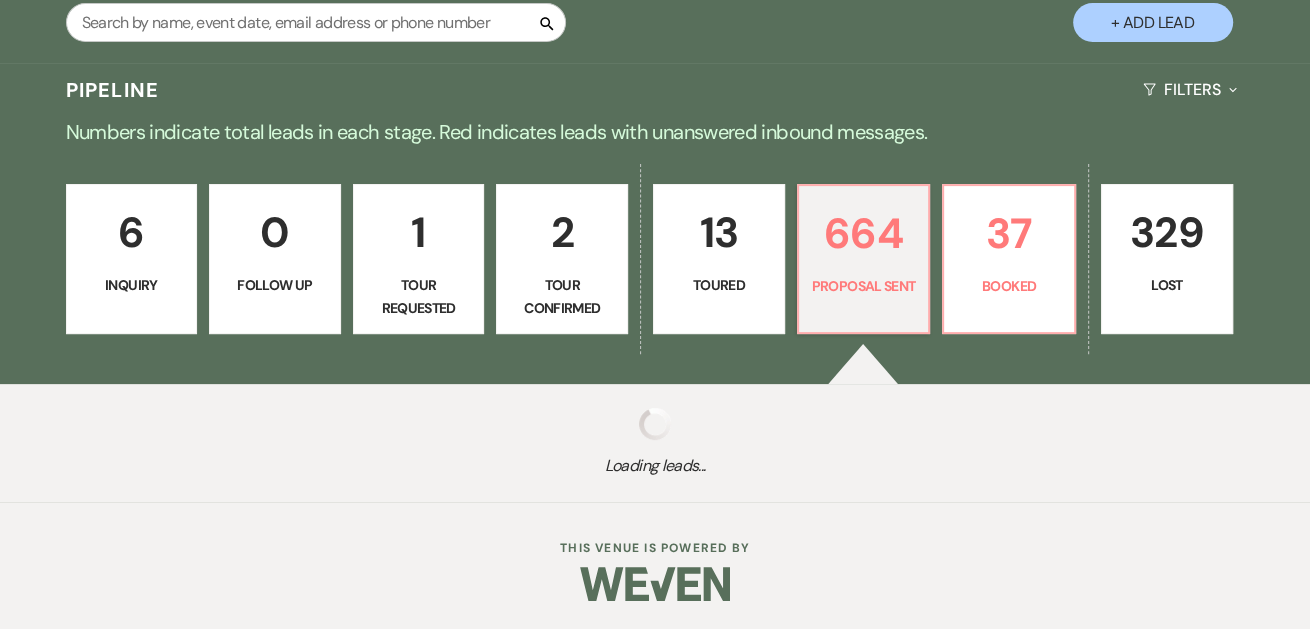 select on "6" 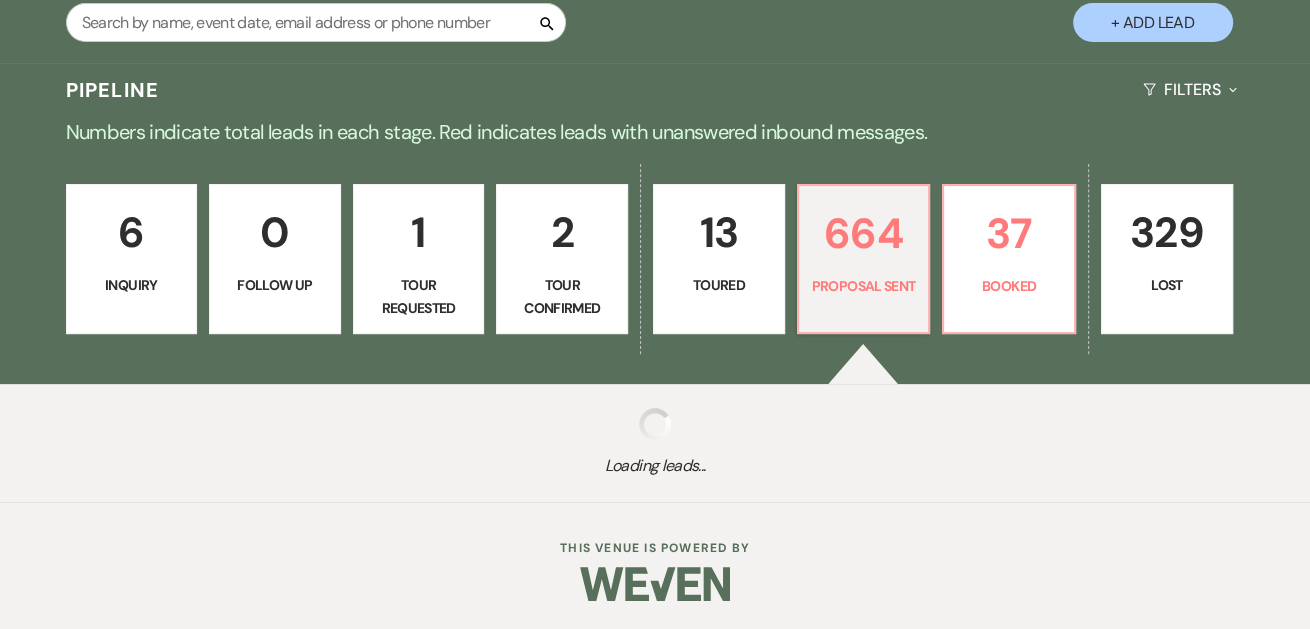 select on "6" 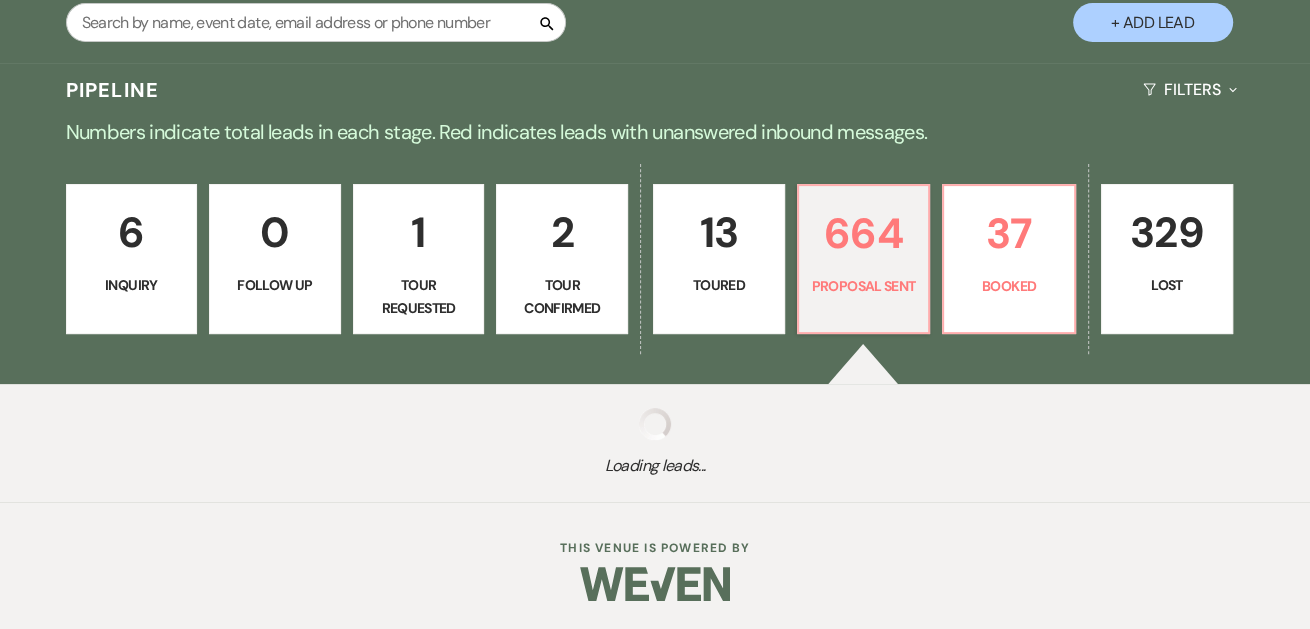 select on "6" 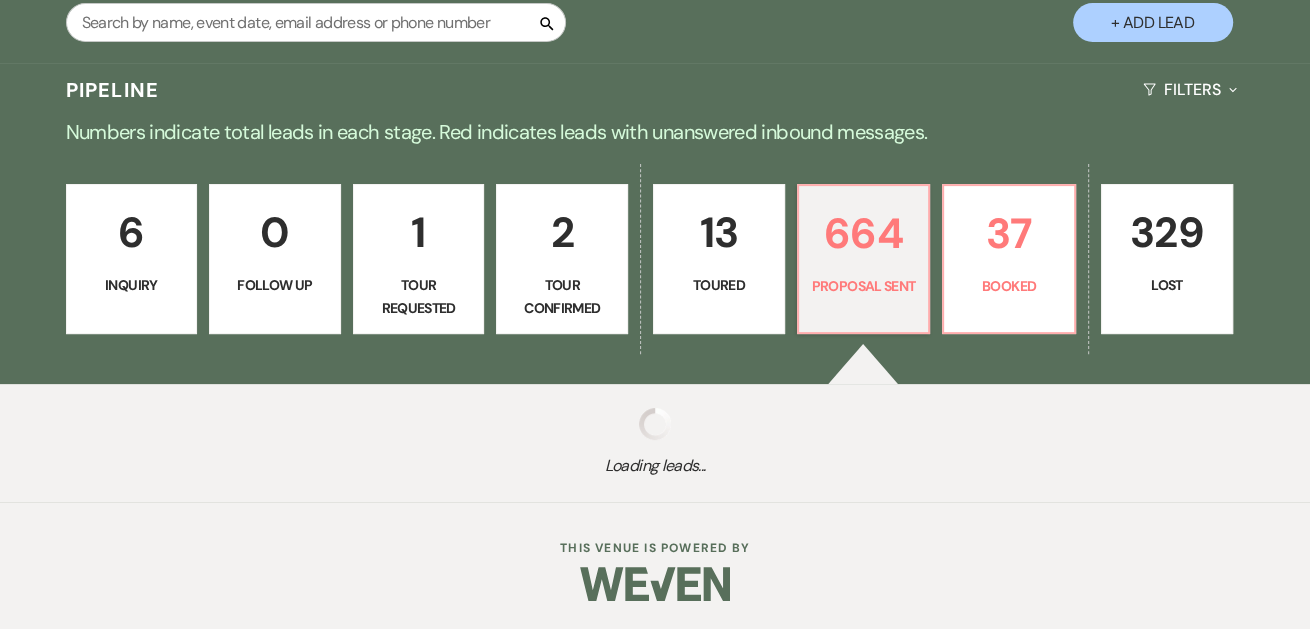 select on "6" 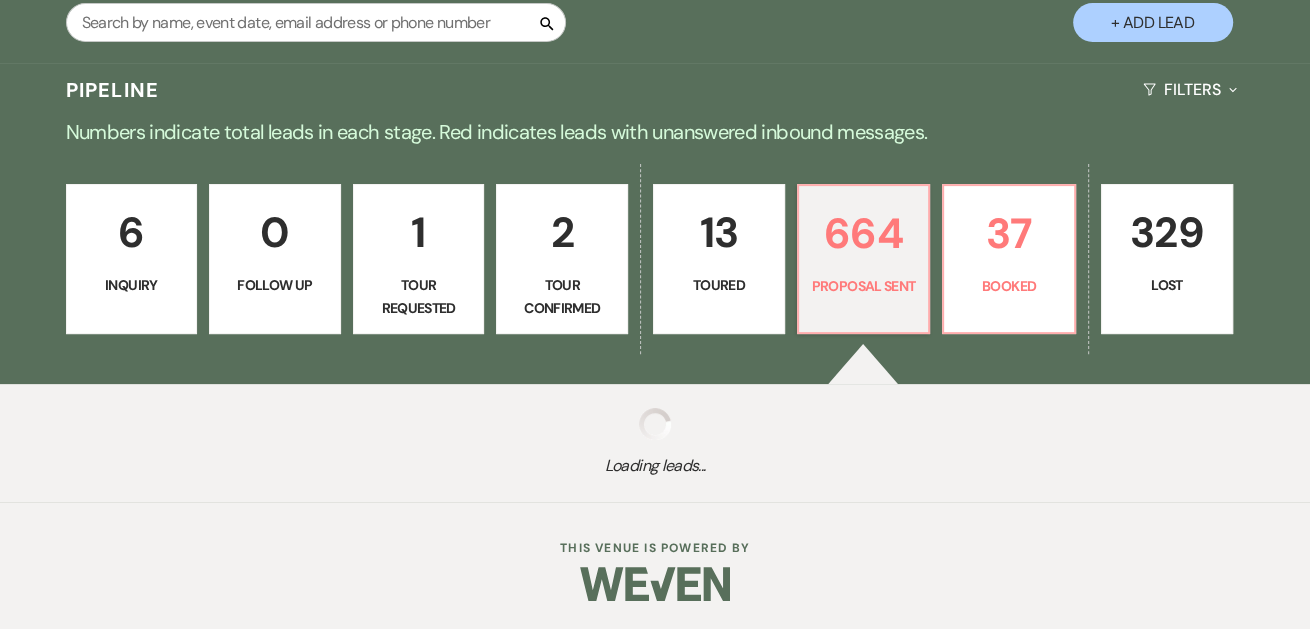 select on "6" 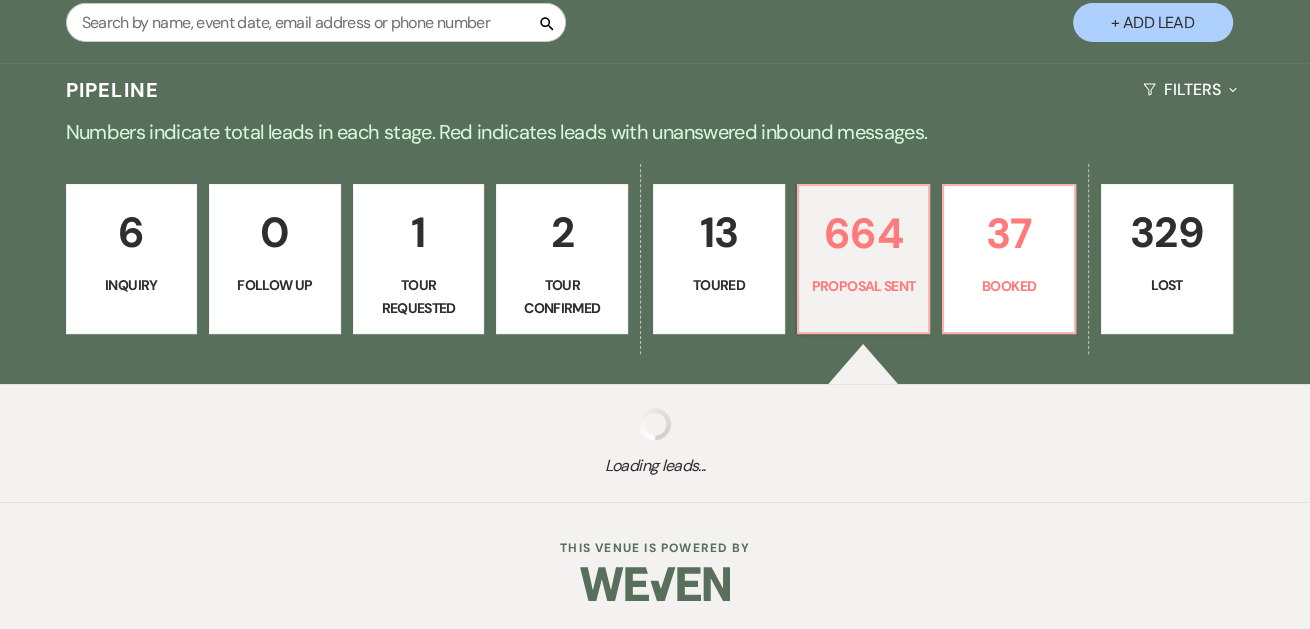 select on "6" 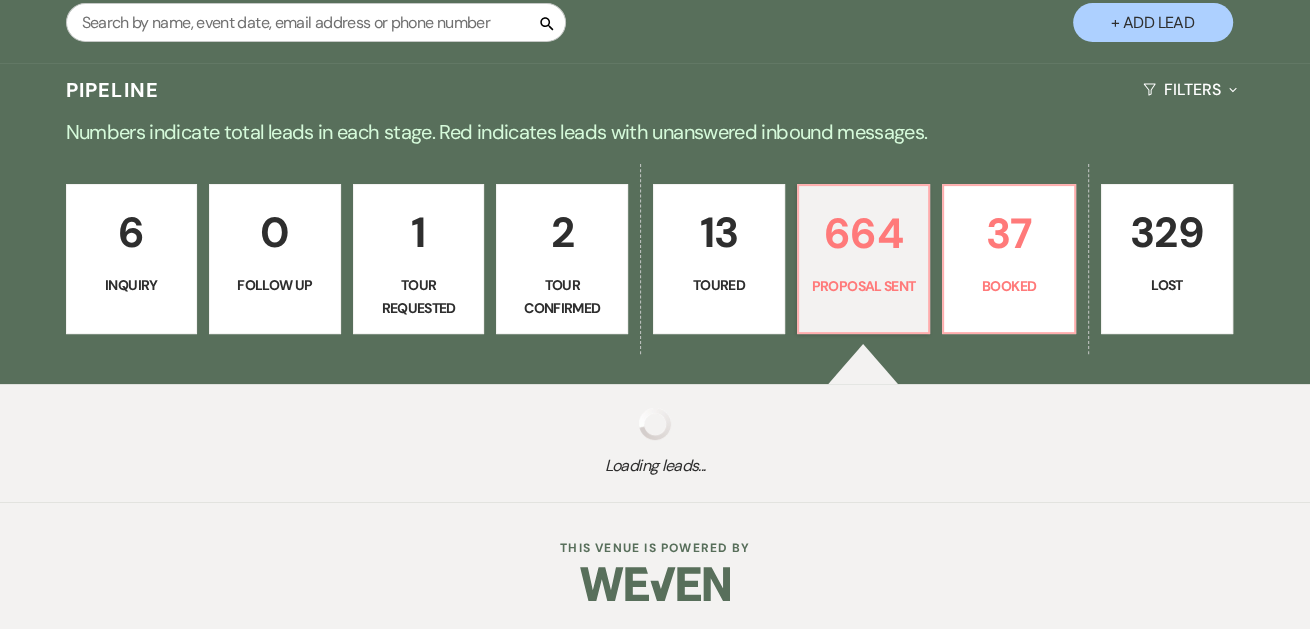 select on "6" 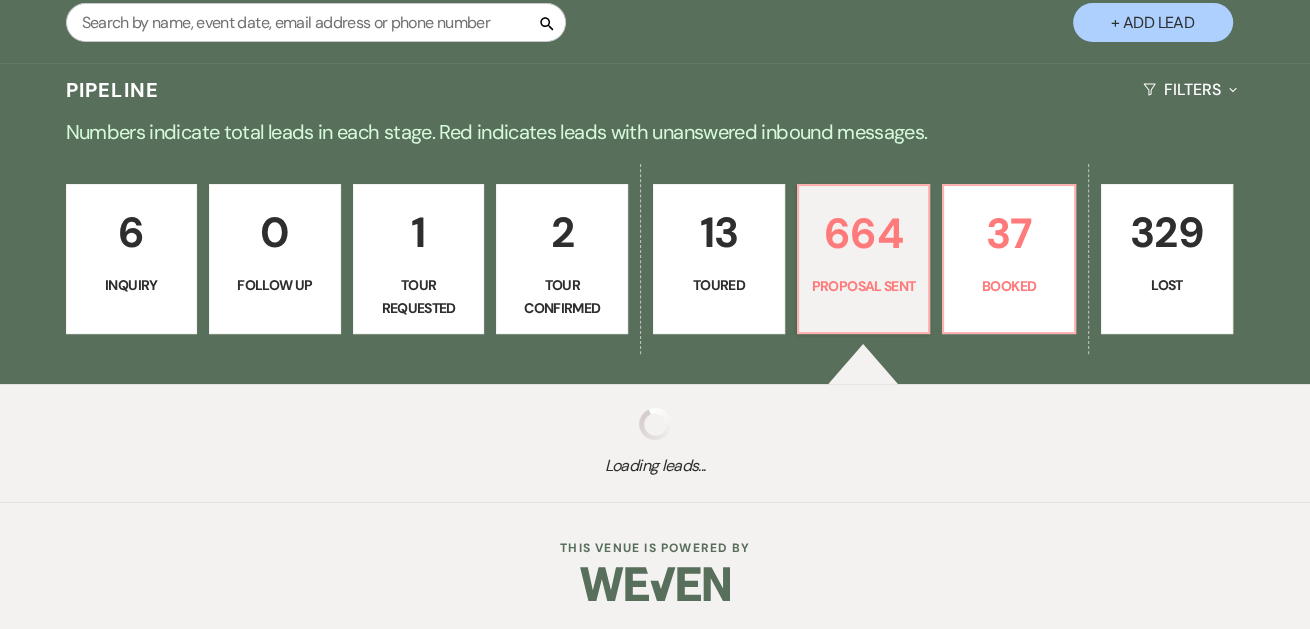 select on "6" 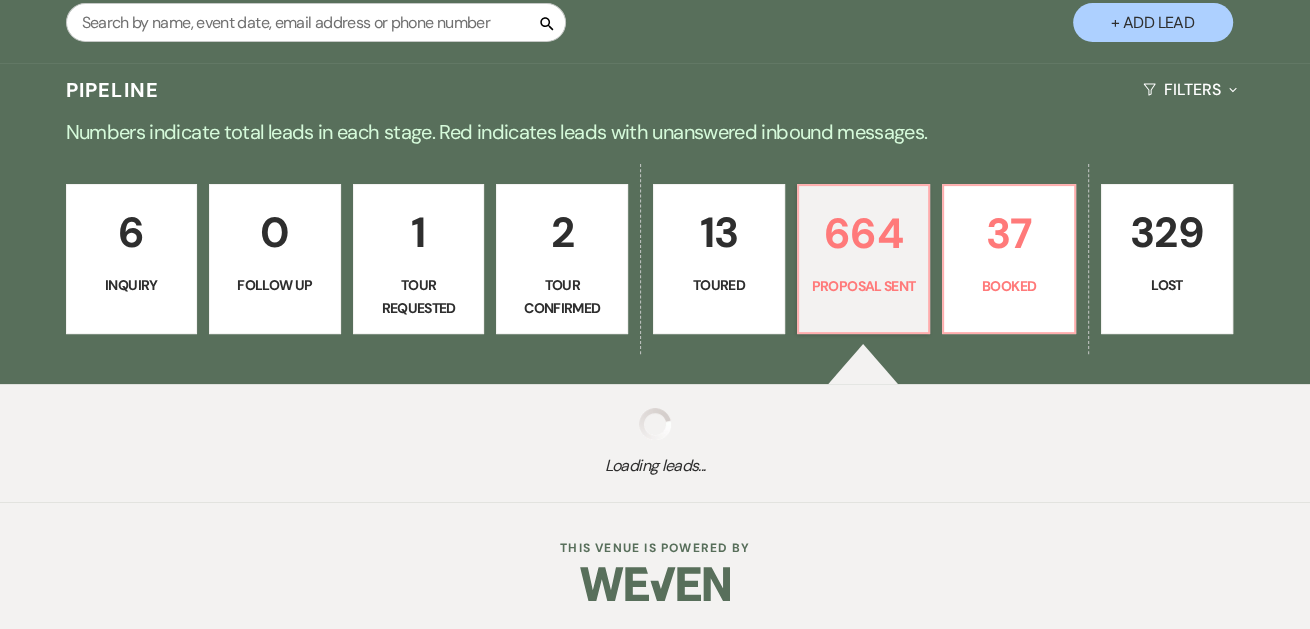 select on "6" 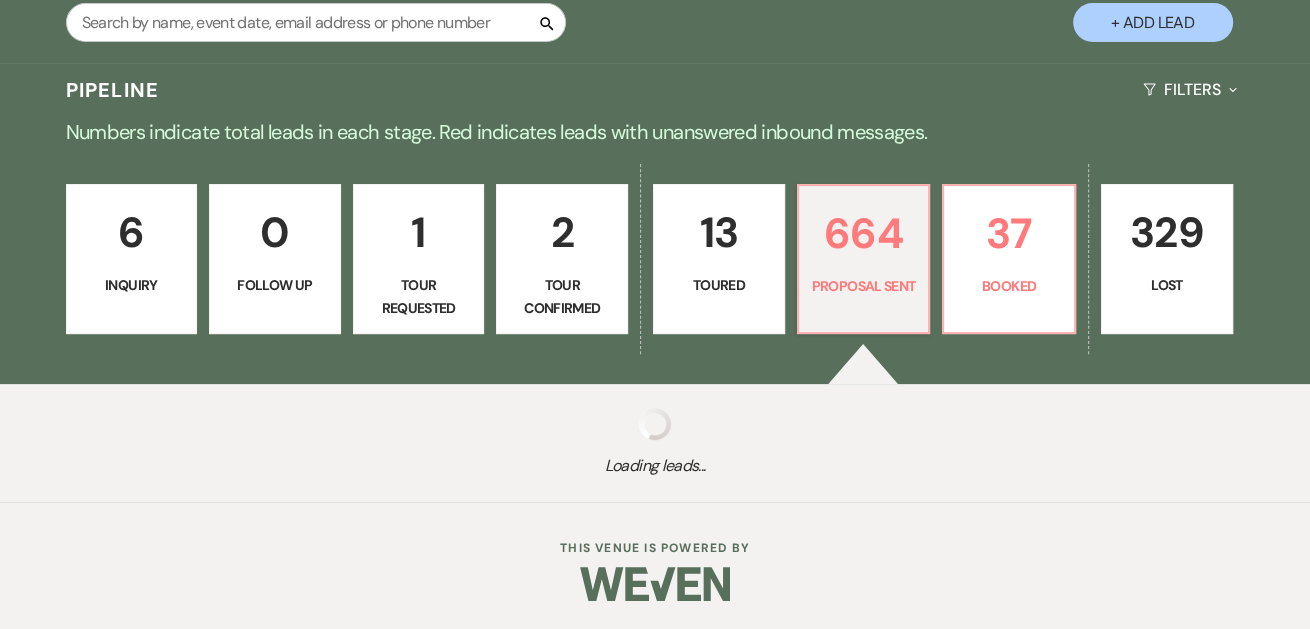 select on "6" 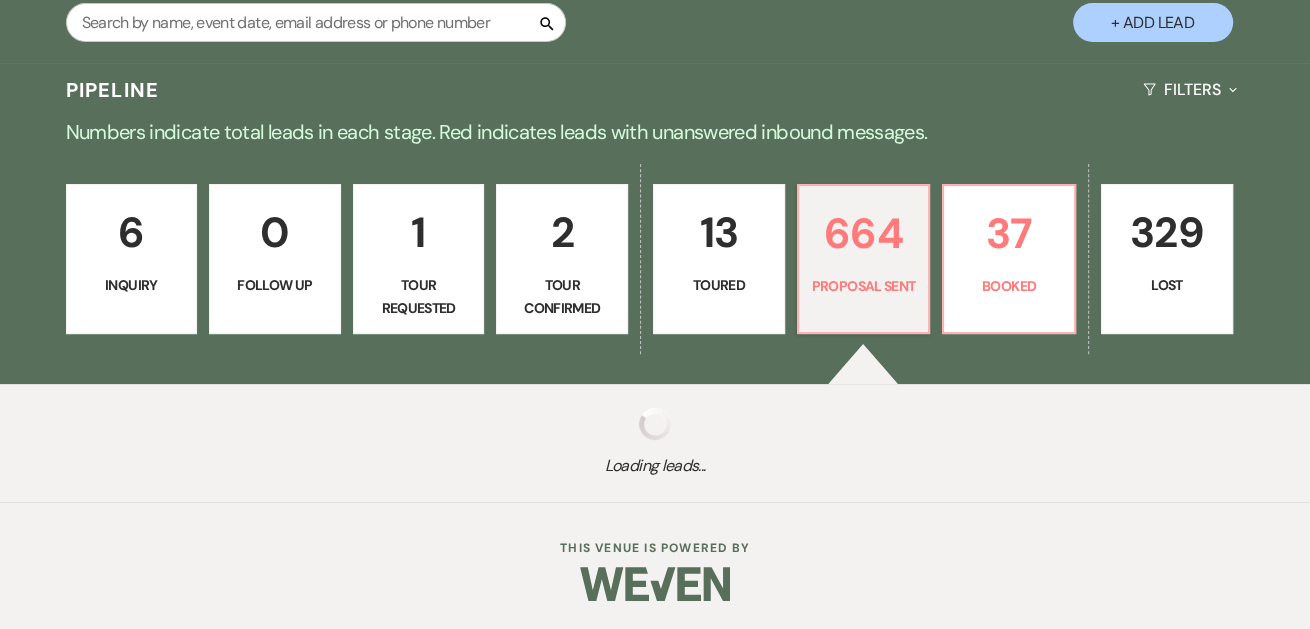 type 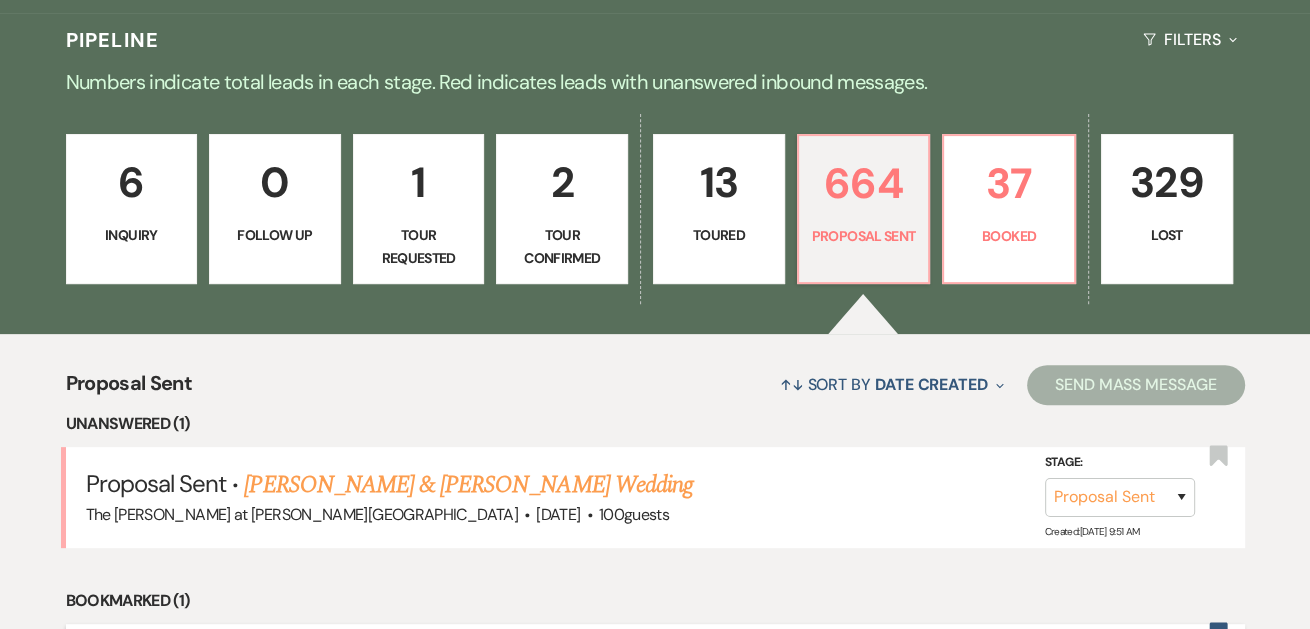 scroll, scrollTop: 754, scrollLeft: 0, axis: vertical 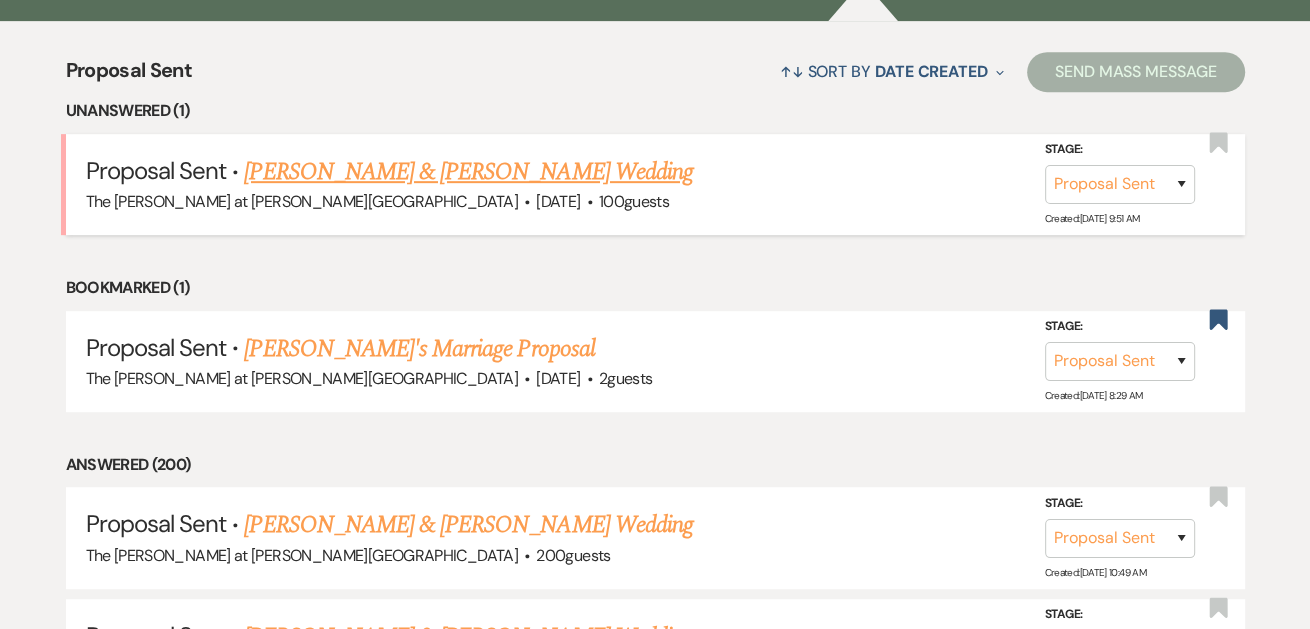 click on "Proposal Sent · [PERSON_NAME] & [PERSON_NAME] Wedding The [PERSON_NAME] at [PERSON_NAME][GEOGRAPHIC_DATA] · [DATE] · 100  guests Stage: Inquiry Follow Up Tour Requested Tour Confirmed Toured Proposal Sent Booked Lost Created:  [DATE] 9:51 AM Bookmark" at bounding box center [655, 184] 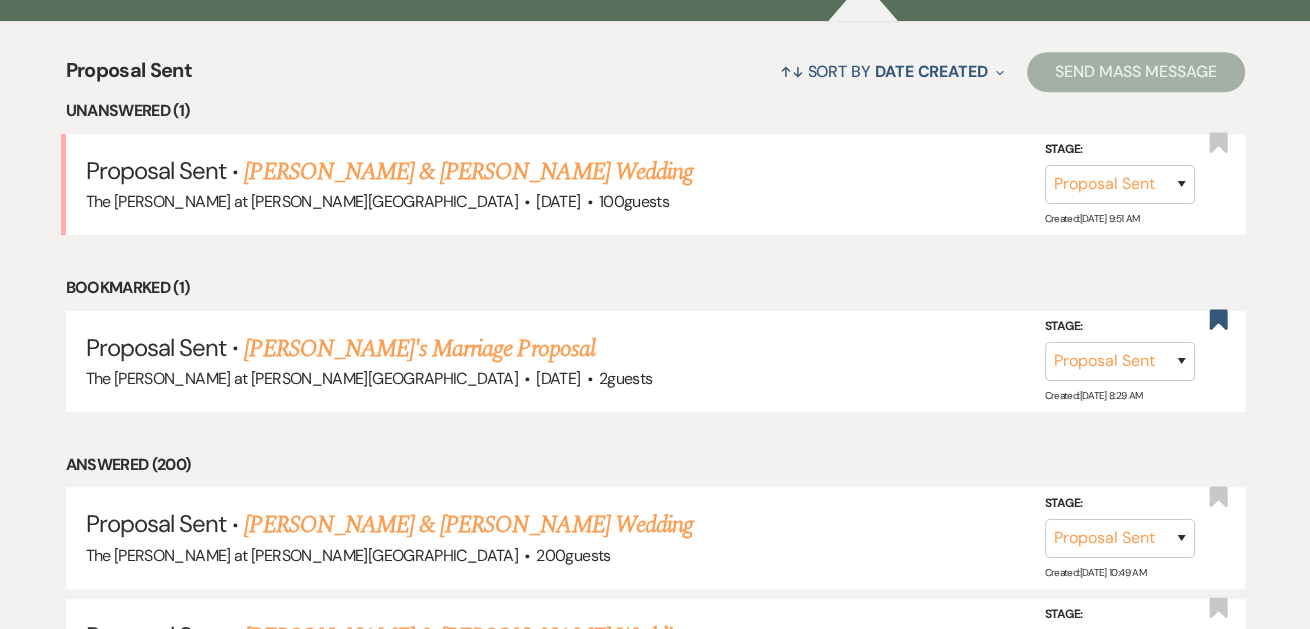 click on "[PERSON_NAME] & [PERSON_NAME] Wedding" at bounding box center (468, 172) 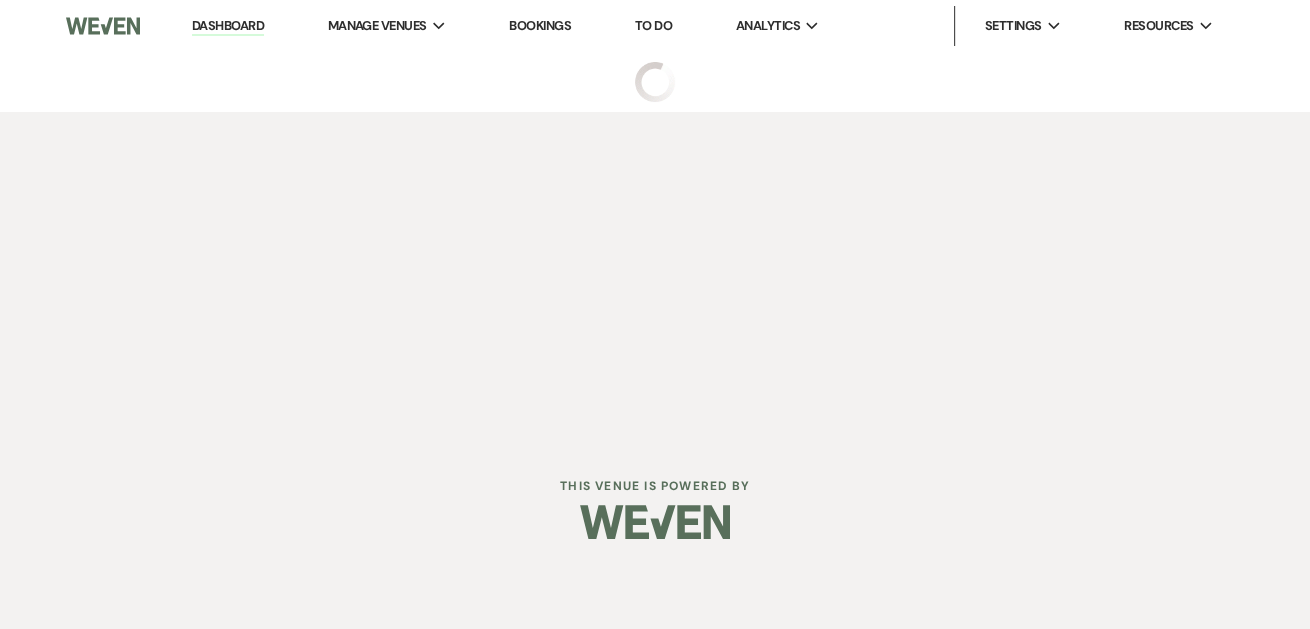 scroll, scrollTop: 0, scrollLeft: 0, axis: both 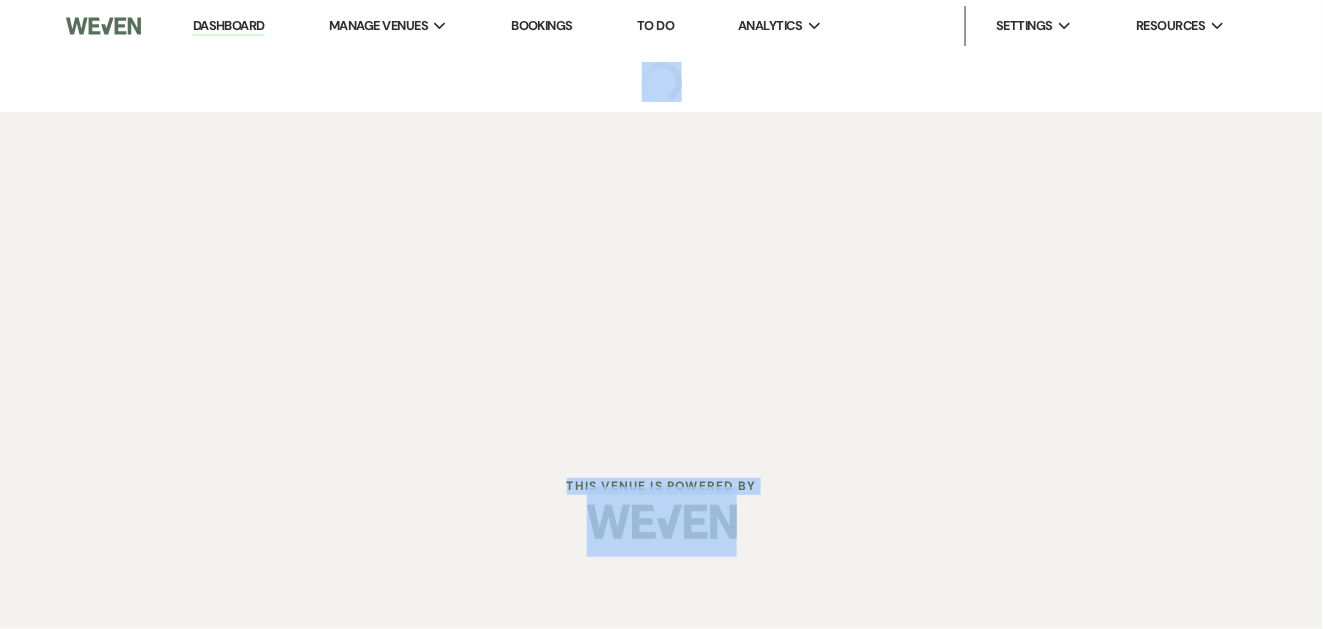 click on "Dashboard Manage Venues   Expand The [PERSON_NAME] at [PERSON_NAME][GEOGRAPHIC_DATA] Bookings To Do Analytics   Expand The [PERSON_NAME] at [PERSON_NAME][GEOGRAPHIC_DATA] Settings   Expand Host Profile Payment Settings Change Password Log Out Resources   Expand Lead Form/Badge Resource Library     Contact Weven This Venue is Powered By" at bounding box center [661, 284] 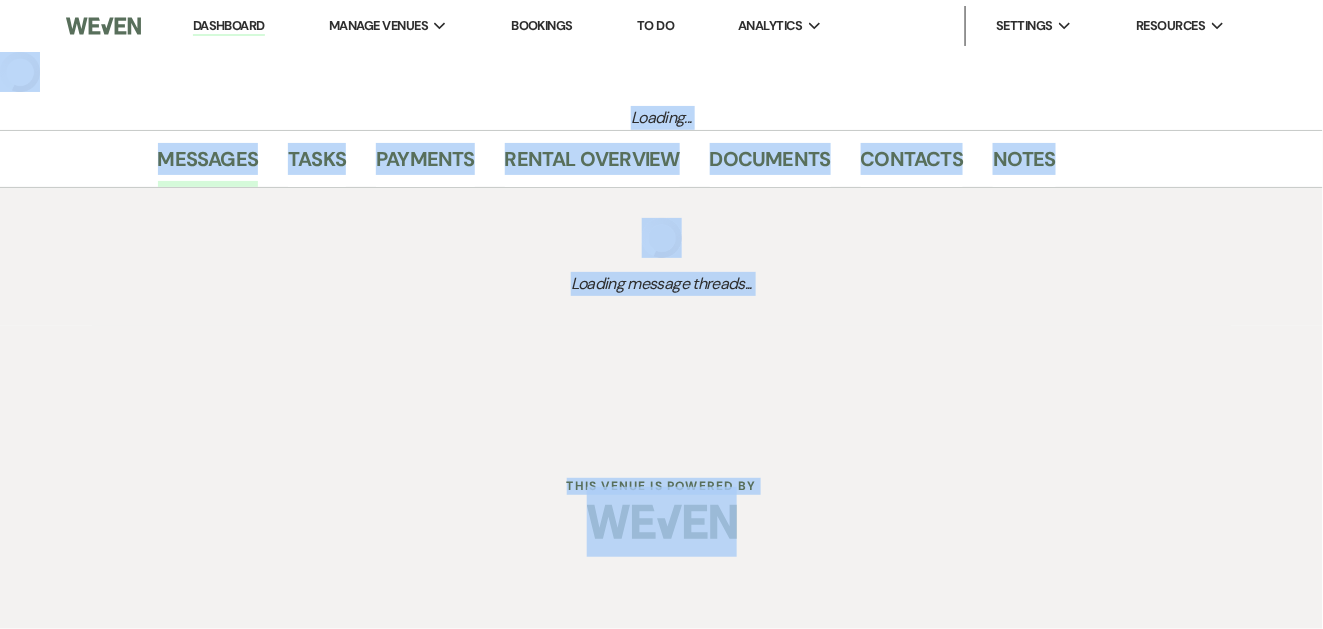 click on "Loading... Messages Tasks Payments Rental Overview Documents Contacts Notes Loading message threads..." at bounding box center (661, 189) 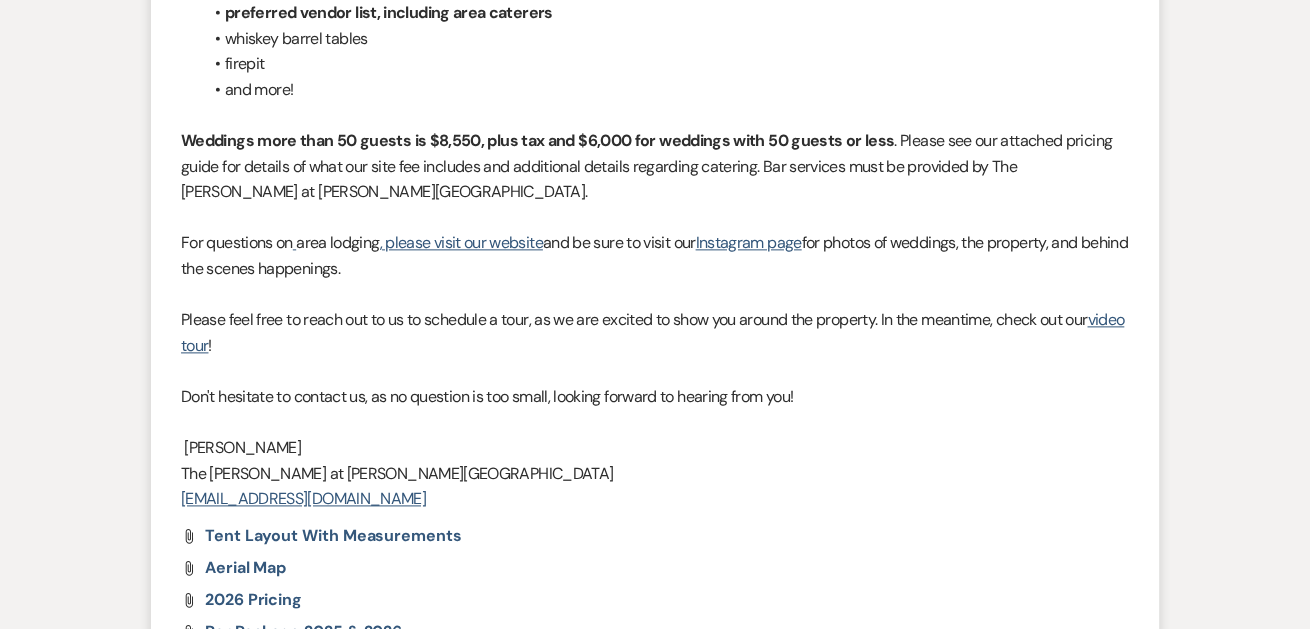scroll, scrollTop: 3324, scrollLeft: 0, axis: vertical 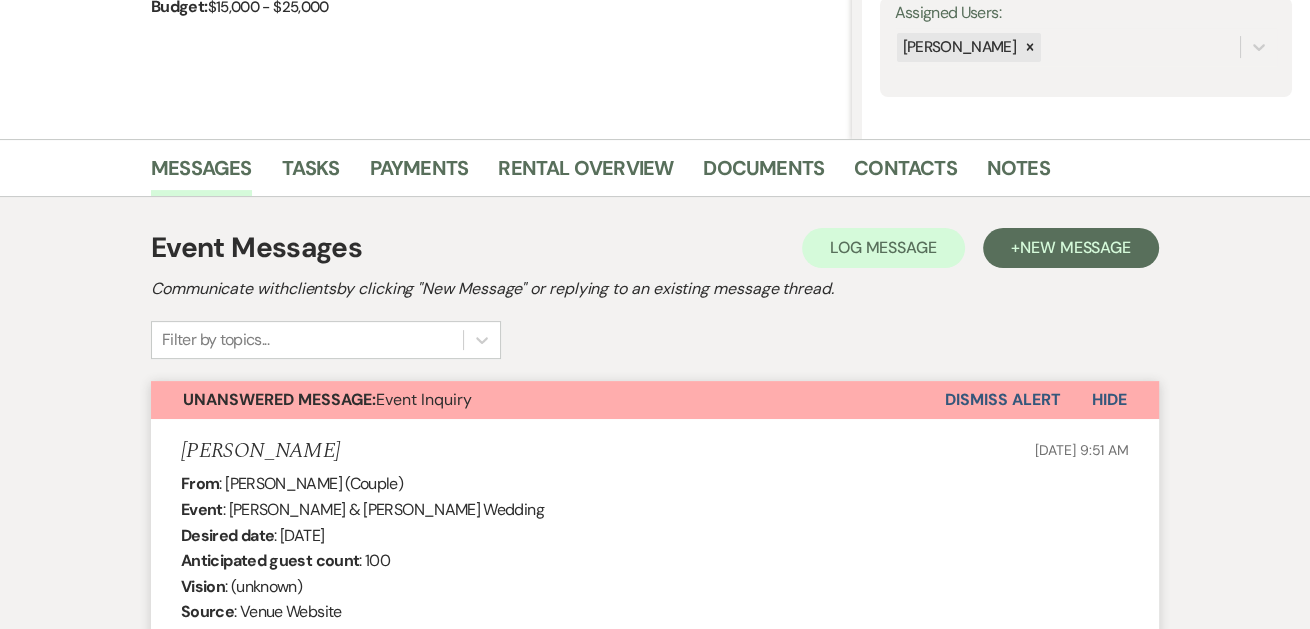 click on "Dismiss Alert" at bounding box center [1002, 400] 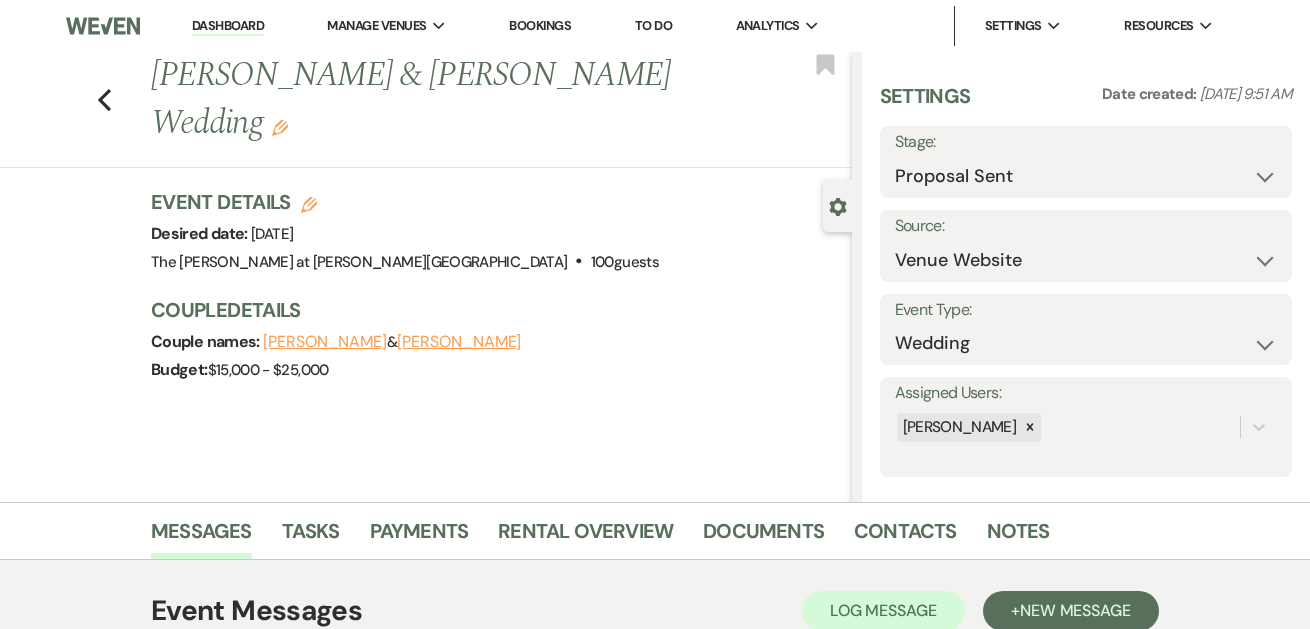 scroll, scrollTop: 343, scrollLeft: 0, axis: vertical 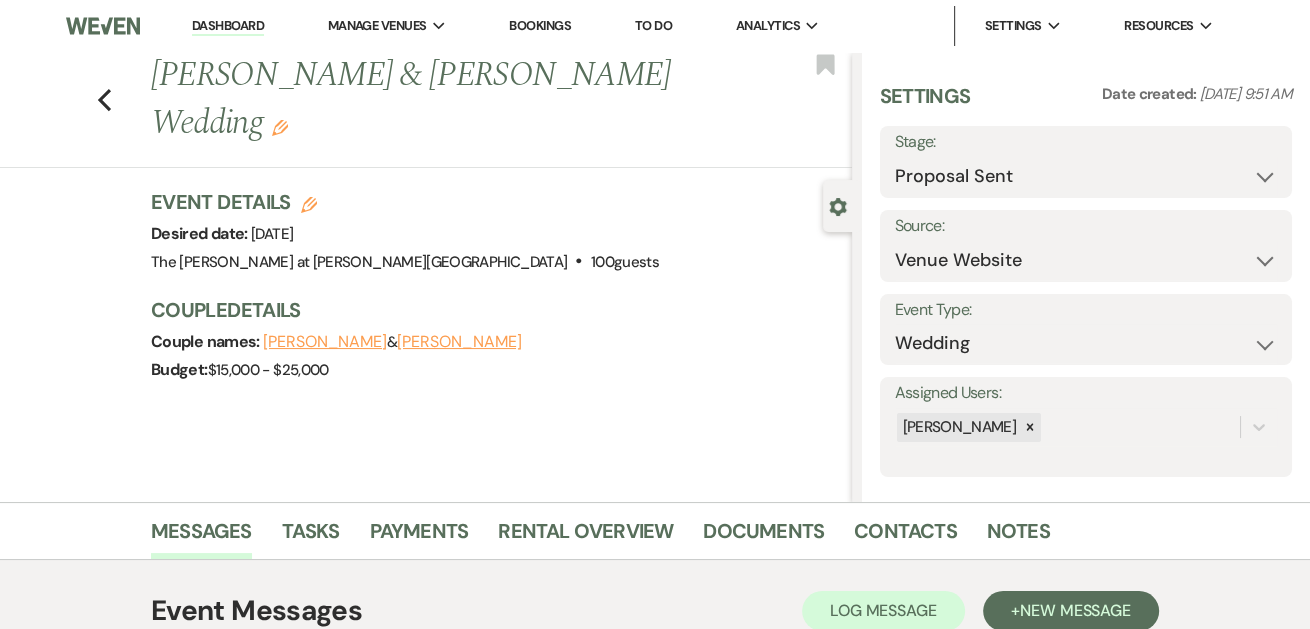 click on "Dashboard" at bounding box center (228, 26) 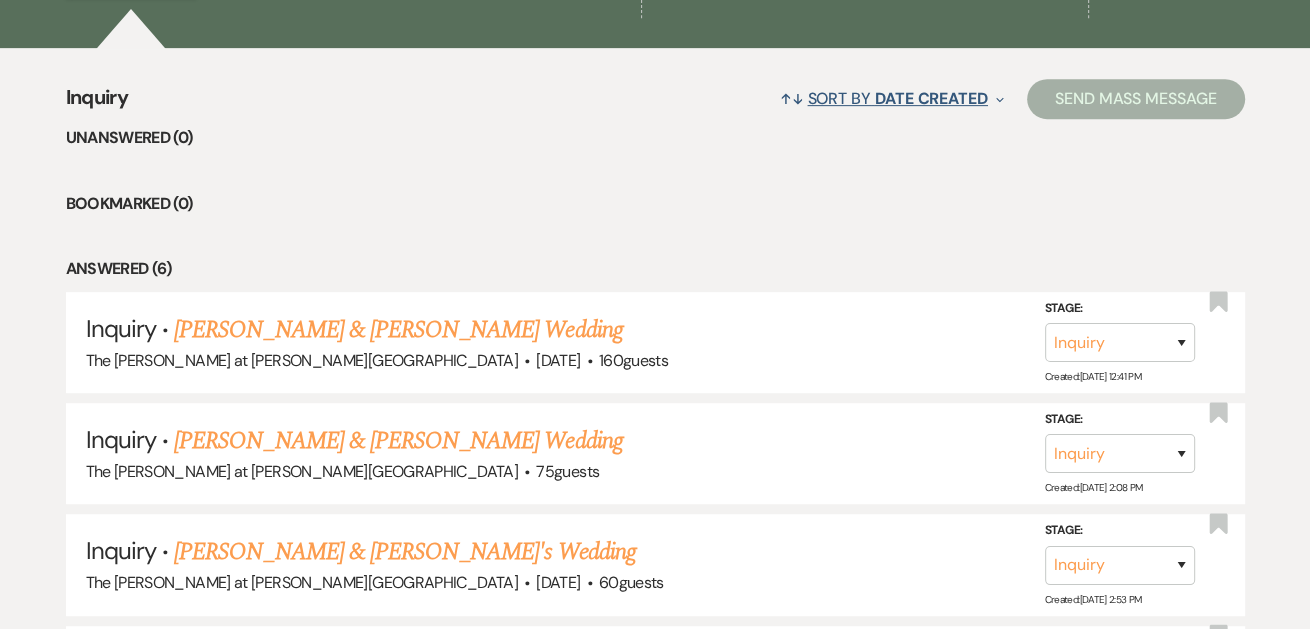 scroll, scrollTop: 484, scrollLeft: 0, axis: vertical 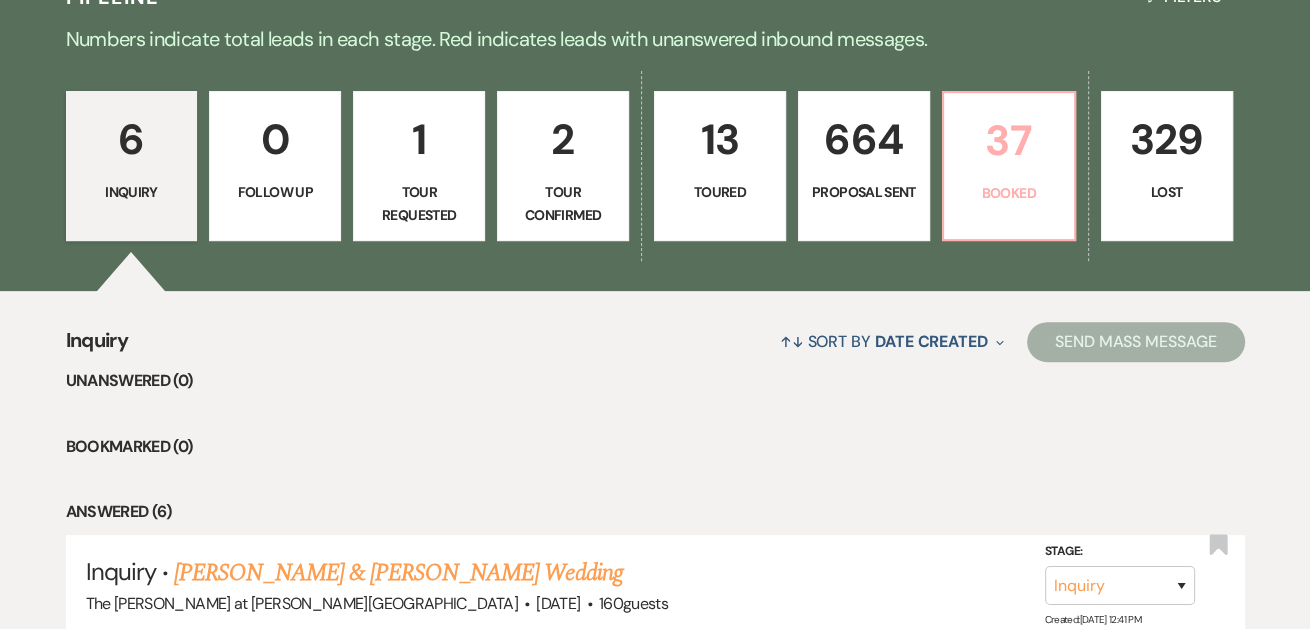 click on "37" at bounding box center [1009, 140] 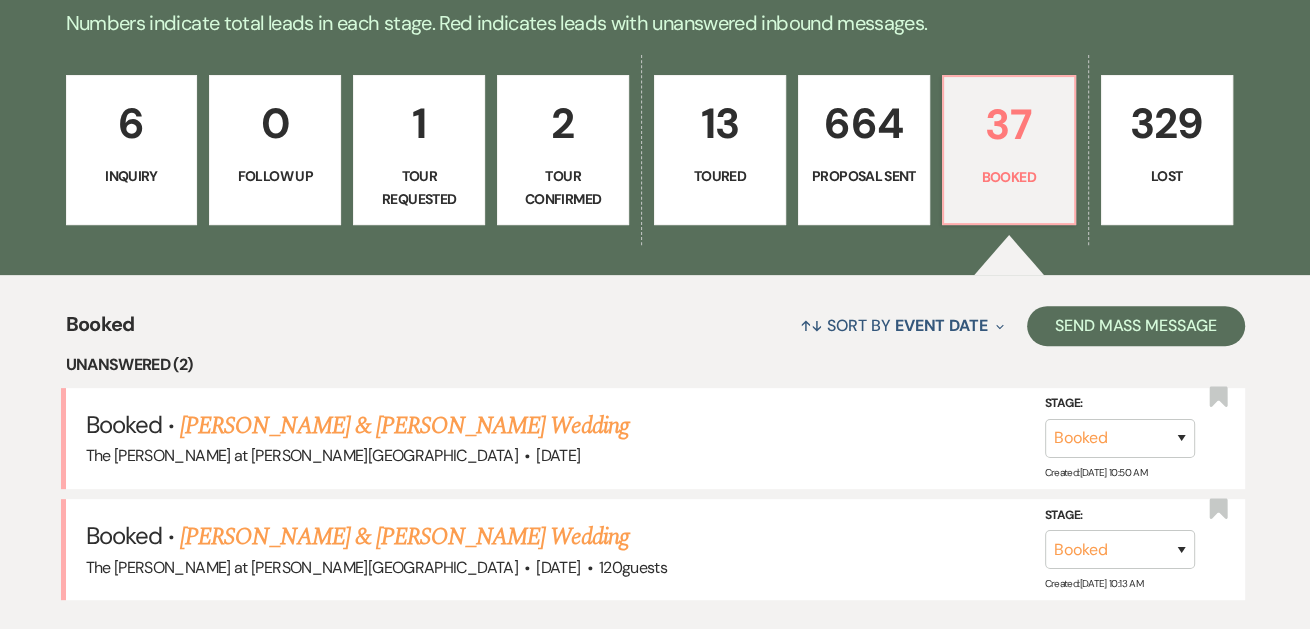 scroll, scrollTop: 363, scrollLeft: 0, axis: vertical 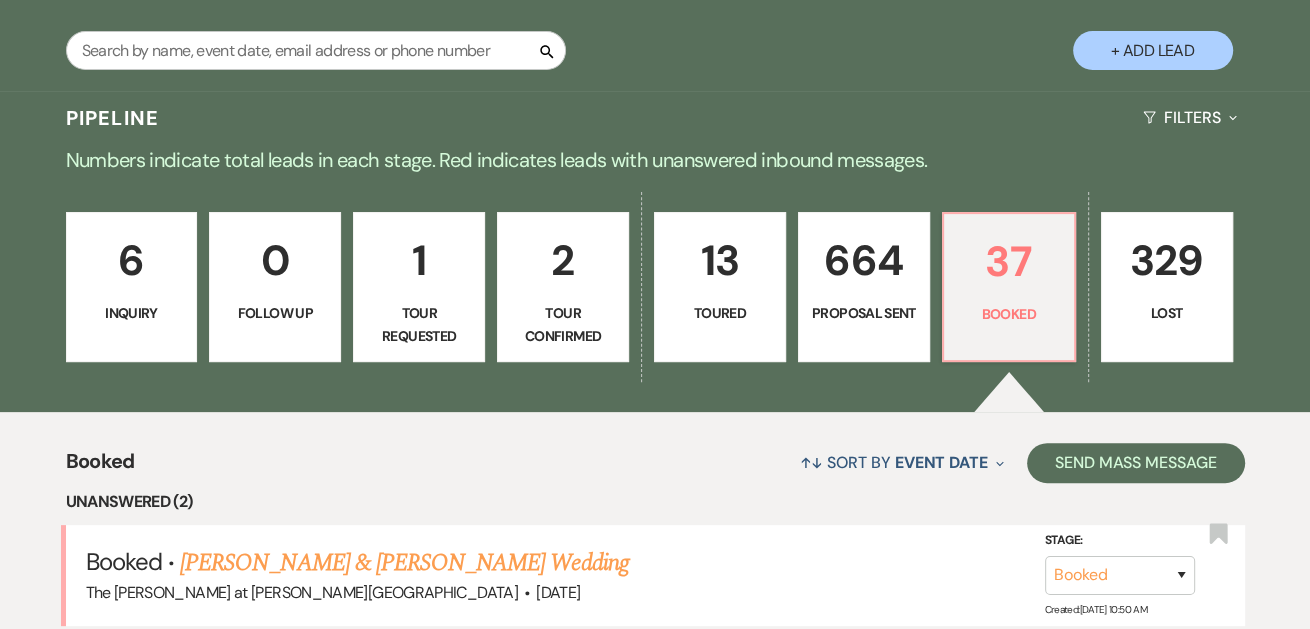 click on "2" at bounding box center [563, 260] 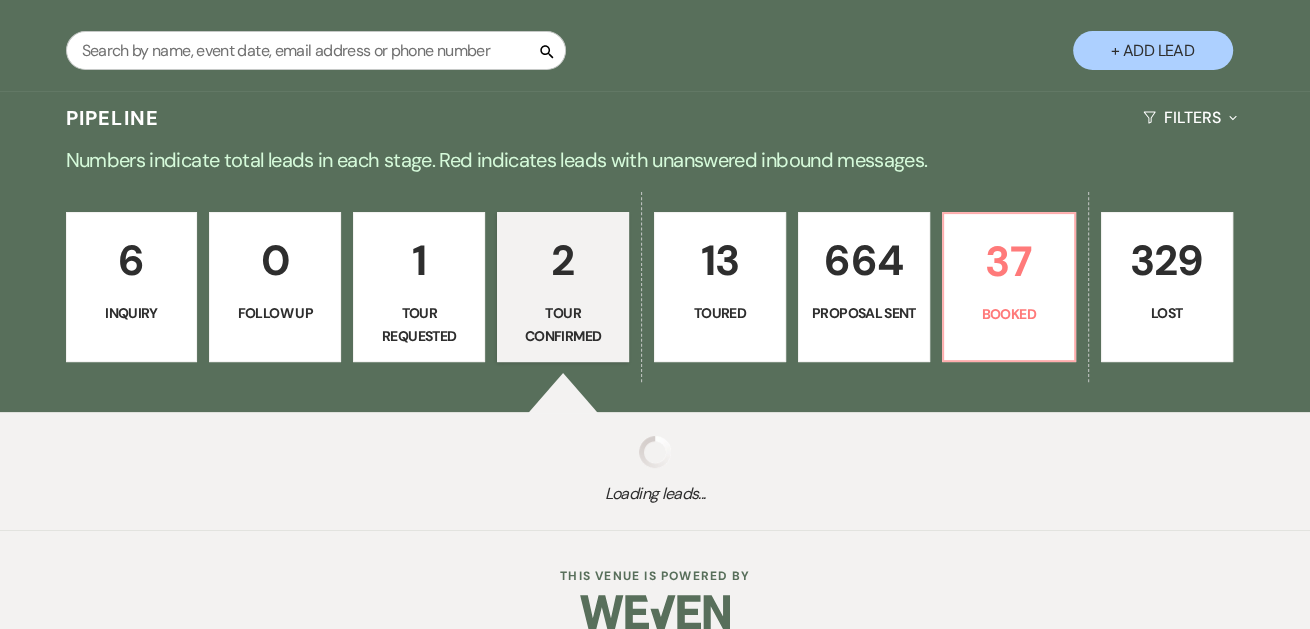 select on "4" 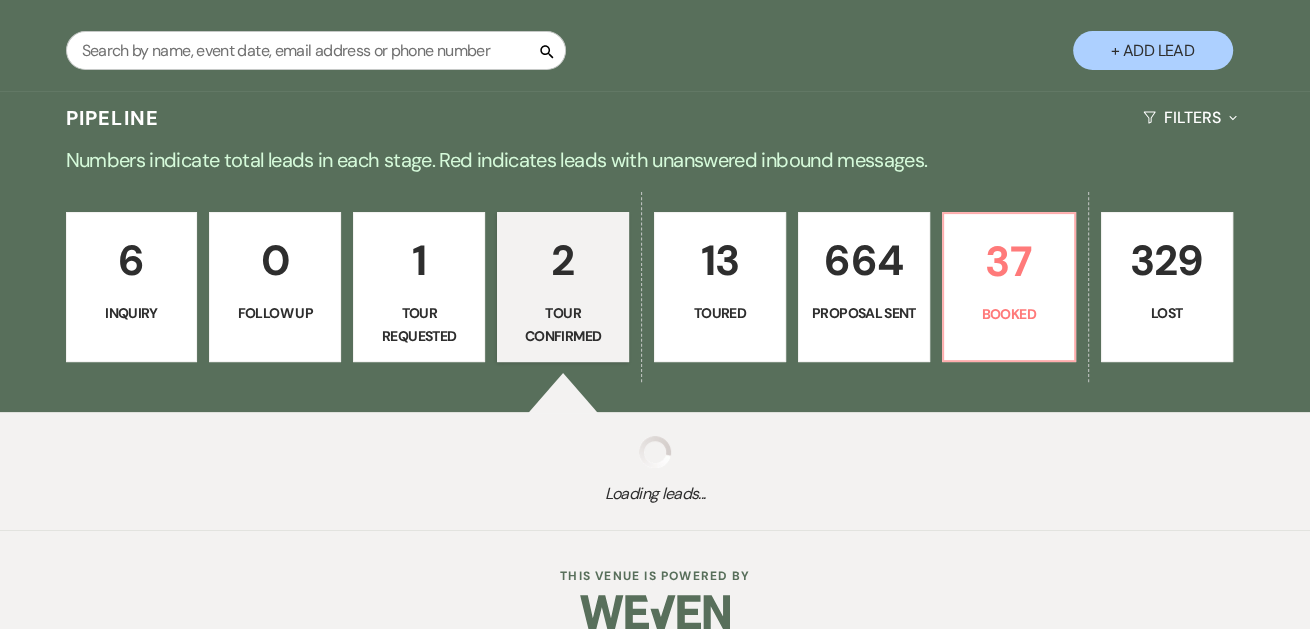 select on "4" 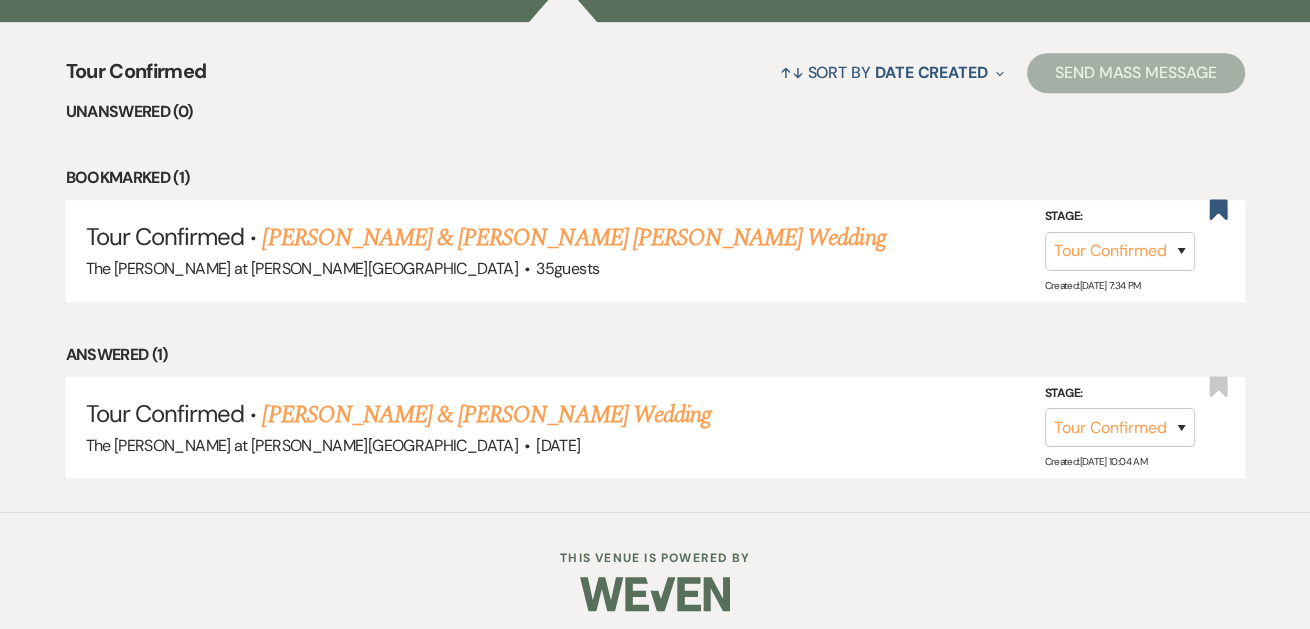 scroll, scrollTop: 760, scrollLeft: 0, axis: vertical 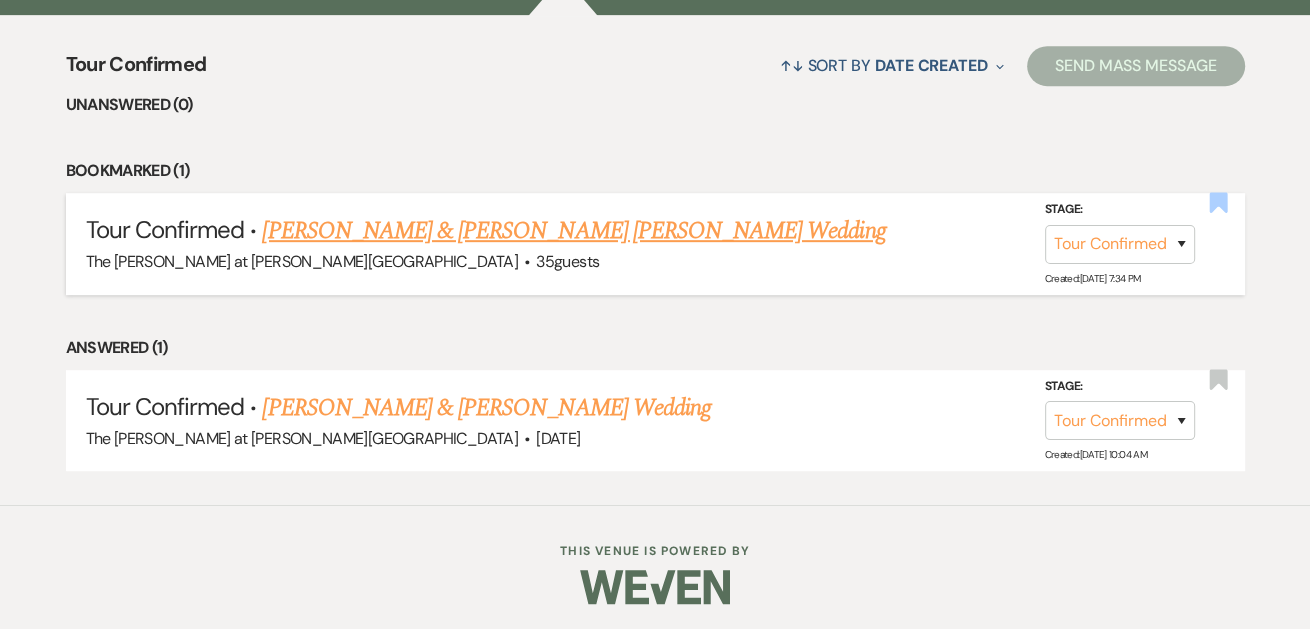 click 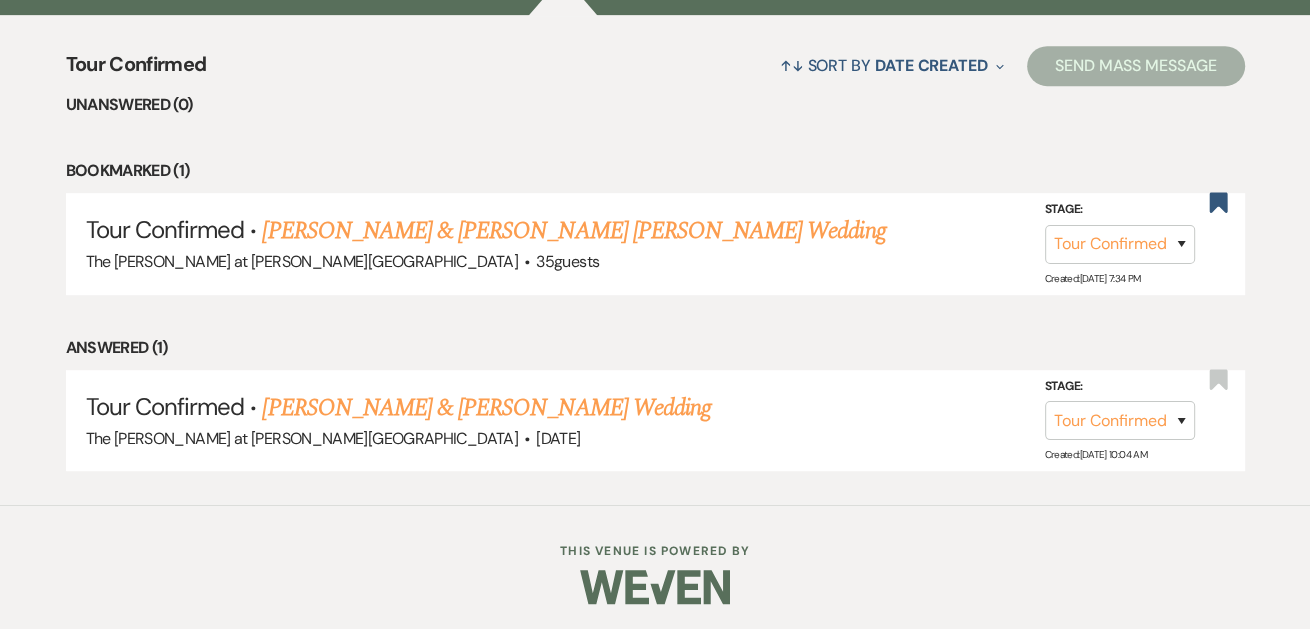 select on "4" 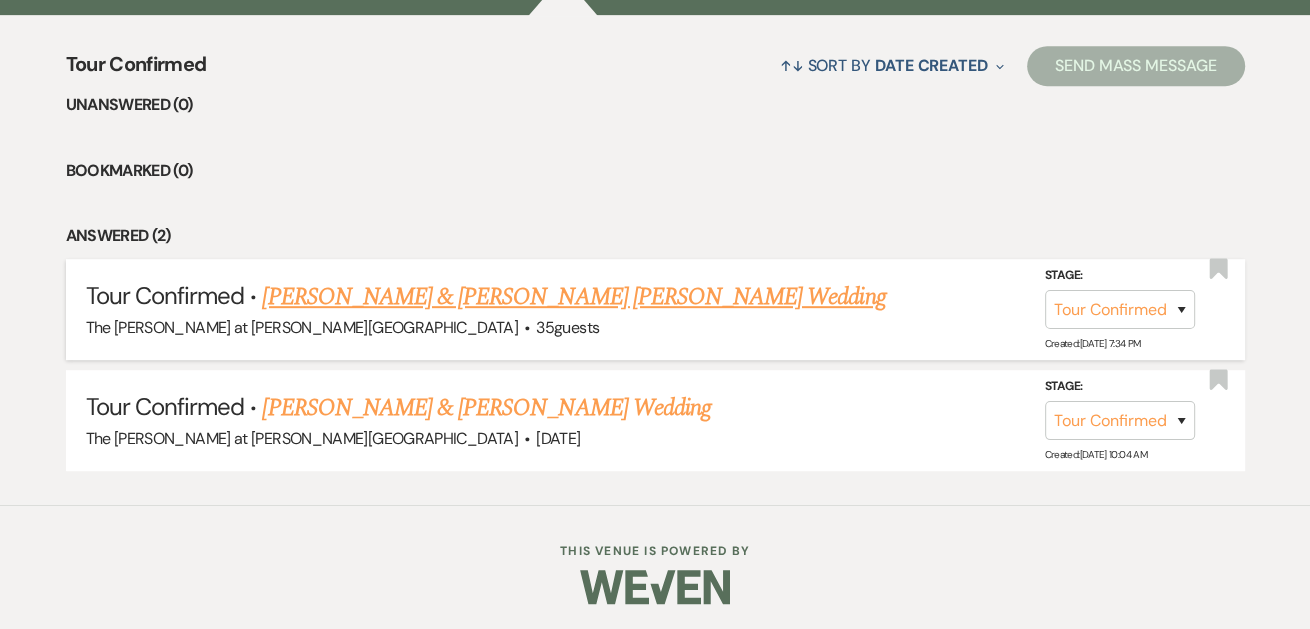 click on "[PERSON_NAME] & [PERSON_NAME] [PERSON_NAME] Wedding" at bounding box center [573, 297] 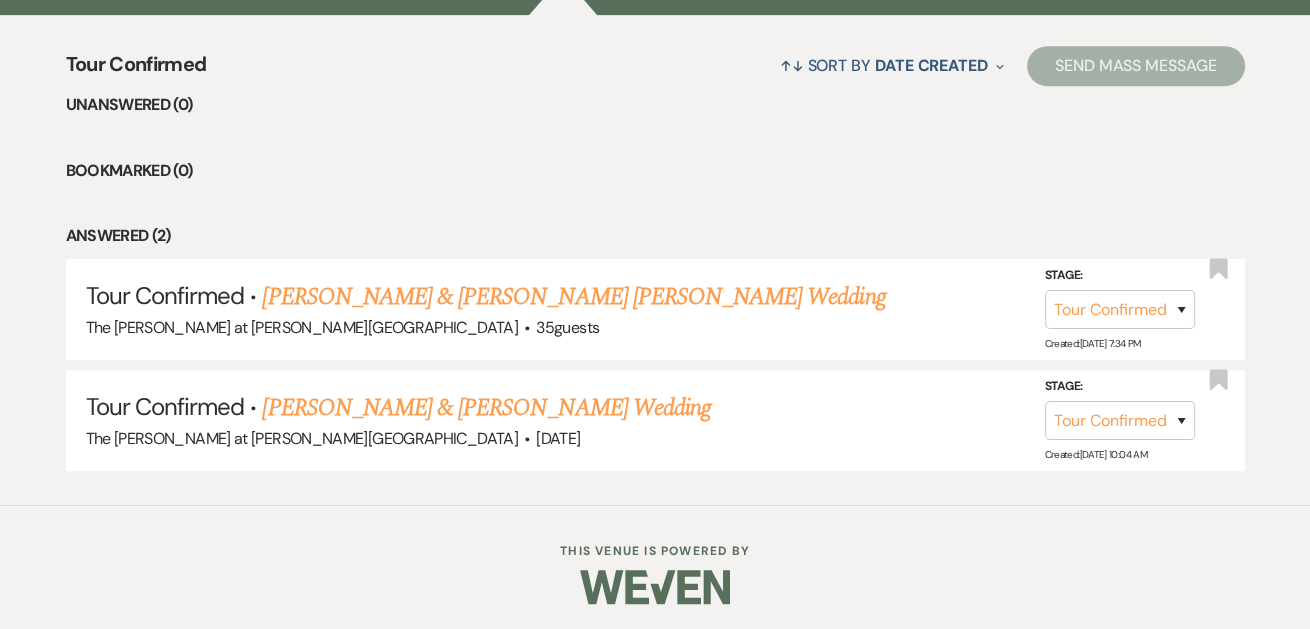 scroll, scrollTop: 0, scrollLeft: 0, axis: both 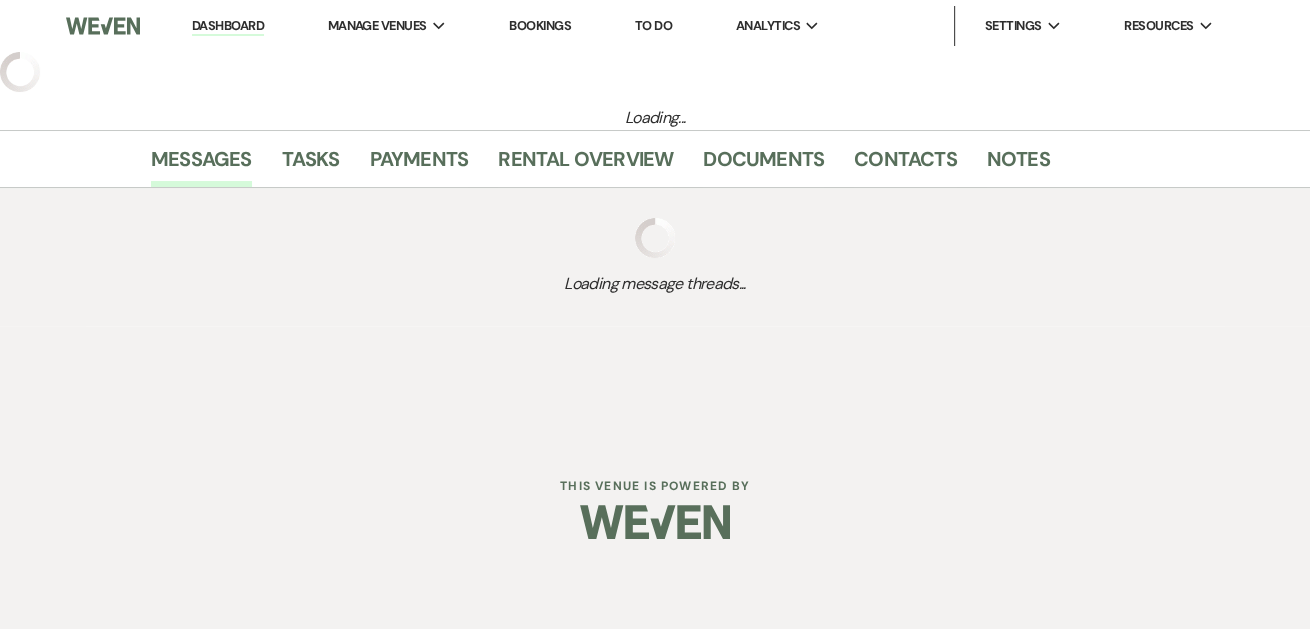 select on "4" 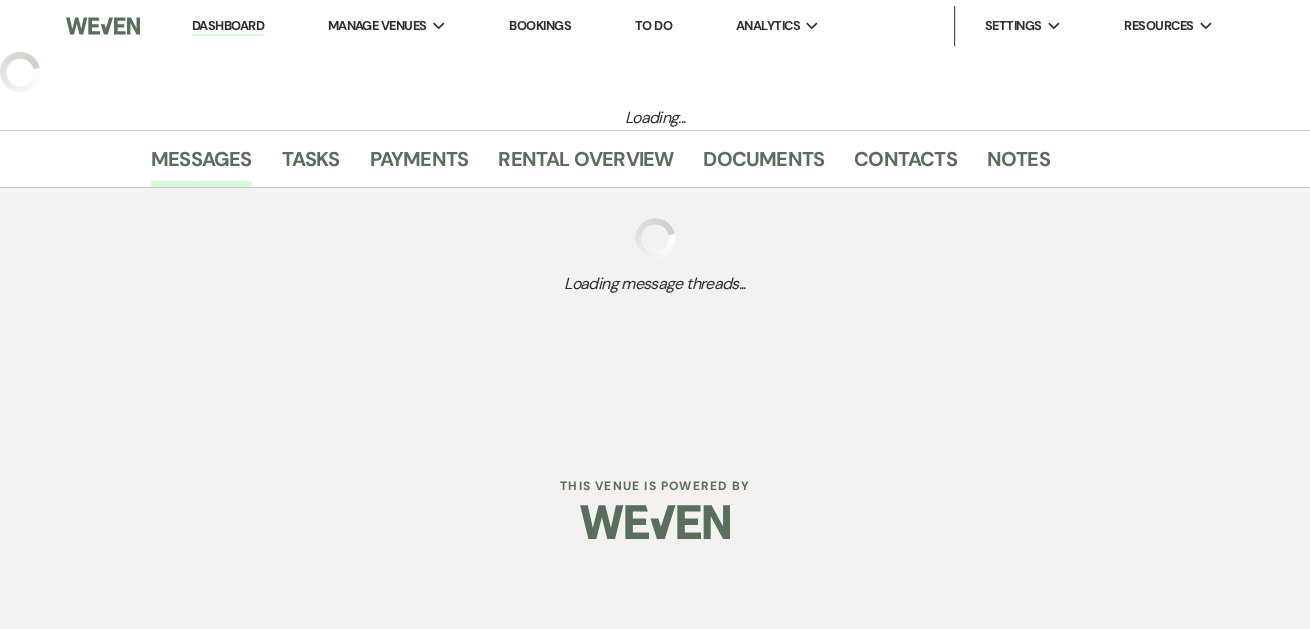 select on "17" 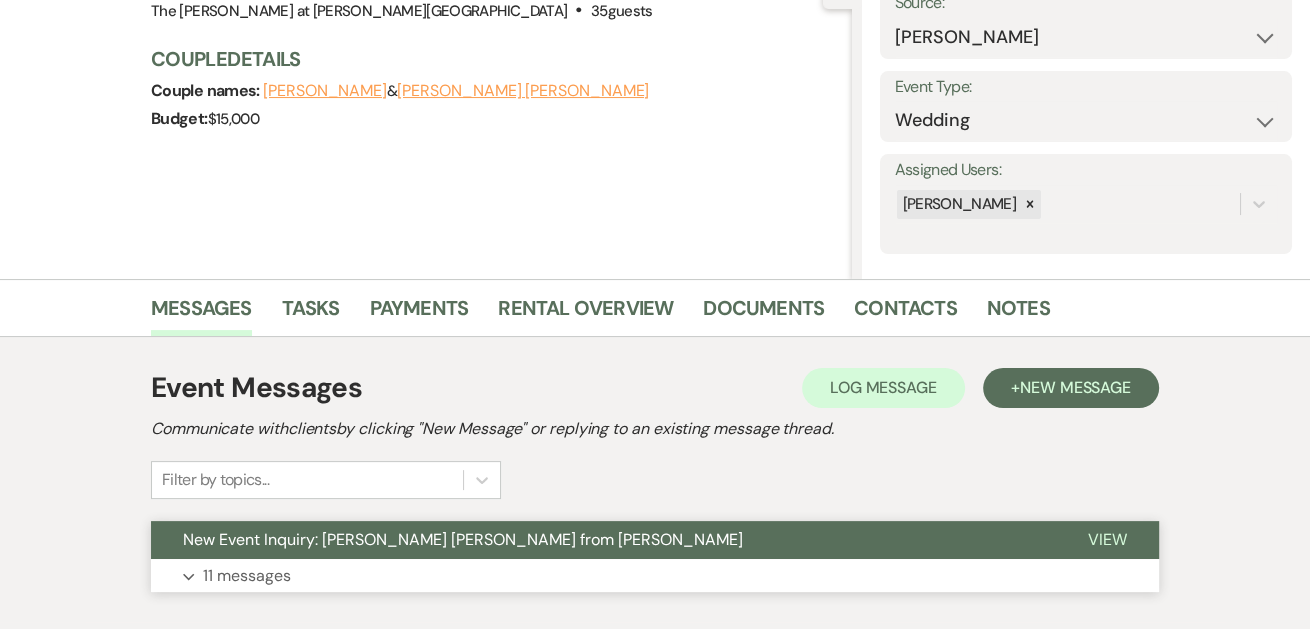 scroll, scrollTop: 343, scrollLeft: 0, axis: vertical 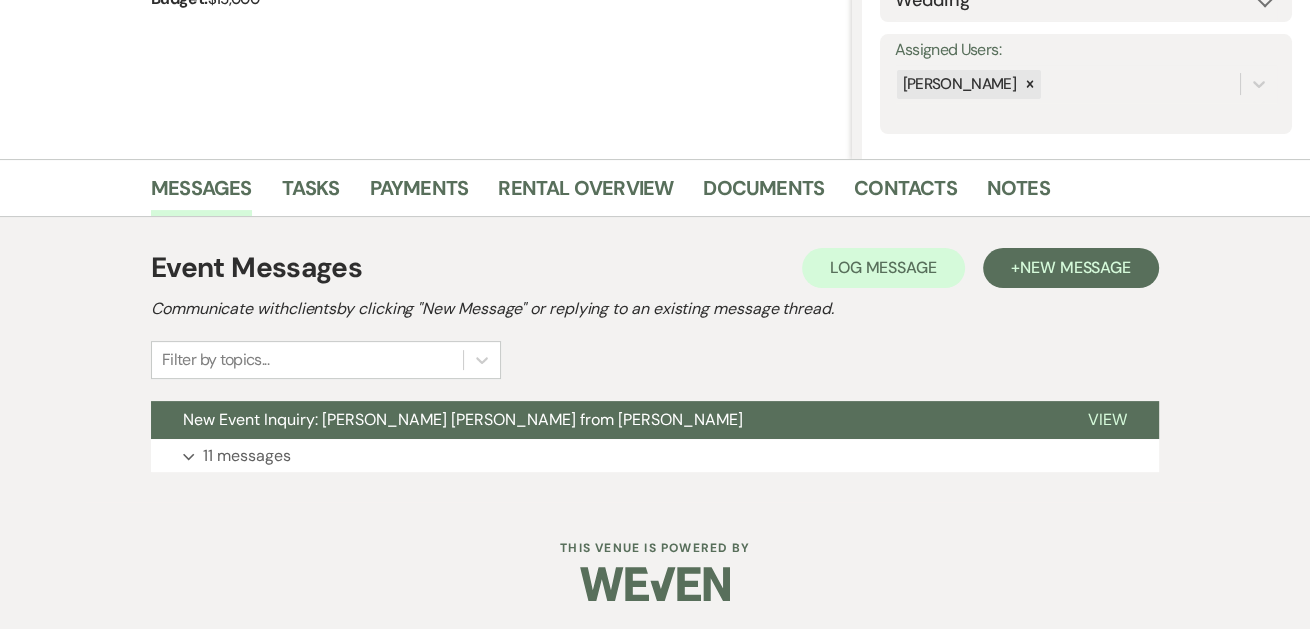 click on "Event Messages   Log Log Message +  New Message Communicate with  clients  by clicking "New Message" or replying to an existing message thread. Filter by topics... New Event Inquiry: Destiny Marie Torres from Zola View Expand 11 messages" at bounding box center (655, 359) 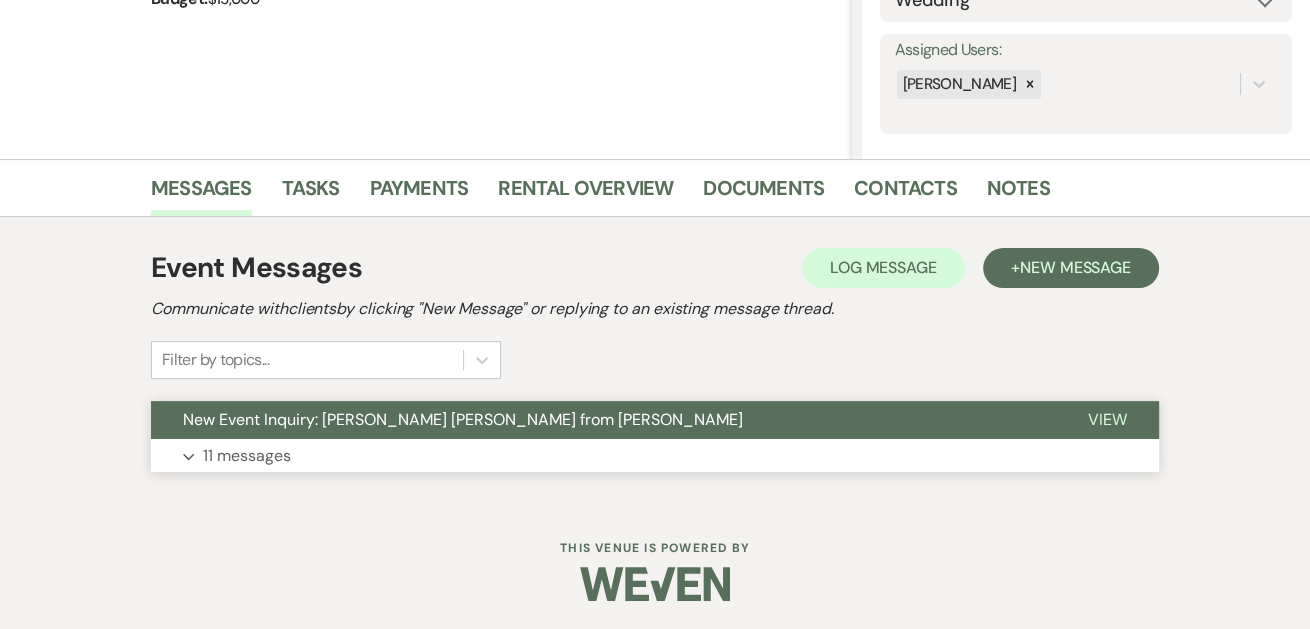 click on "11 messages" at bounding box center (247, 456) 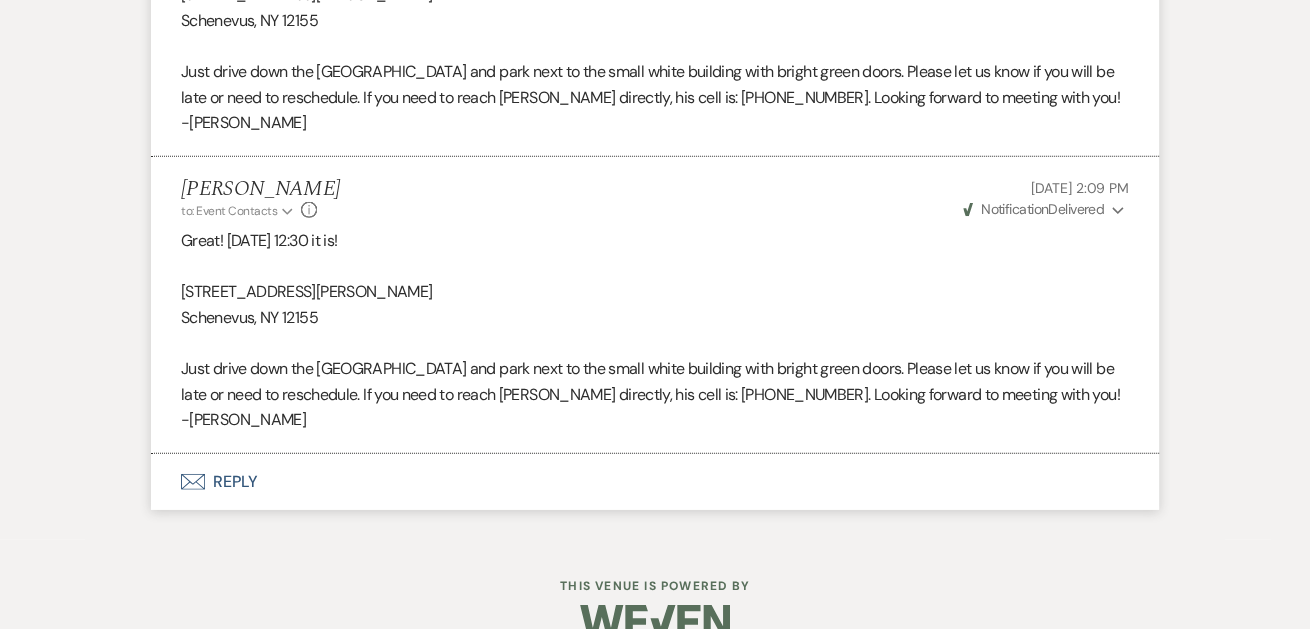 scroll, scrollTop: 4556, scrollLeft: 0, axis: vertical 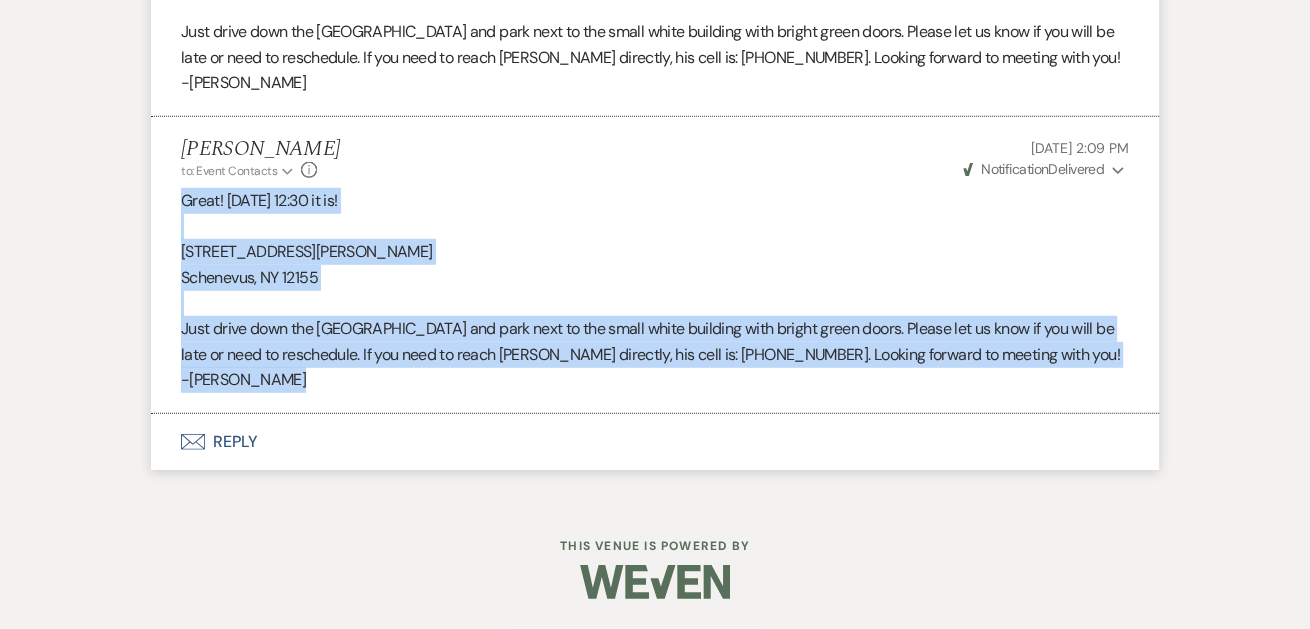 drag, startPoint x: 188, startPoint y: 225, endPoint x: 1065, endPoint y: 425, distance: 899.516 